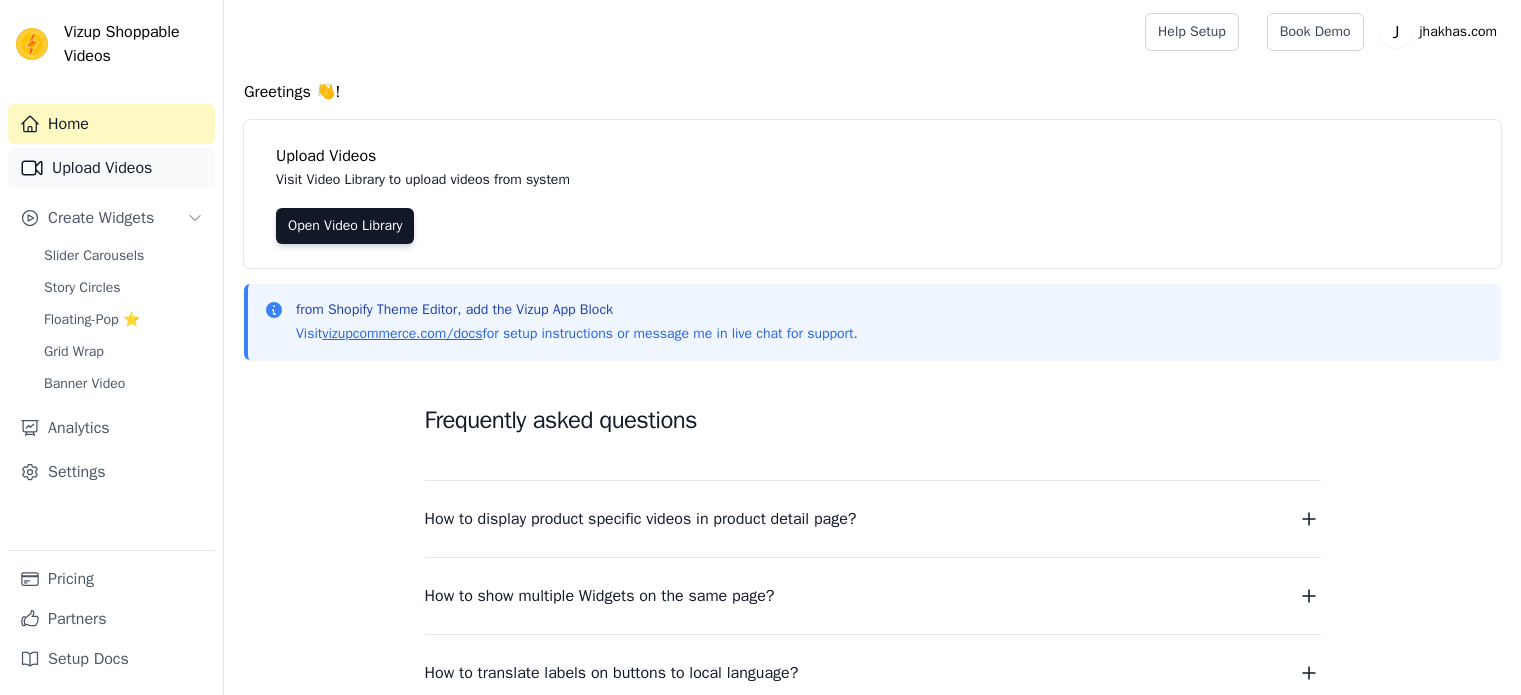 scroll, scrollTop: 0, scrollLeft: 0, axis: both 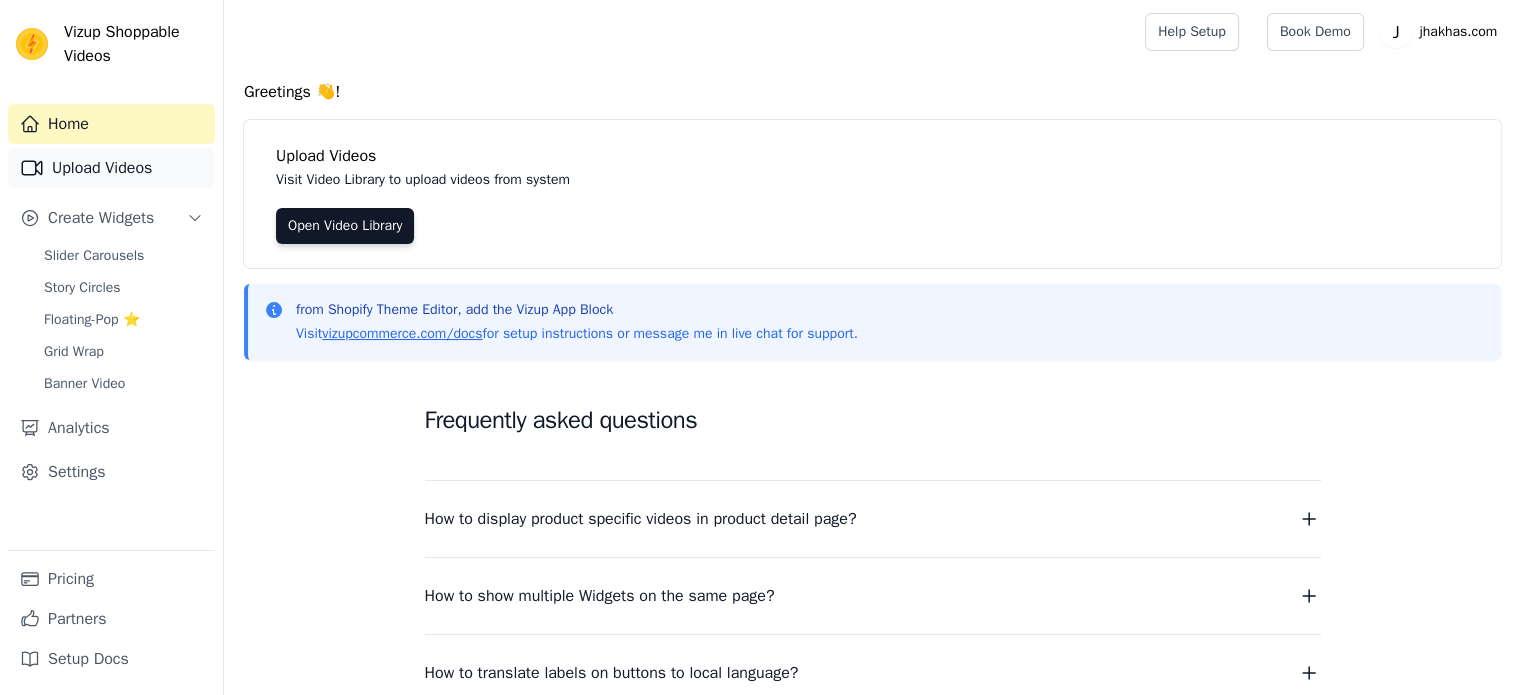 click on "Upload Videos" at bounding box center (111, 168) 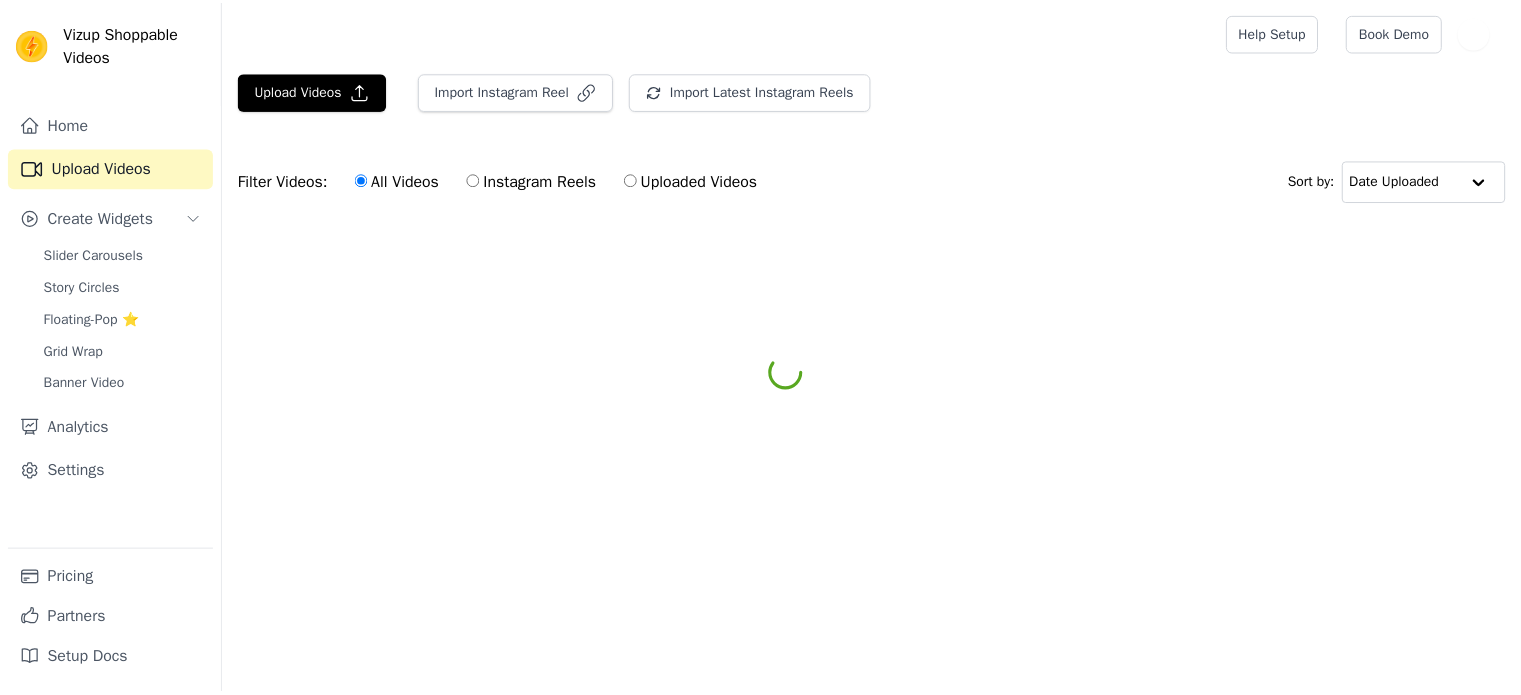 scroll, scrollTop: 0, scrollLeft: 0, axis: both 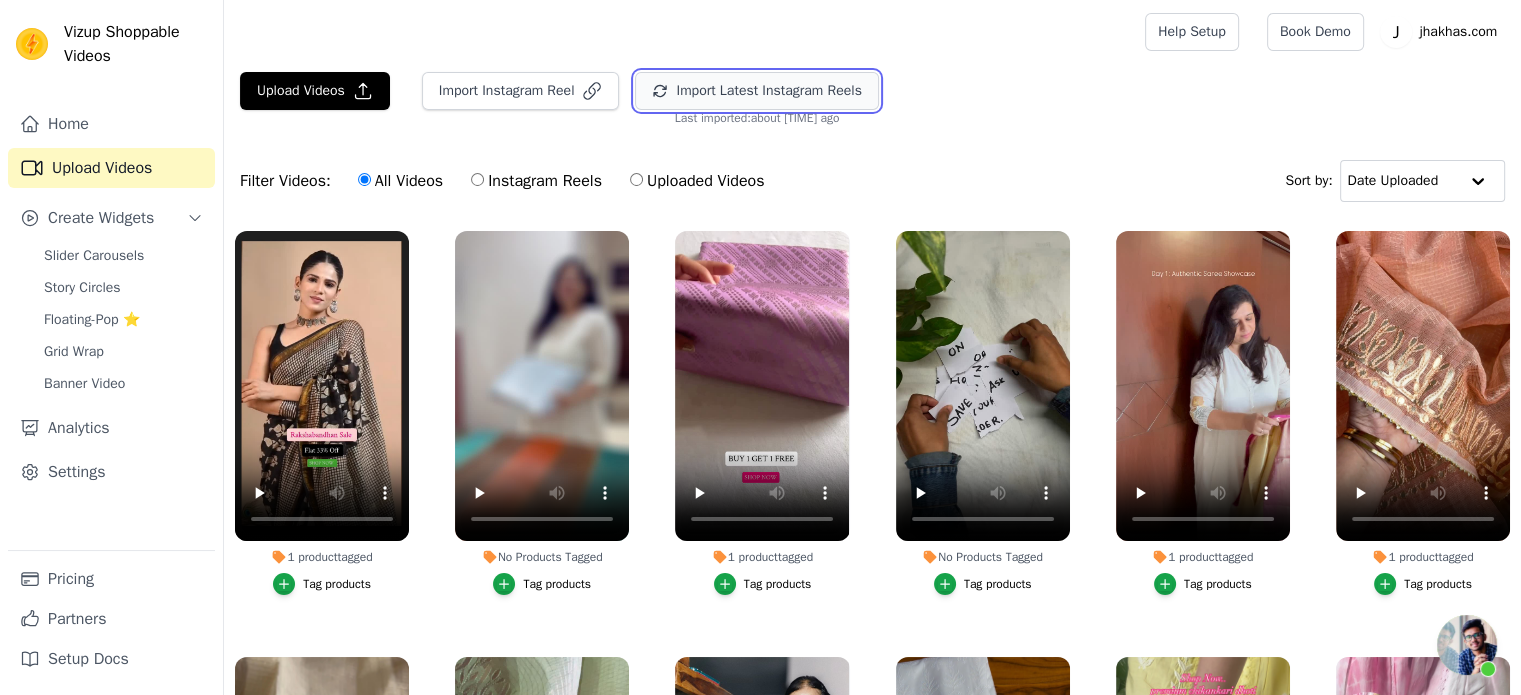 click on "Import Latest Instagram Reels" at bounding box center [756, 91] 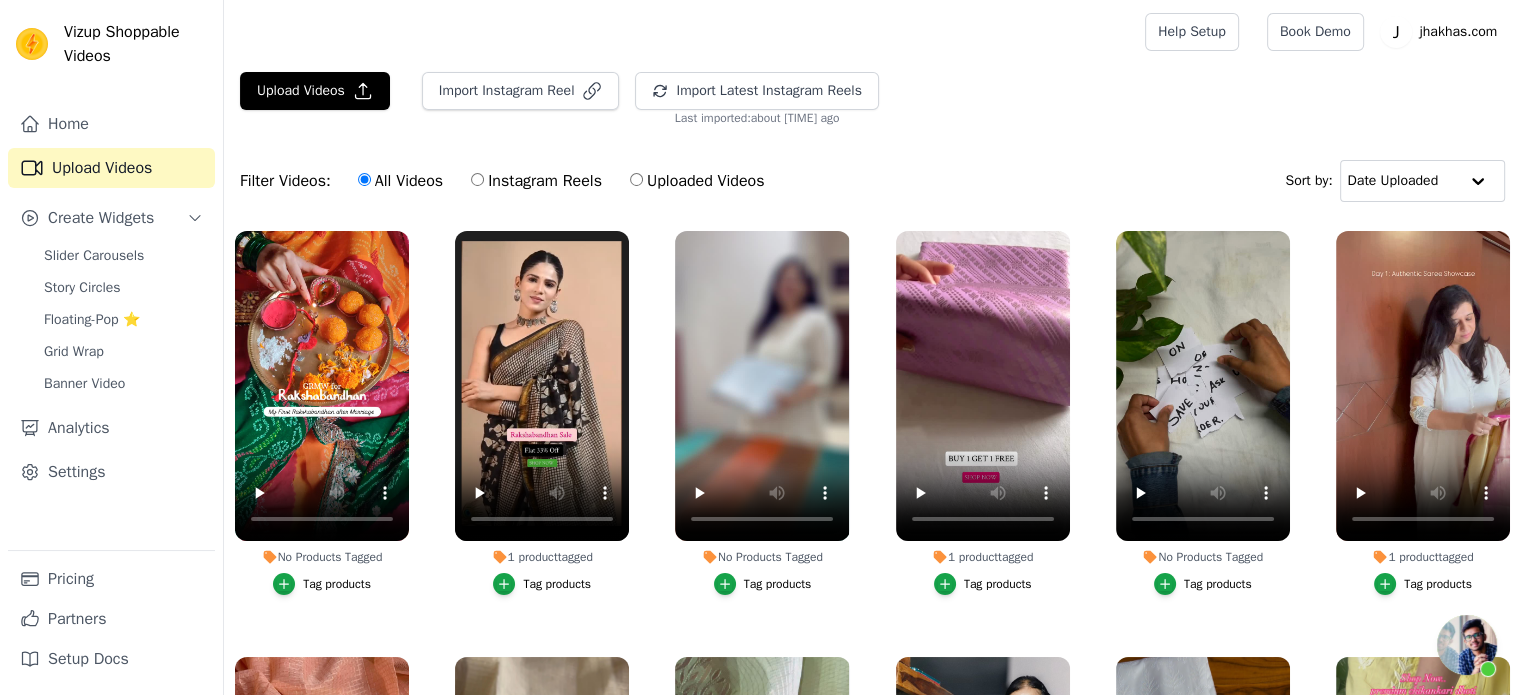 click on "Tag products" at bounding box center (337, 584) 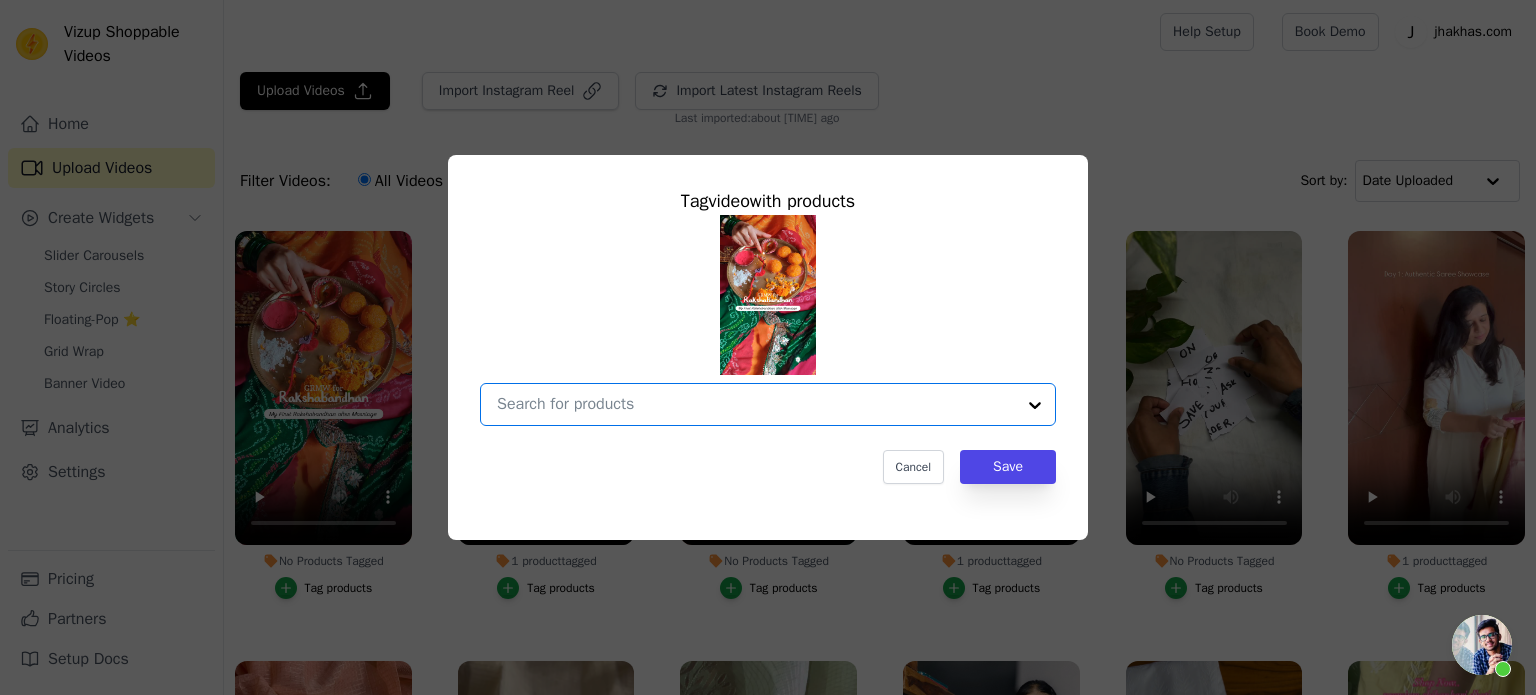 click on "No Products Tagged     Tag  video  with products       Option undefined, selected.   Select is focused, type to refine list, press down to open the menu.                   Cancel   Save     Tag products" at bounding box center [756, 404] 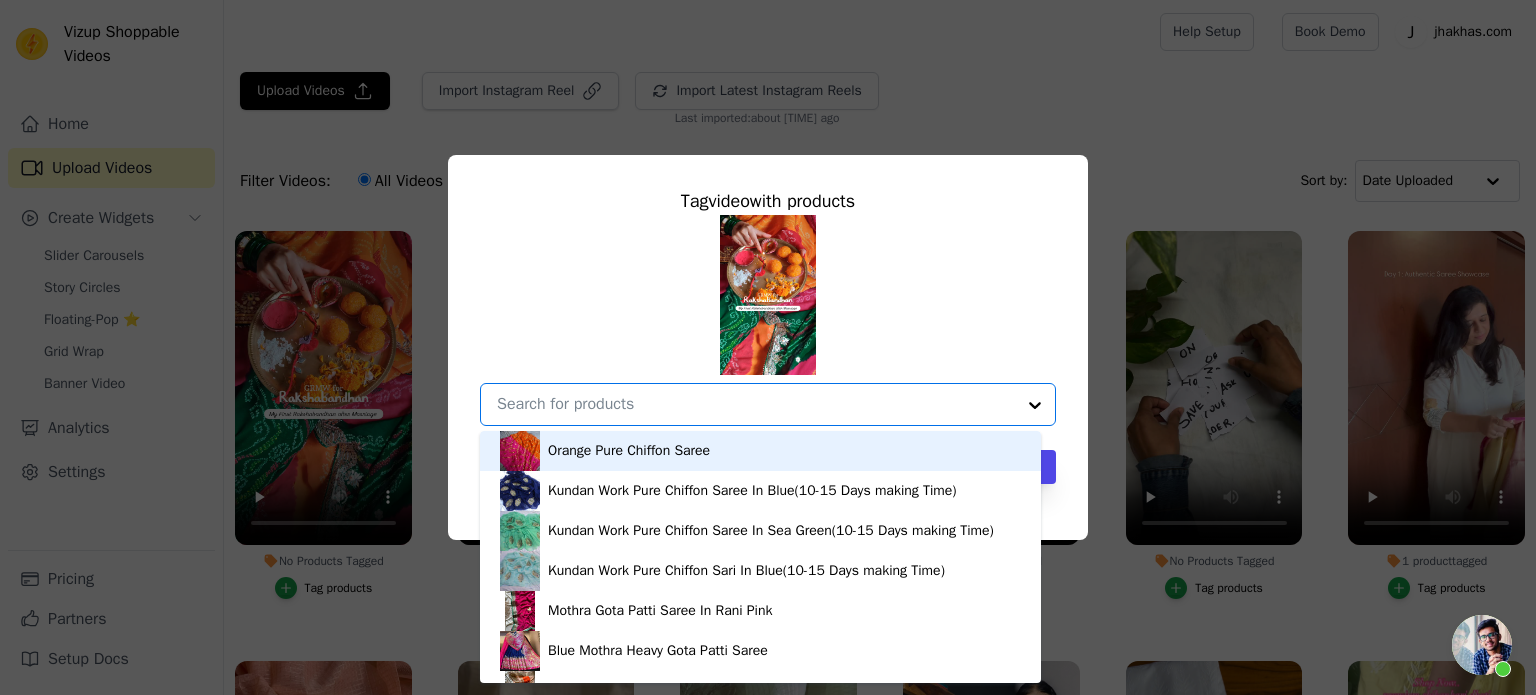 paste on "https://jhakhas.com/collections/chikankari-pants" 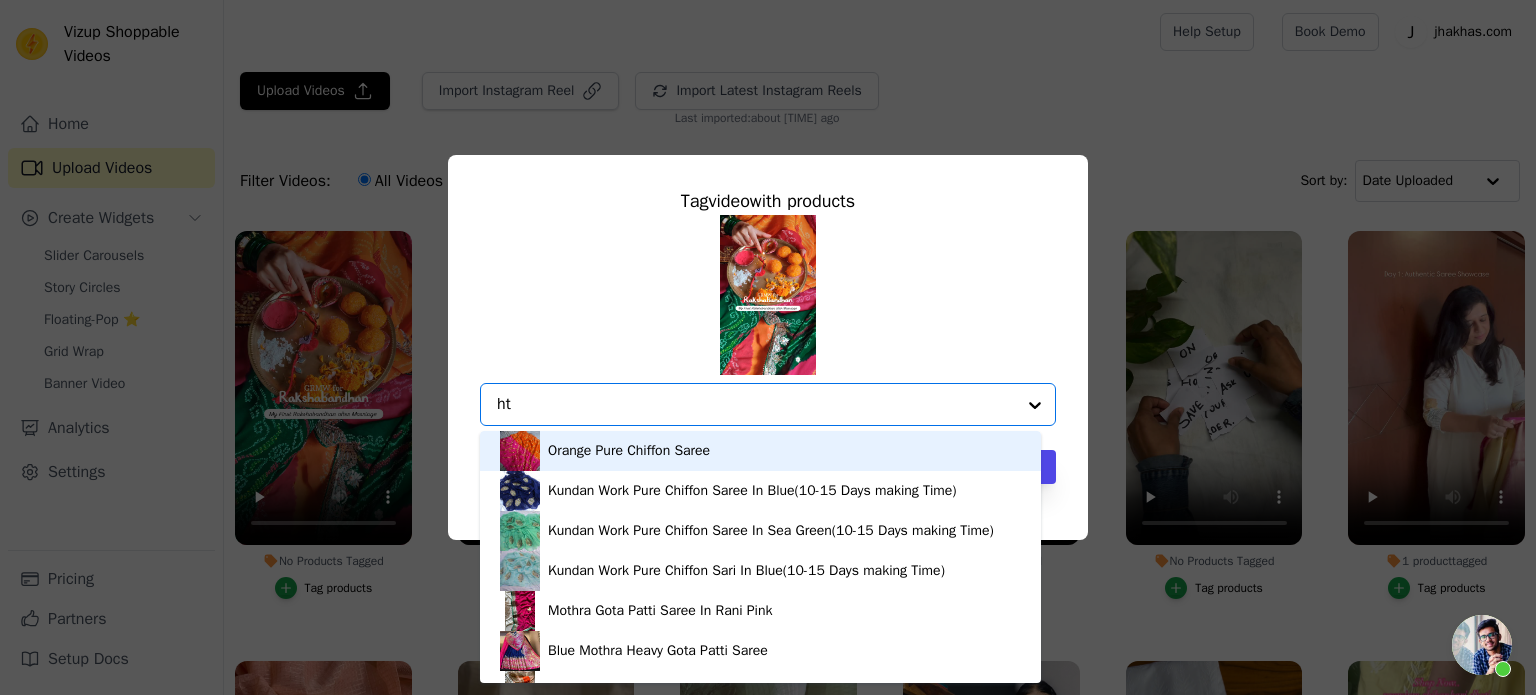 type on "h" 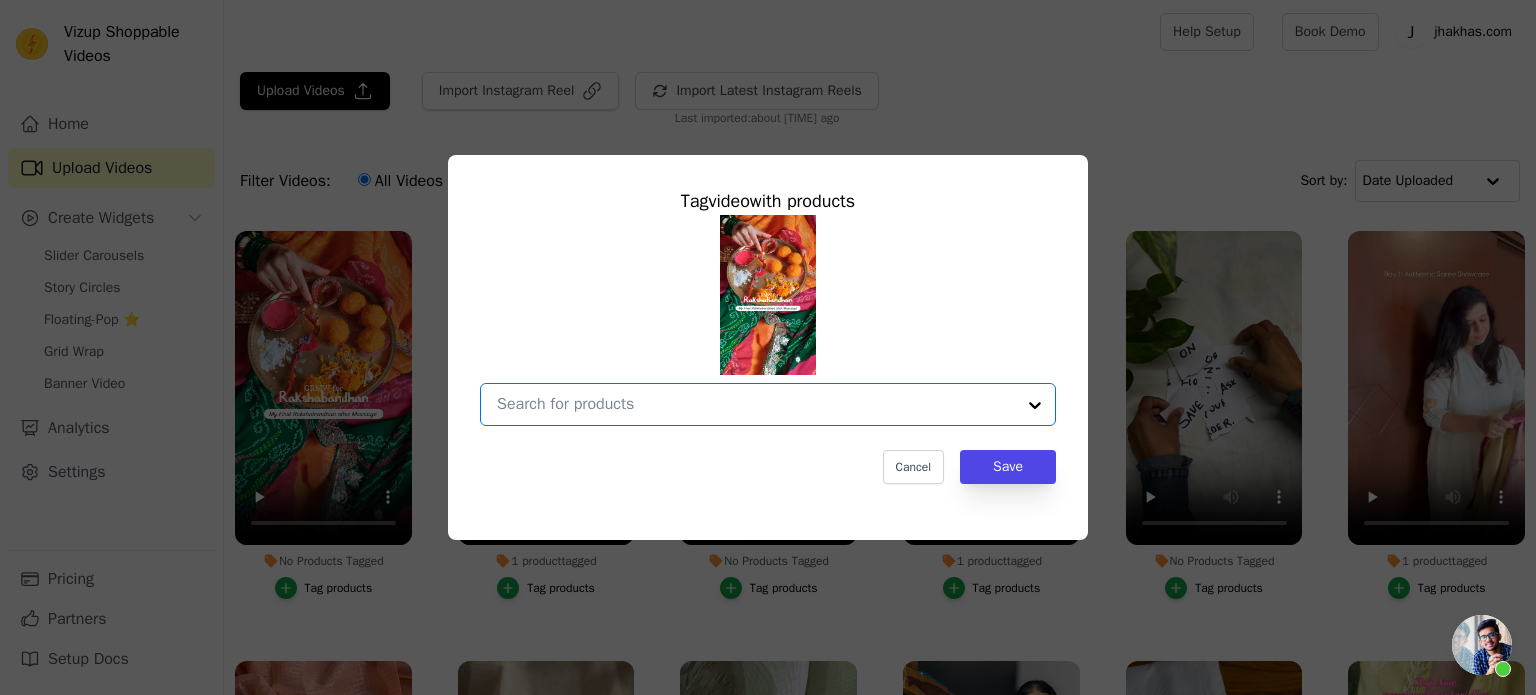 click on "No Products Tagged     Tag  video  with products       Option undefined, selected.   Select is focused, type to refine list, press down to open the menu.                   Cancel   Save     Tag products" at bounding box center [756, 404] 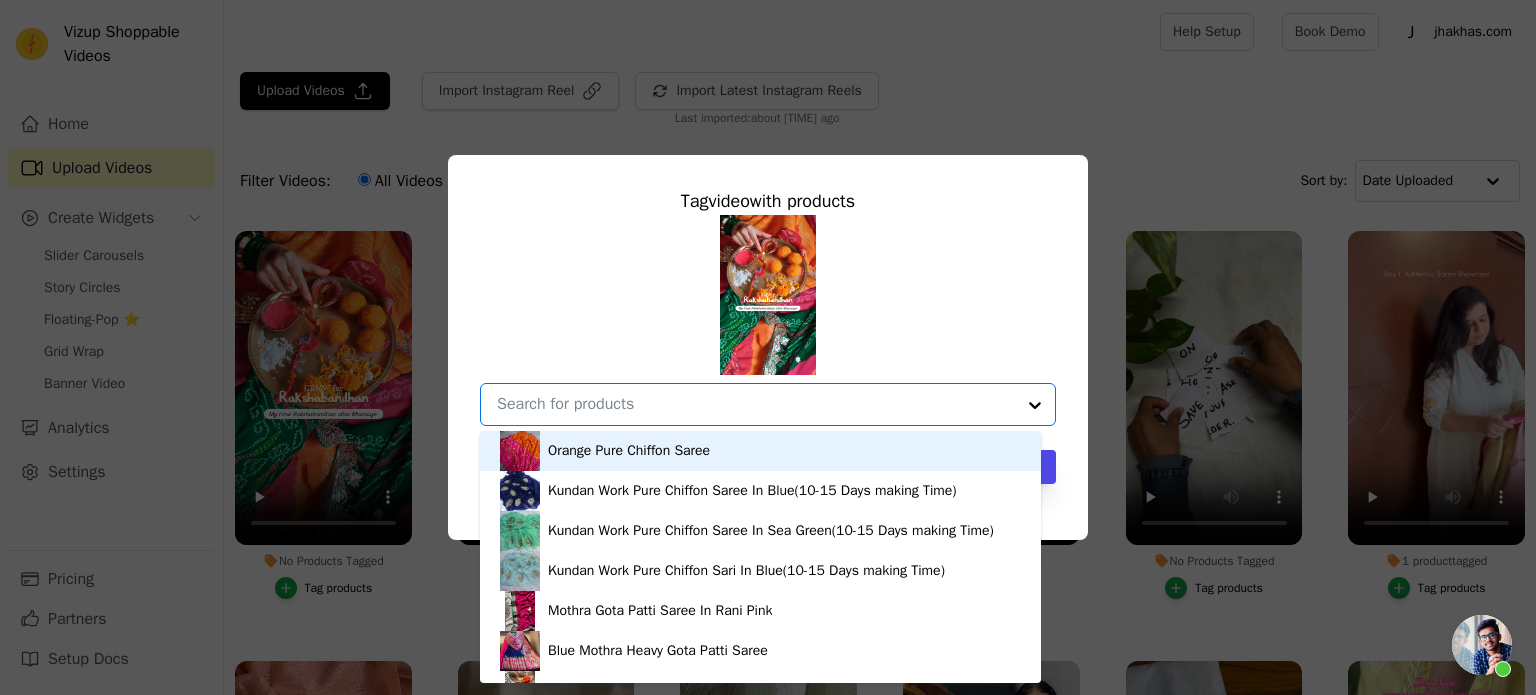 paste on "Multi Color Bandhej Saree" 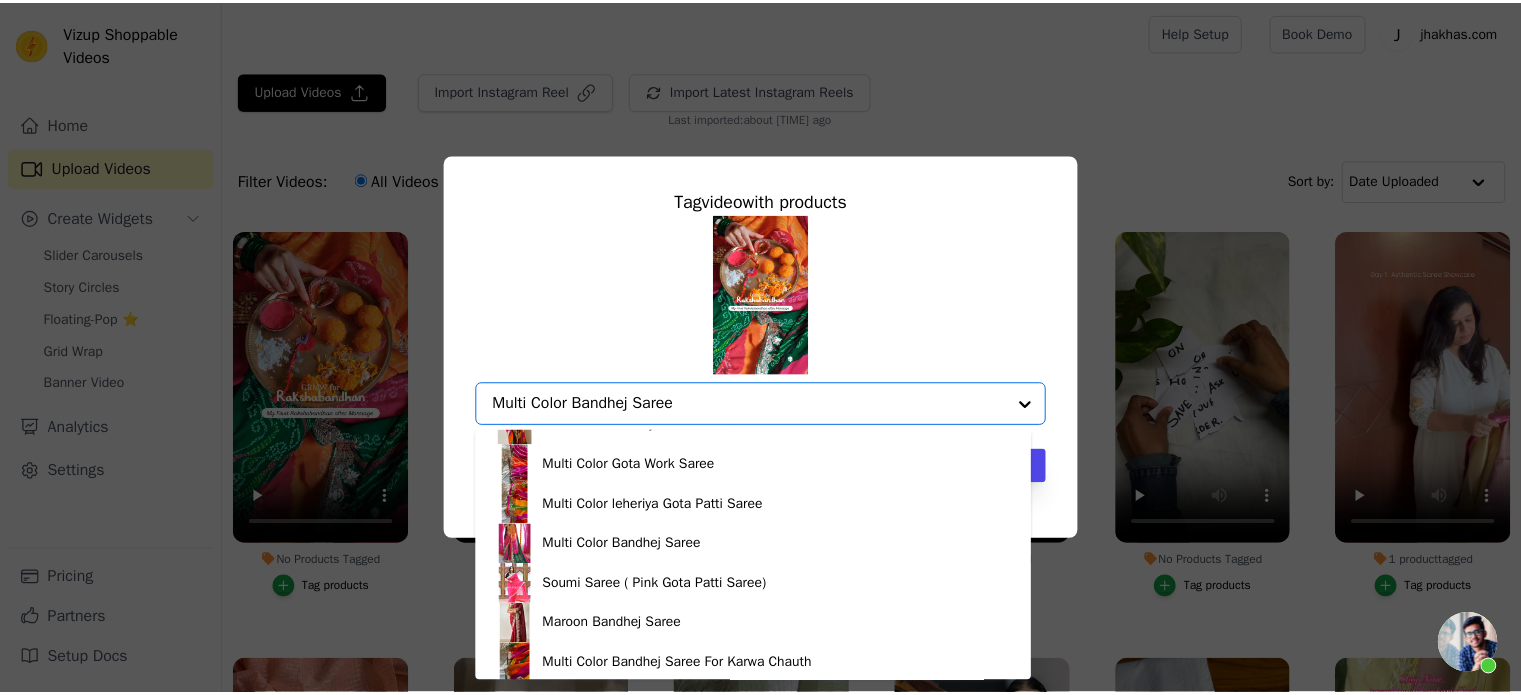 scroll, scrollTop: 300, scrollLeft: 0, axis: vertical 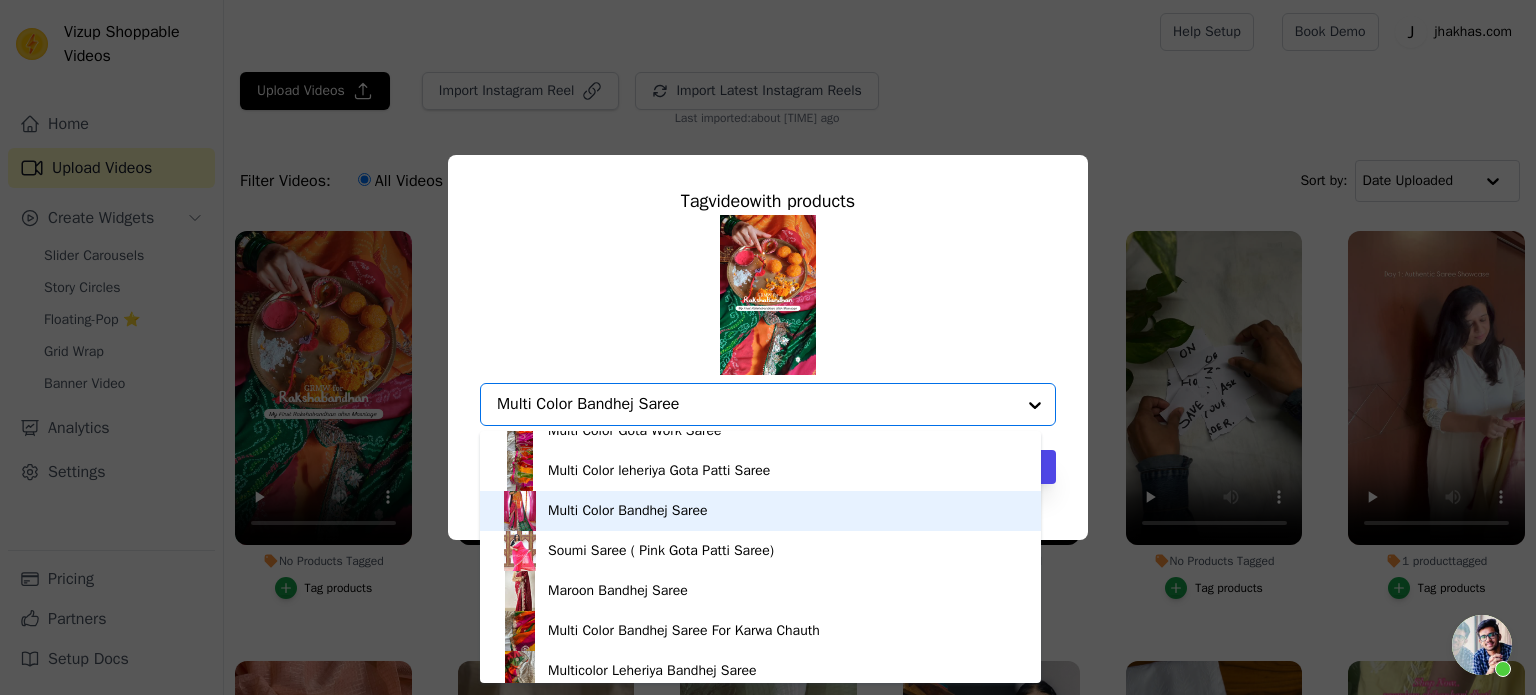 click on "Multi Color Bandhej Saree" at bounding box center (760, 511) 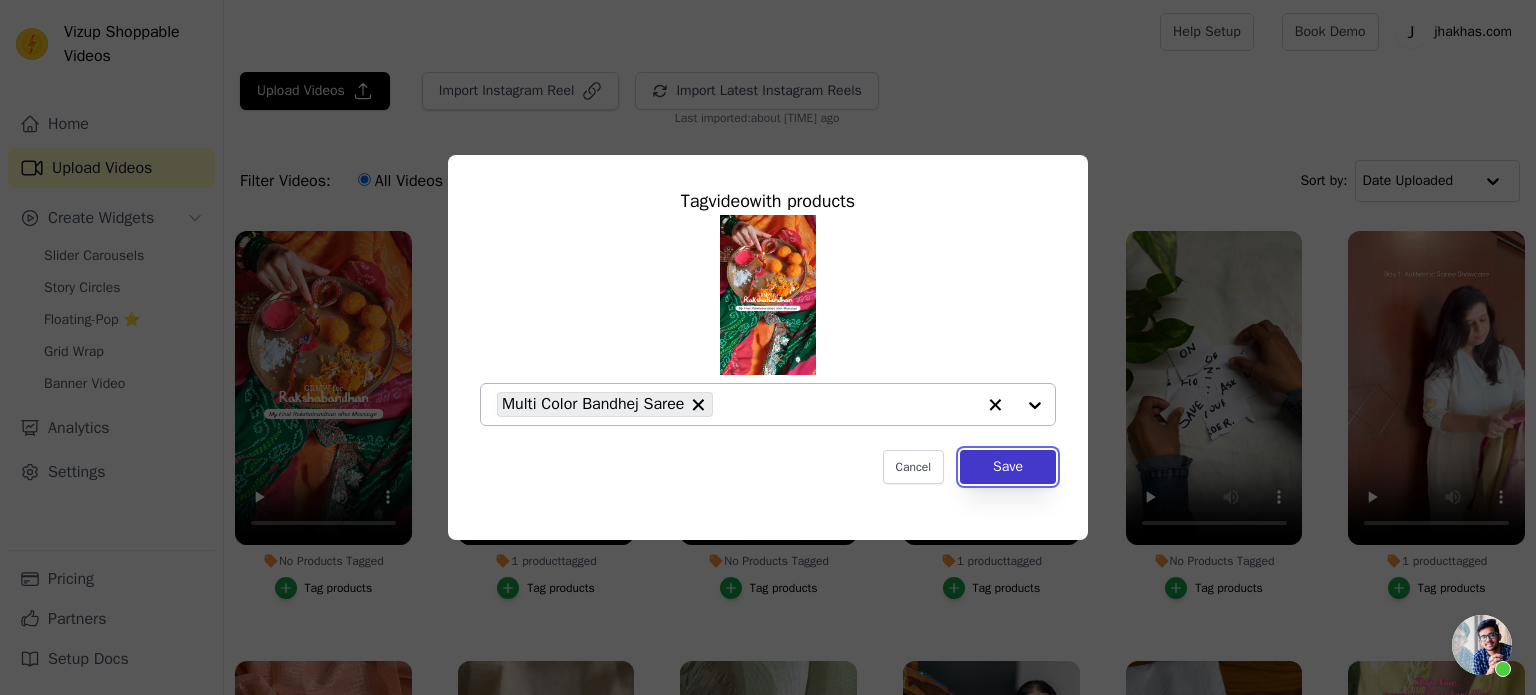 click on "Save" at bounding box center [1008, 467] 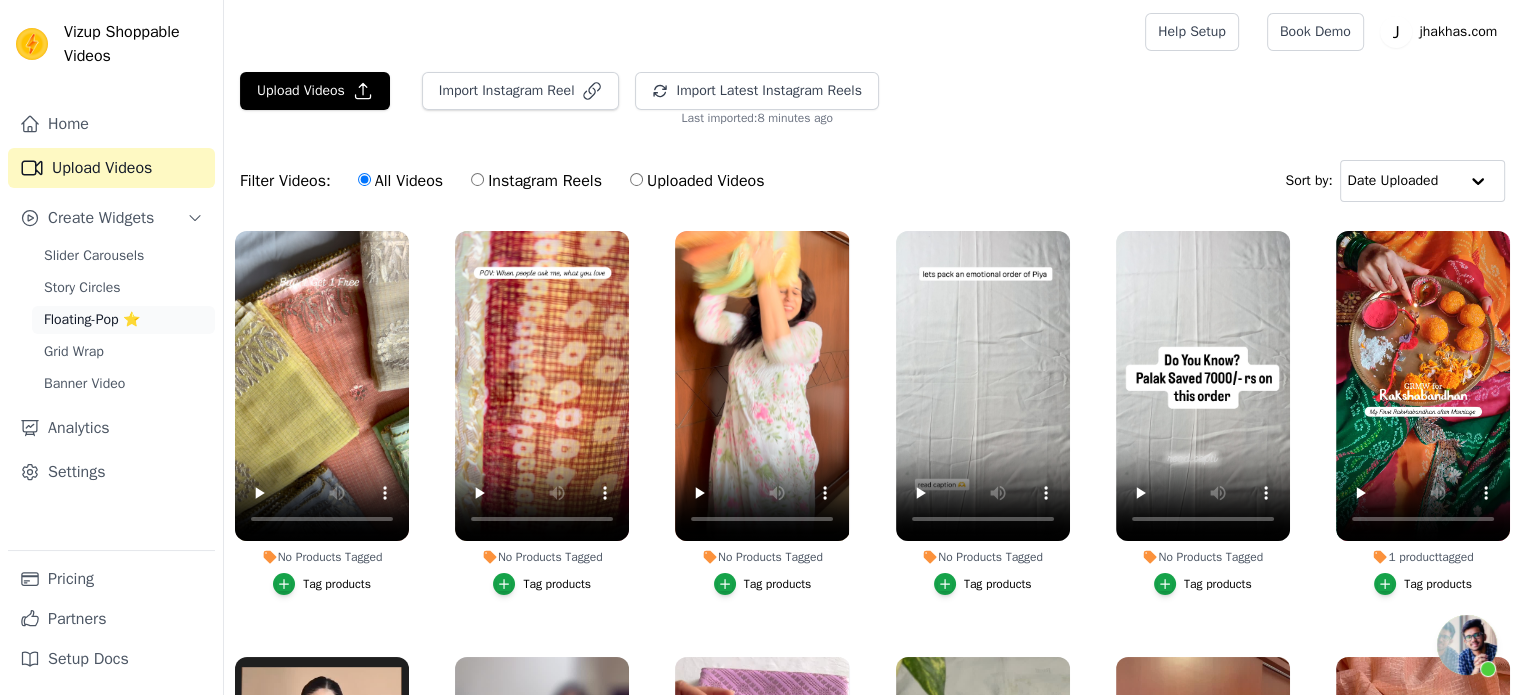 click on "Floating-Pop ⭐" at bounding box center (123, 320) 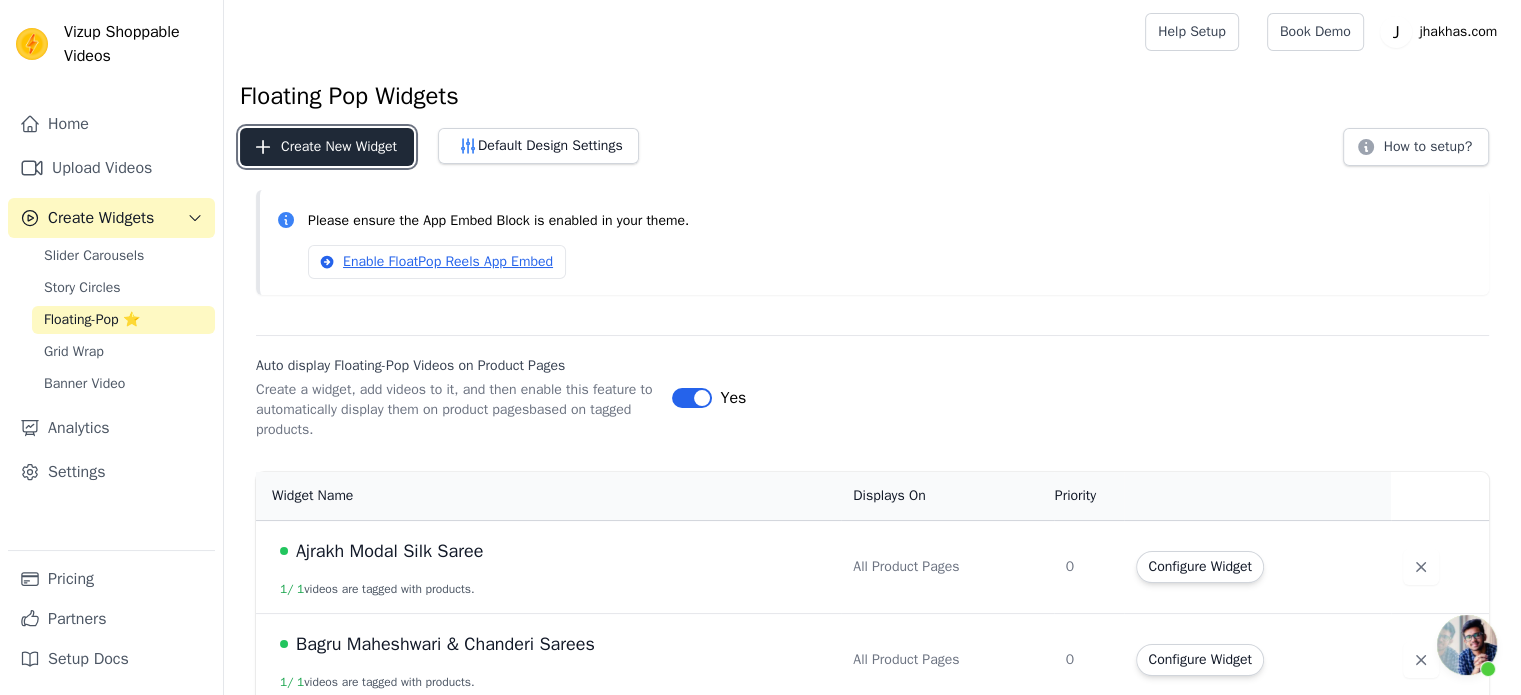 click on "Create New Widget" at bounding box center [327, 147] 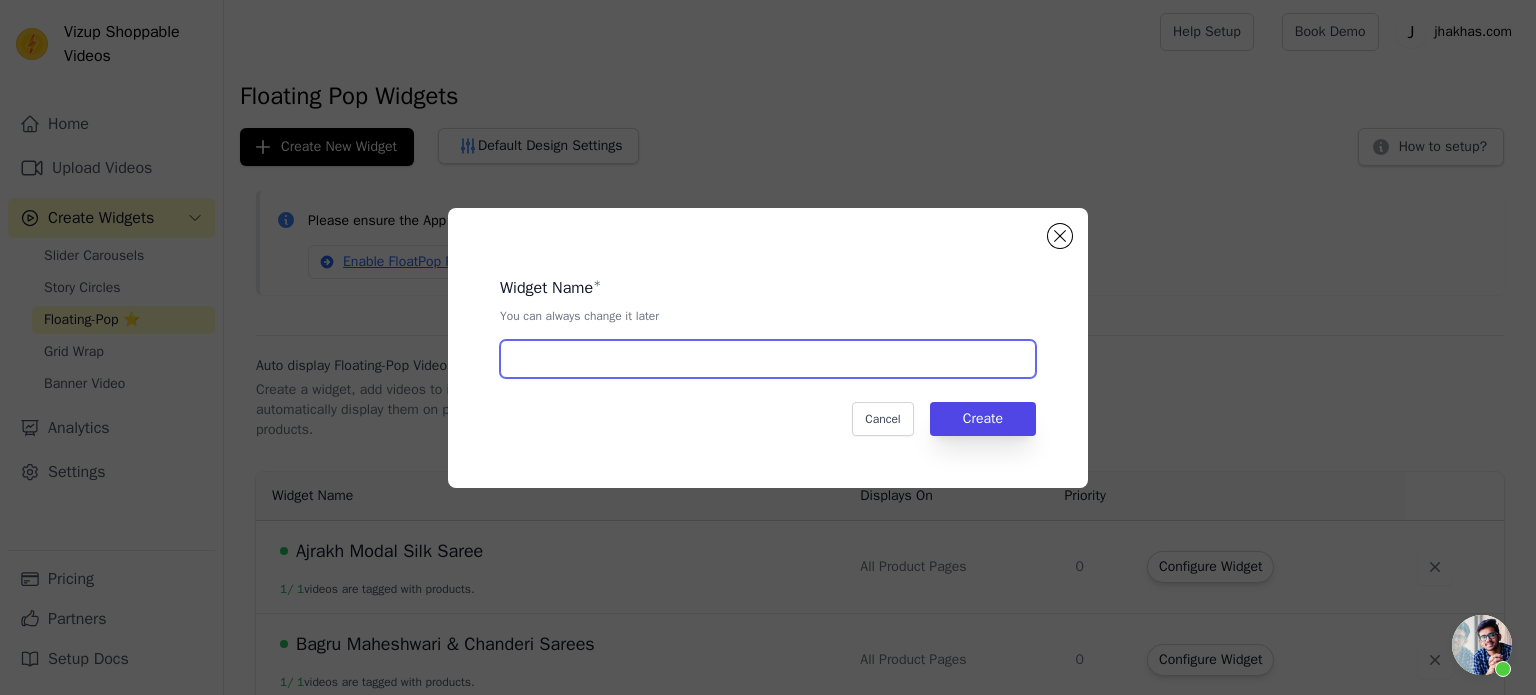 click at bounding box center [768, 359] 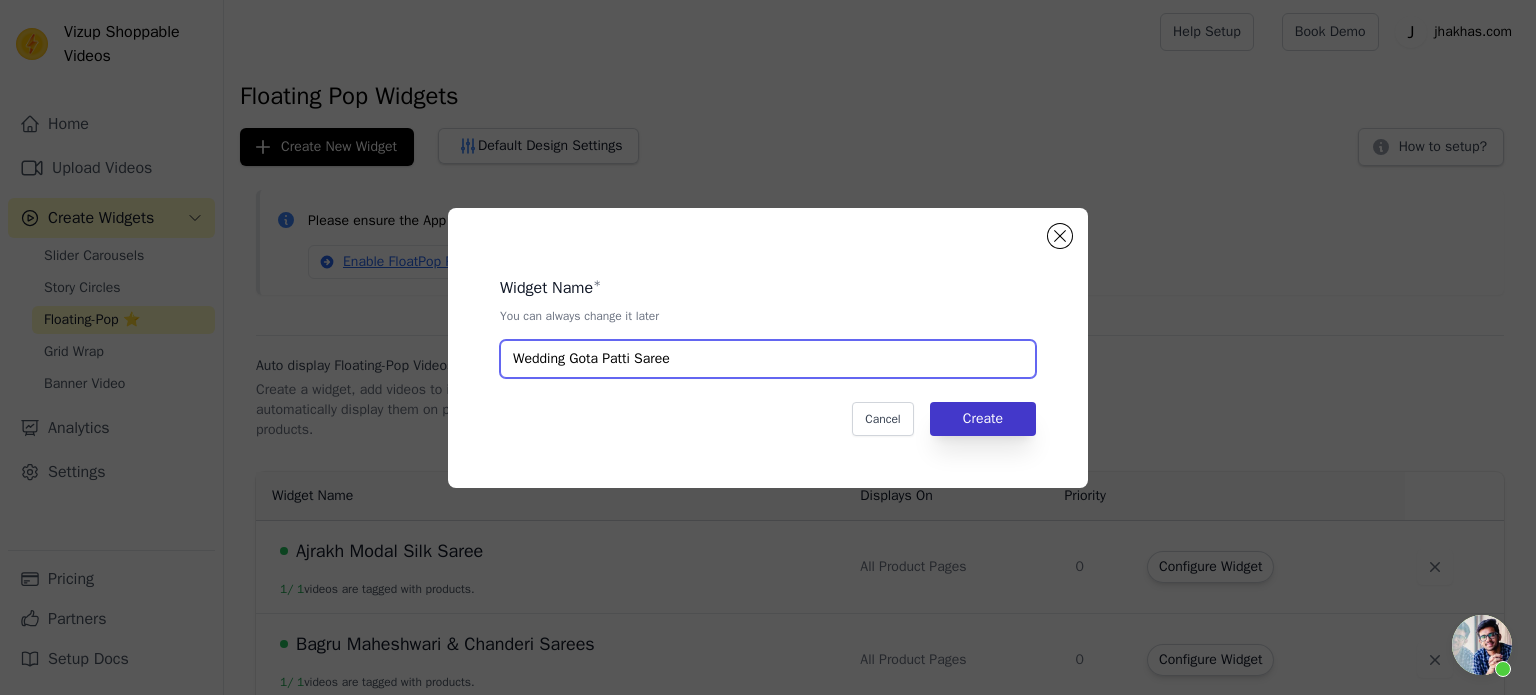 type on "Wedding Gota Patti Saree" 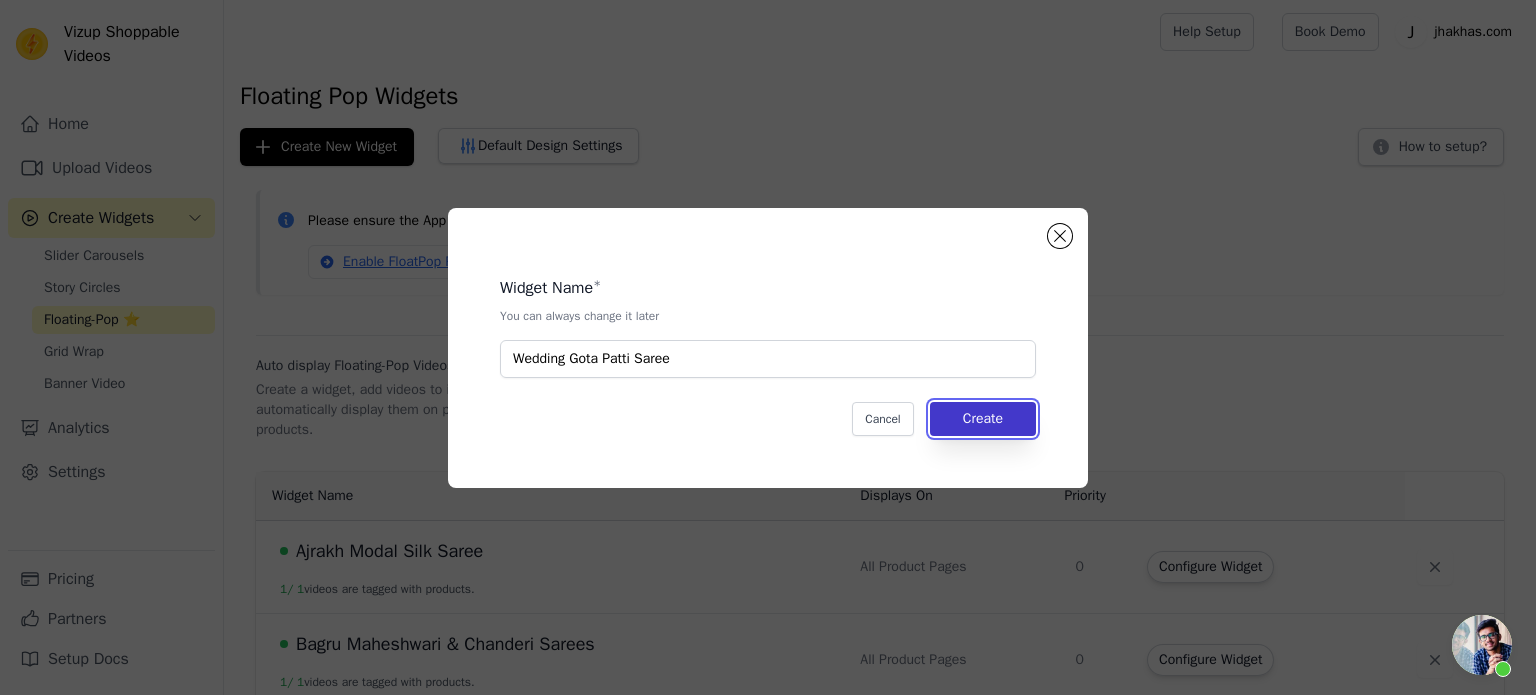 click on "Create" at bounding box center [983, 419] 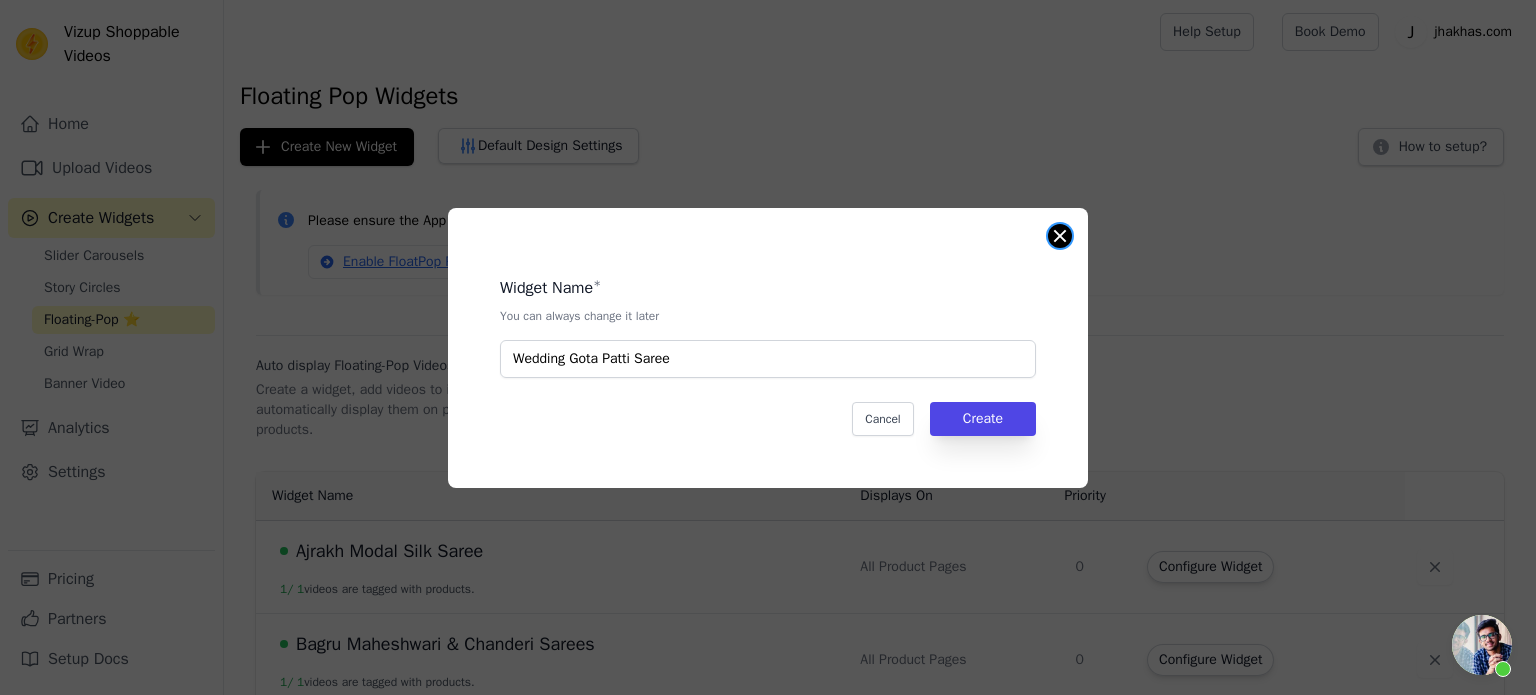 click at bounding box center [1060, 236] 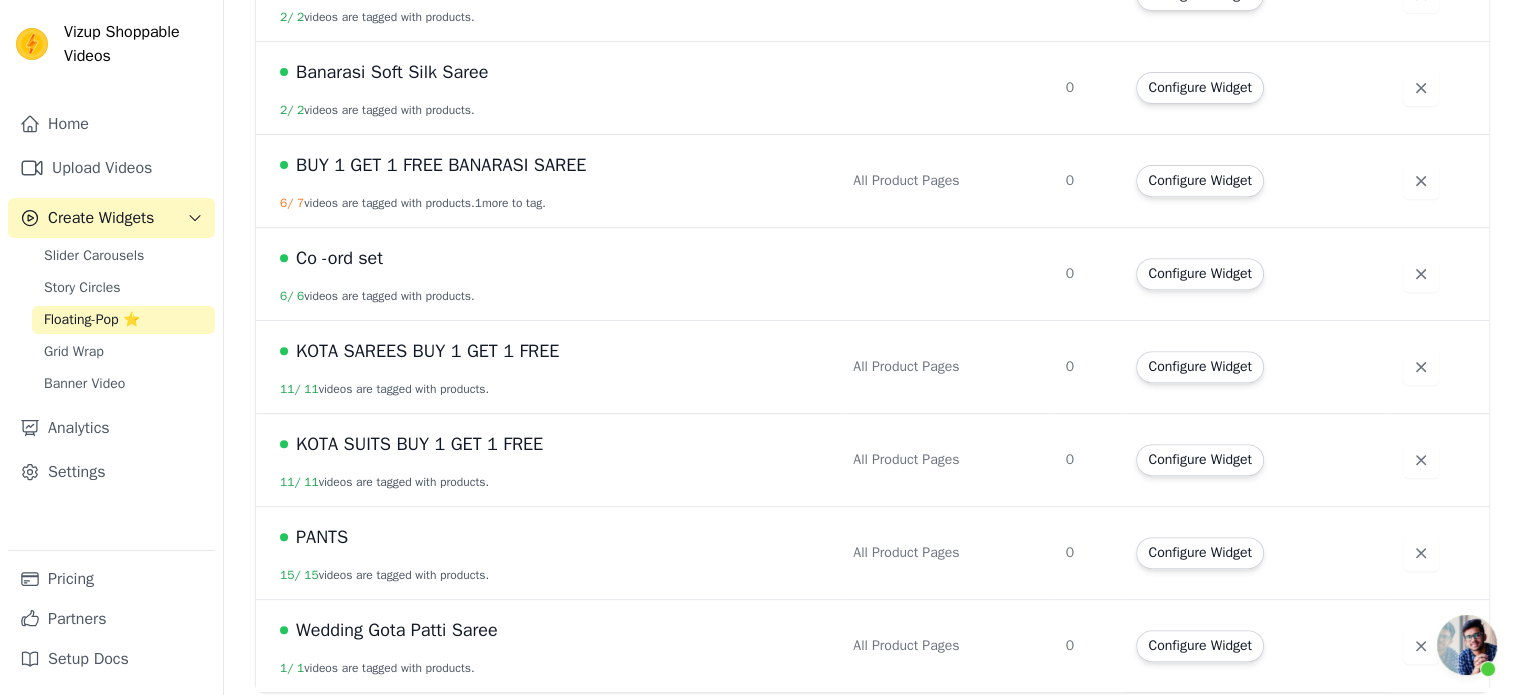 scroll, scrollTop: 759, scrollLeft: 0, axis: vertical 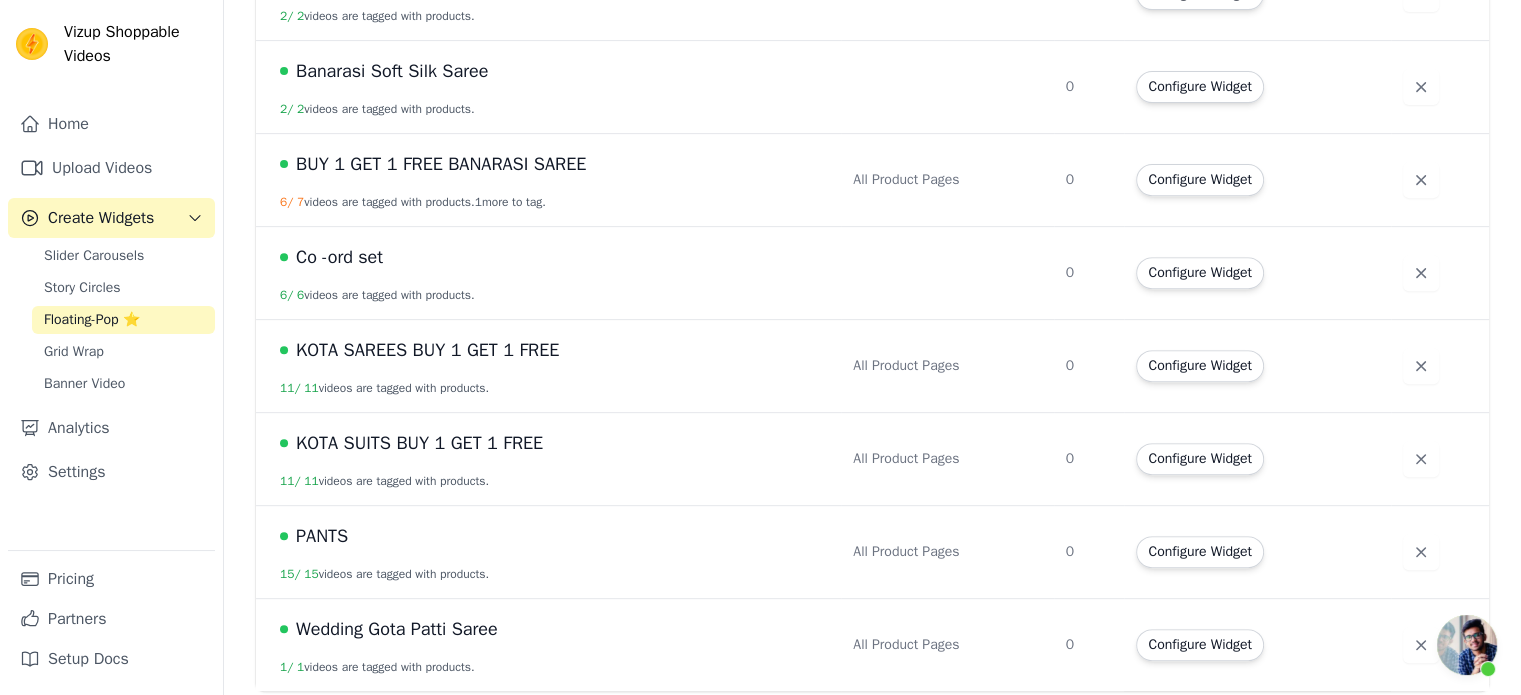 click on "Wedding Gota Patti Saree" at bounding box center [554, 629] 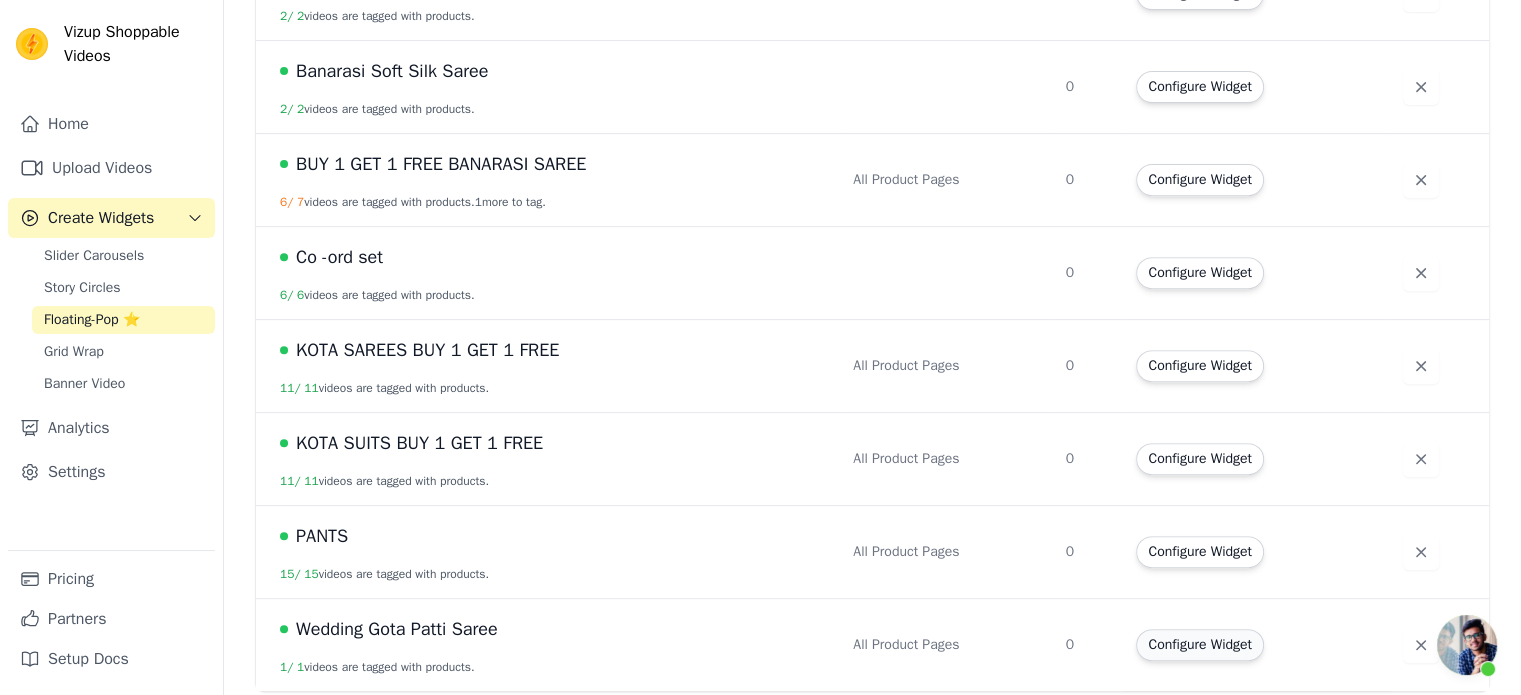 click on "Configure Widget" at bounding box center (1199, 645) 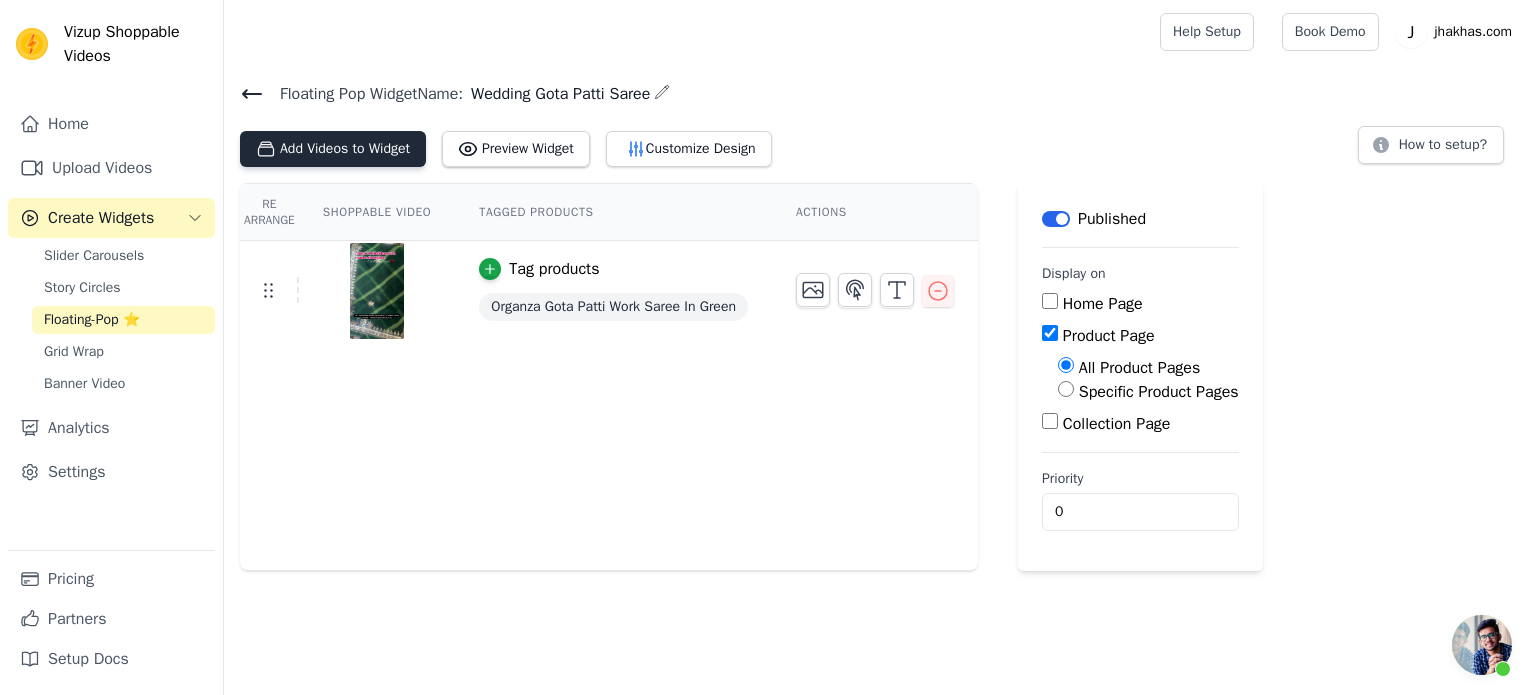 click on "Add Videos to Widget" at bounding box center [333, 149] 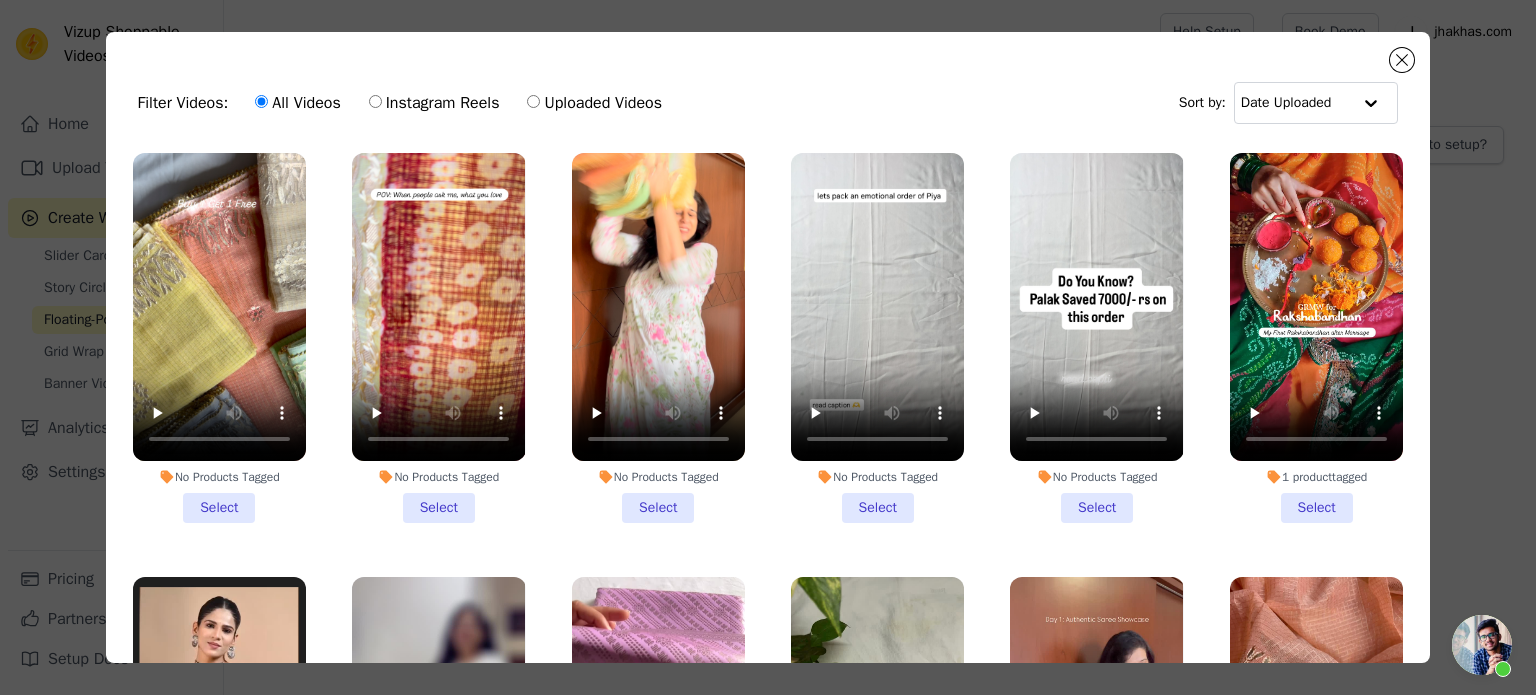 click on "1   product  tagged     Select" at bounding box center (1316, 338) 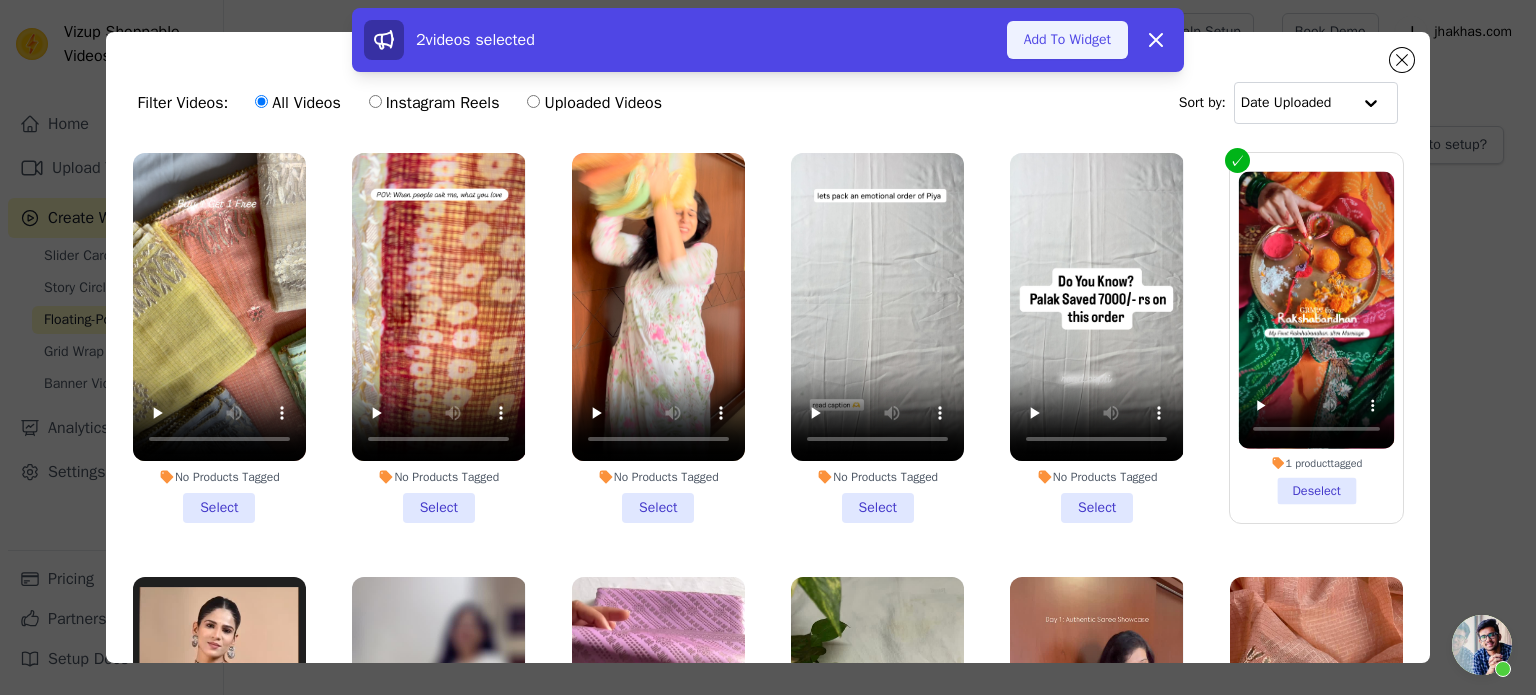 click on "Add To Widget" at bounding box center [1067, 40] 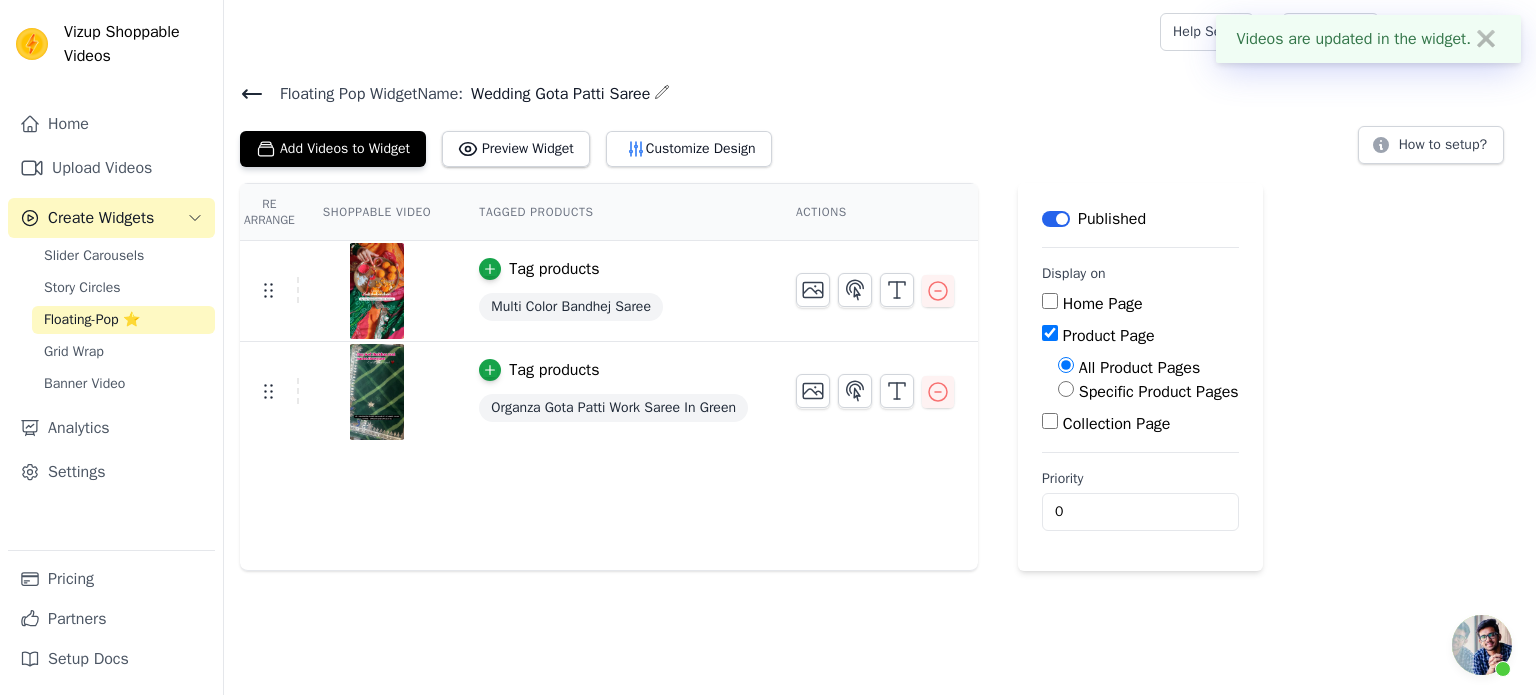click 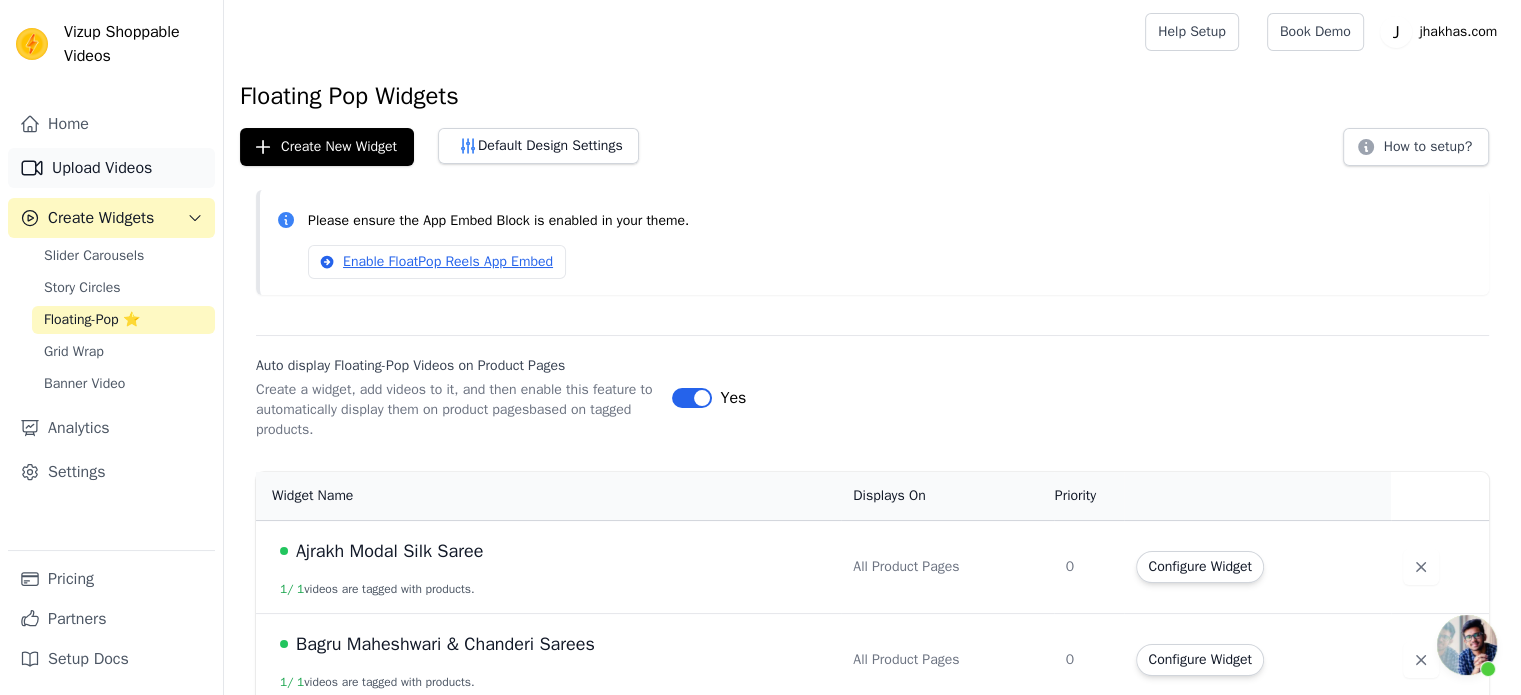 click on "Upload Videos" at bounding box center (111, 168) 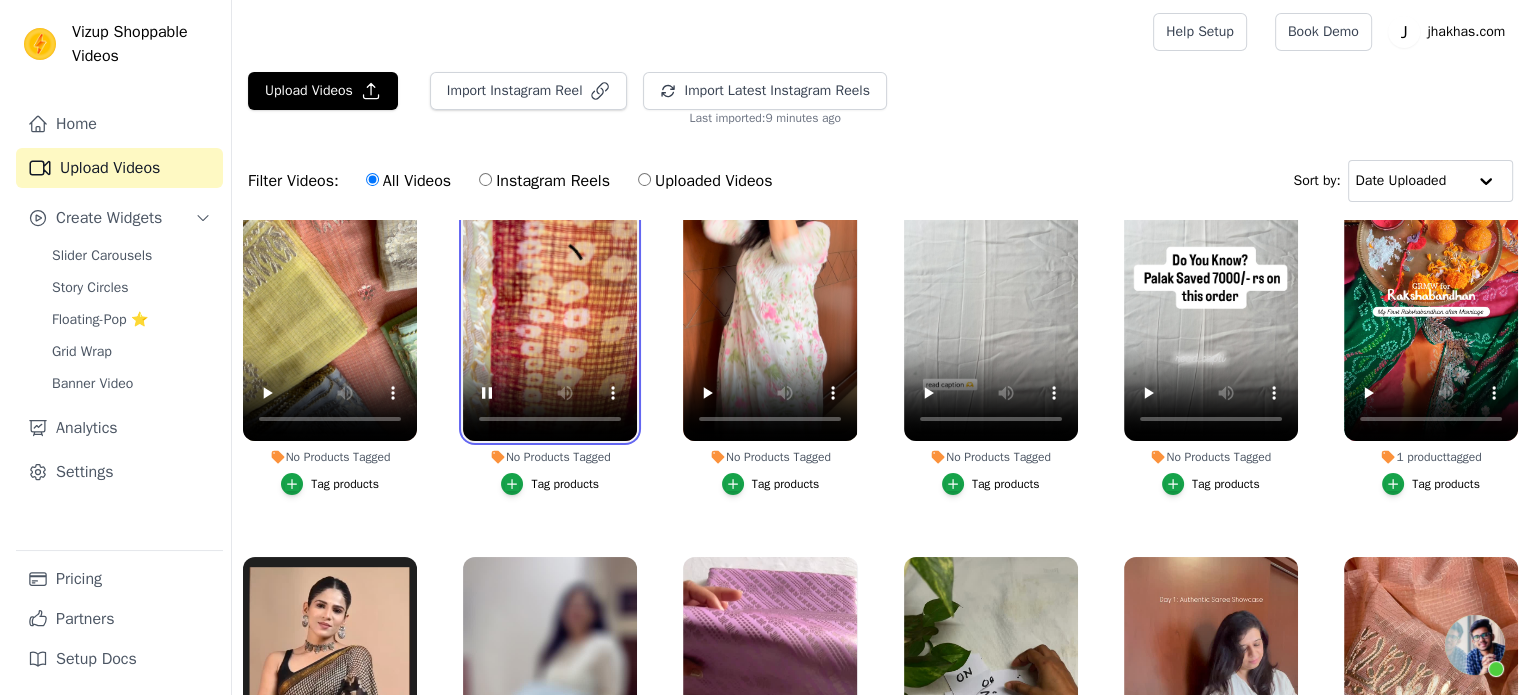 scroll, scrollTop: 0, scrollLeft: 0, axis: both 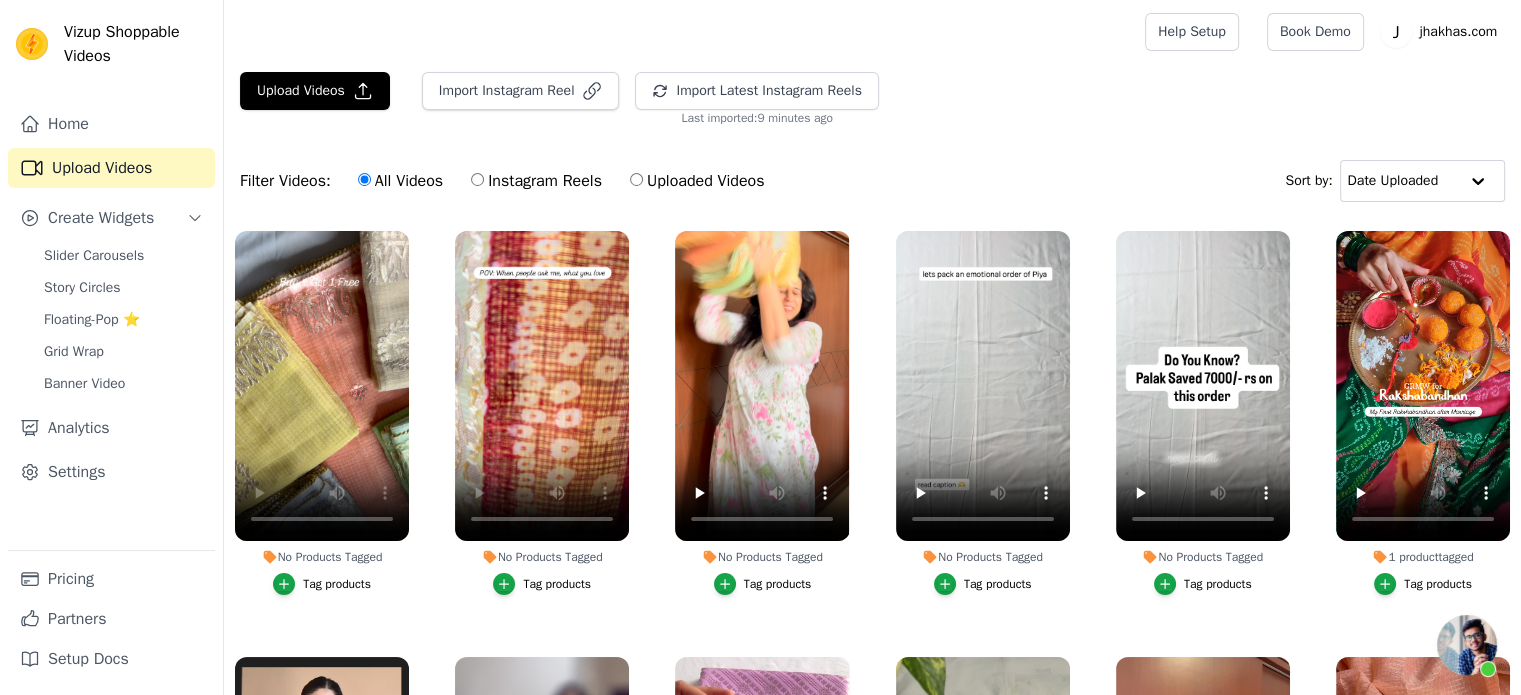 click on "Tag products" at bounding box center (337, 584) 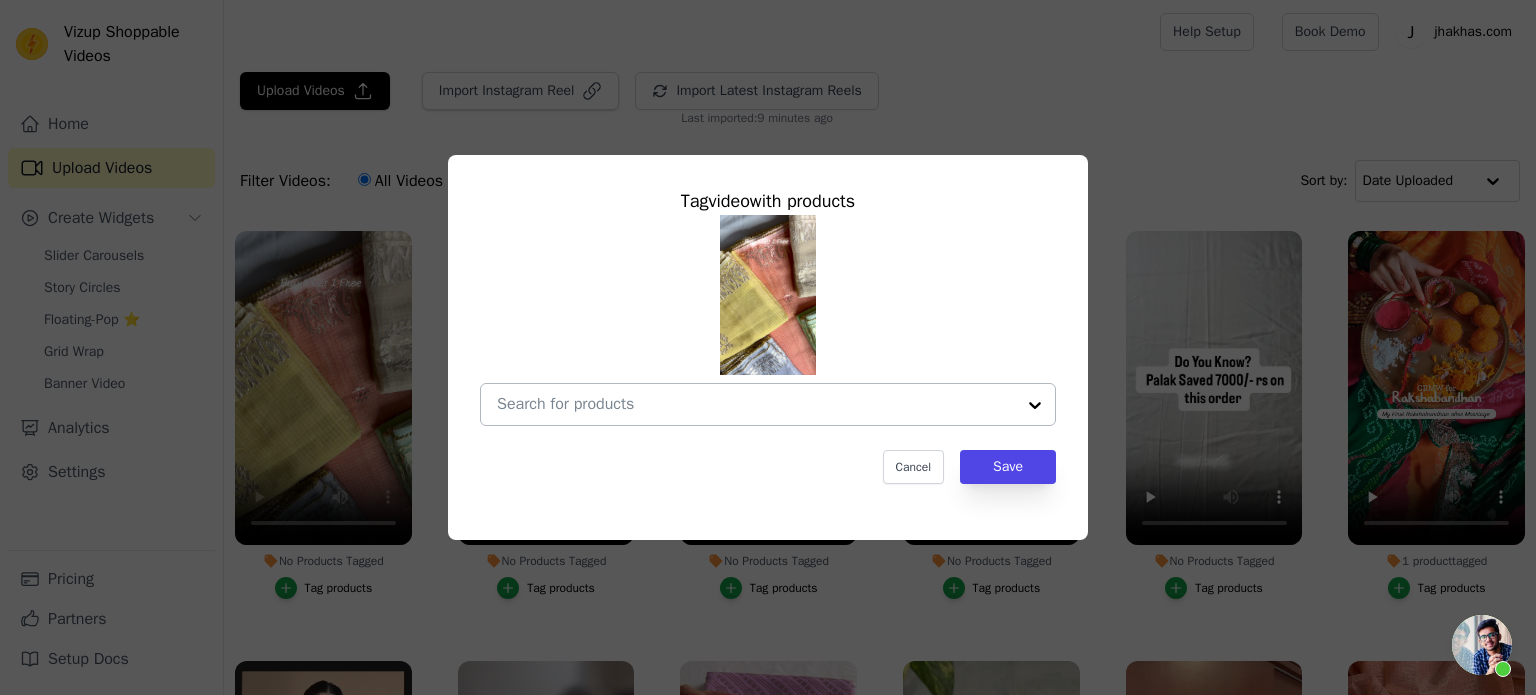 click on "No Products Tagged     Tag  video  with products                         Cancel   Save     Tag products" at bounding box center (756, 404) 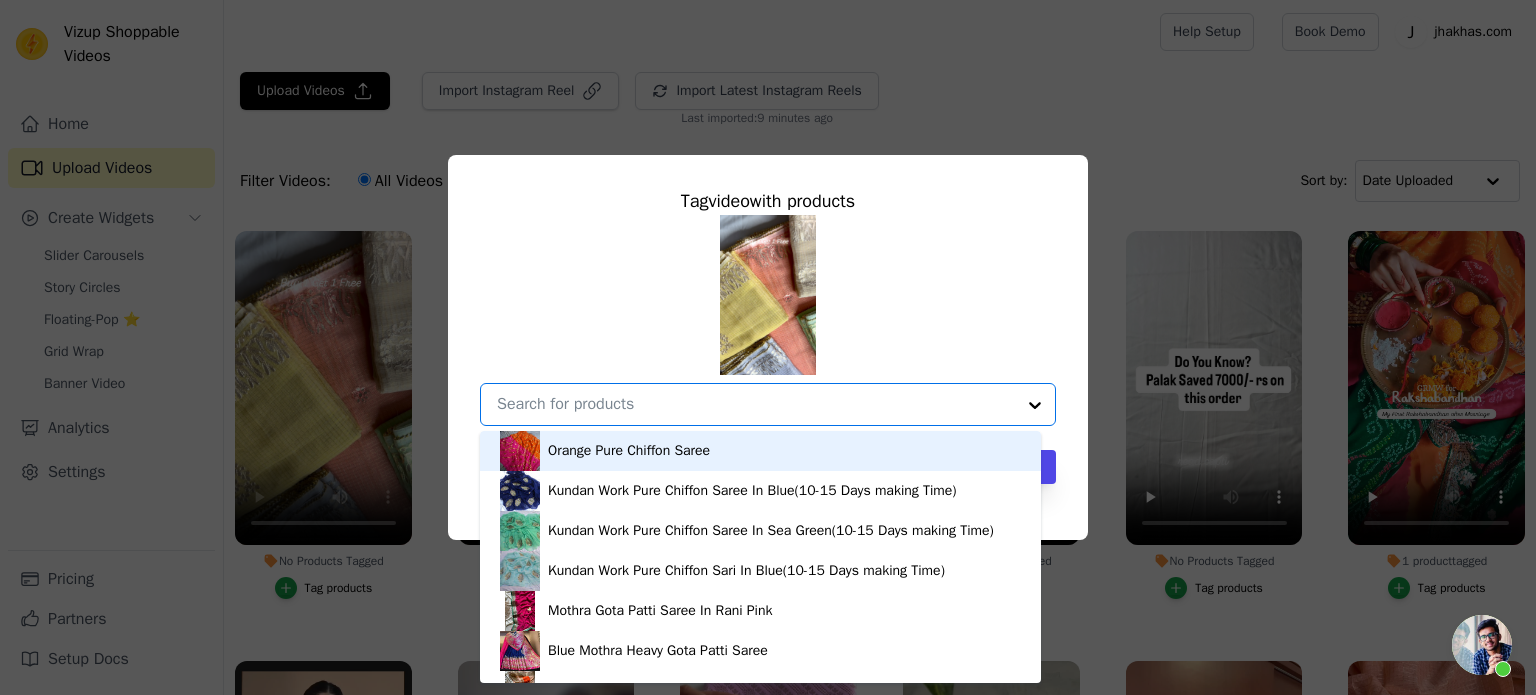 paste on "Silver Grey Kota Doria Gota Patti Saree" 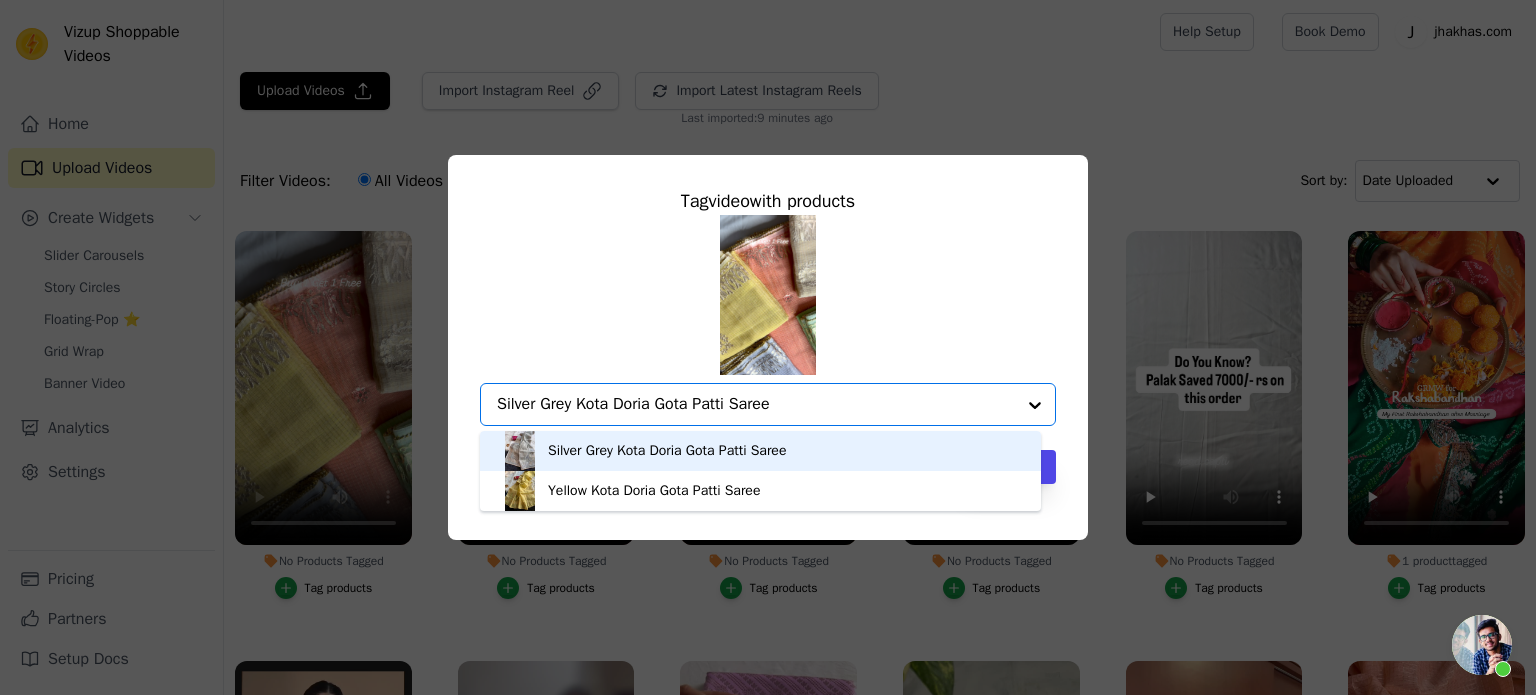 click on "Silver Grey Kota Doria Gota Patti Saree" at bounding box center [667, 451] 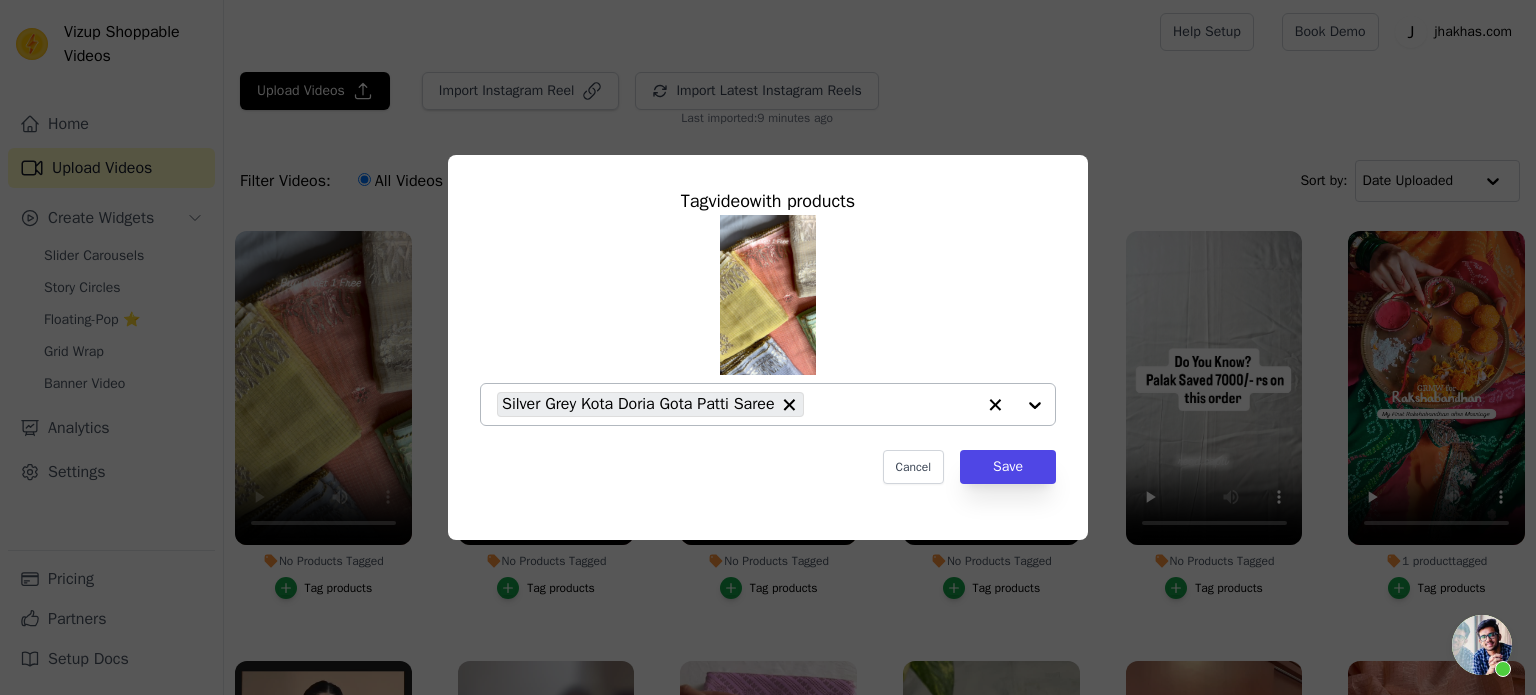paste on "Silver Grey Kota Doria Gota Patti Saree" 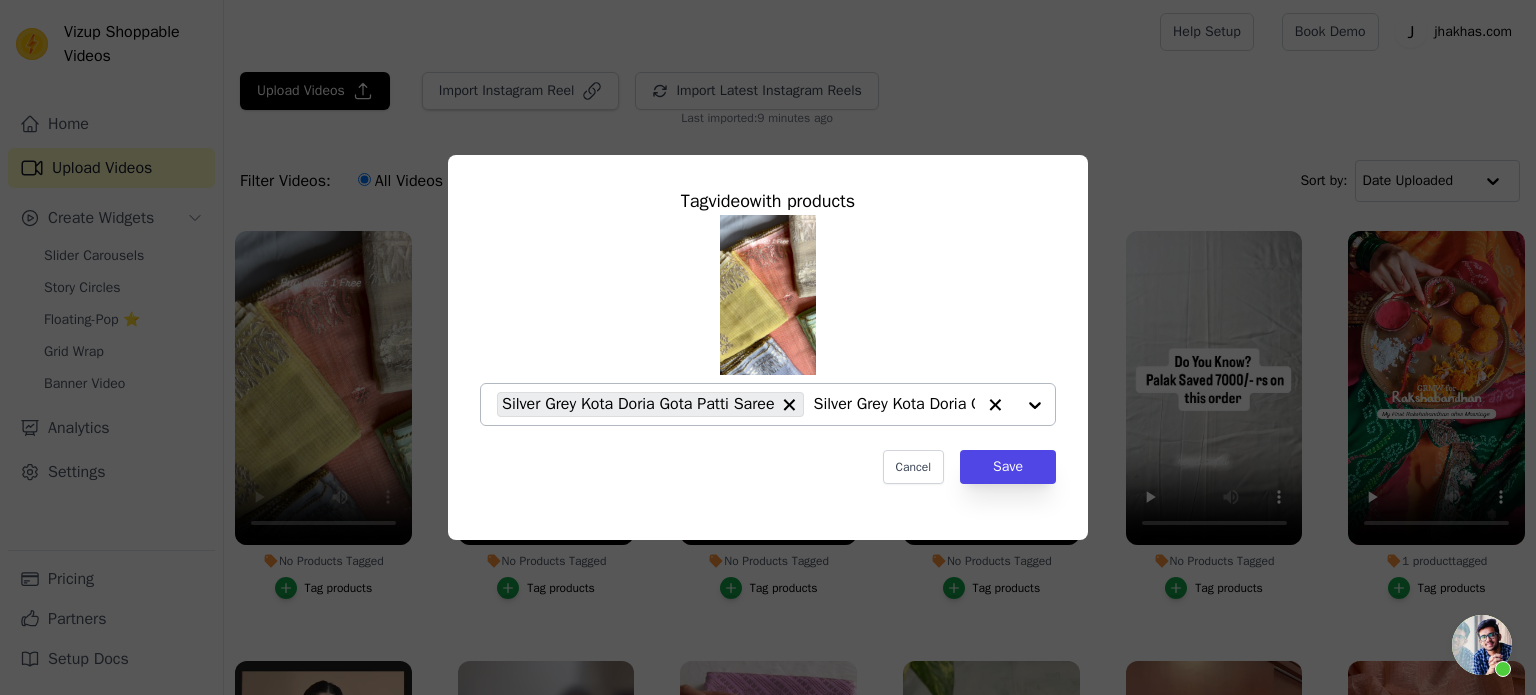 scroll, scrollTop: 0, scrollLeft: 107, axis: horizontal 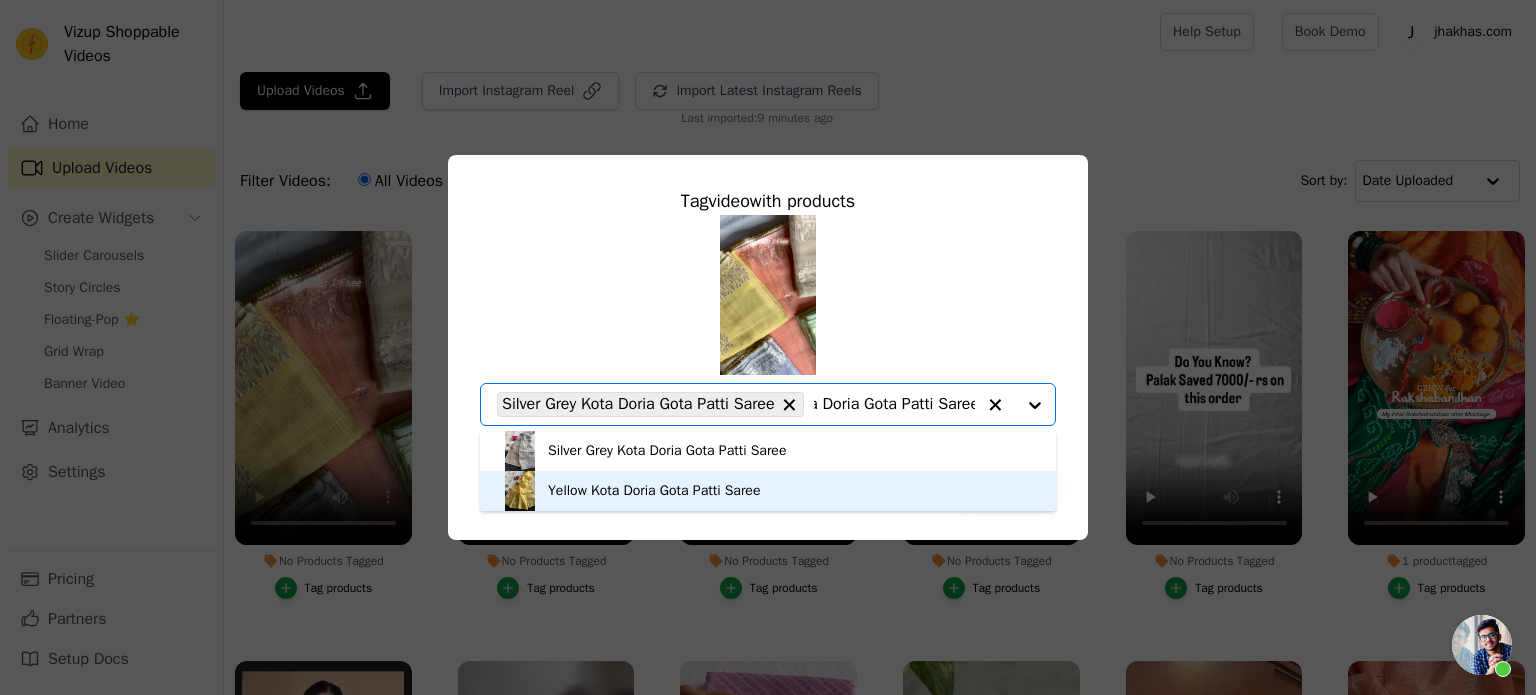 click on "Yellow Kota Doria Gota Patti Saree" at bounding box center (654, 491) 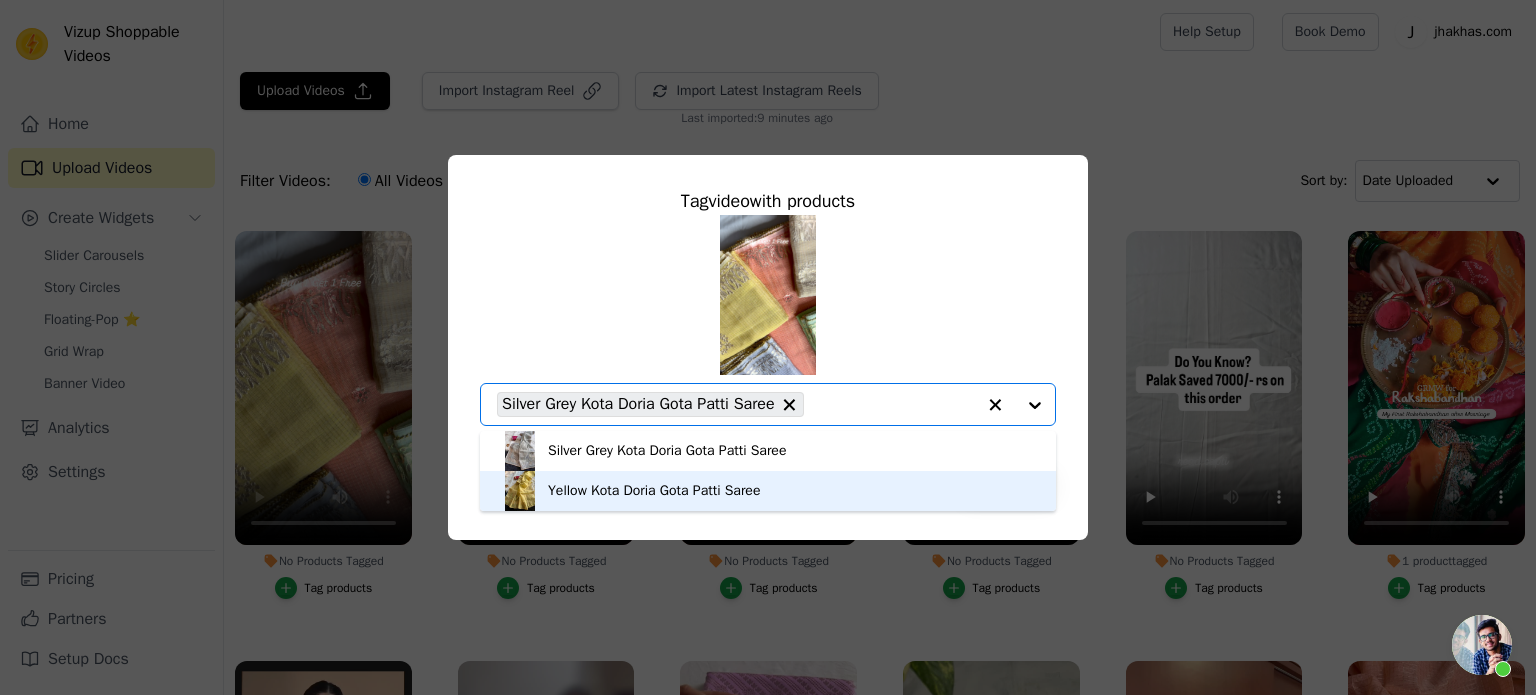 scroll, scrollTop: 0, scrollLeft: 0, axis: both 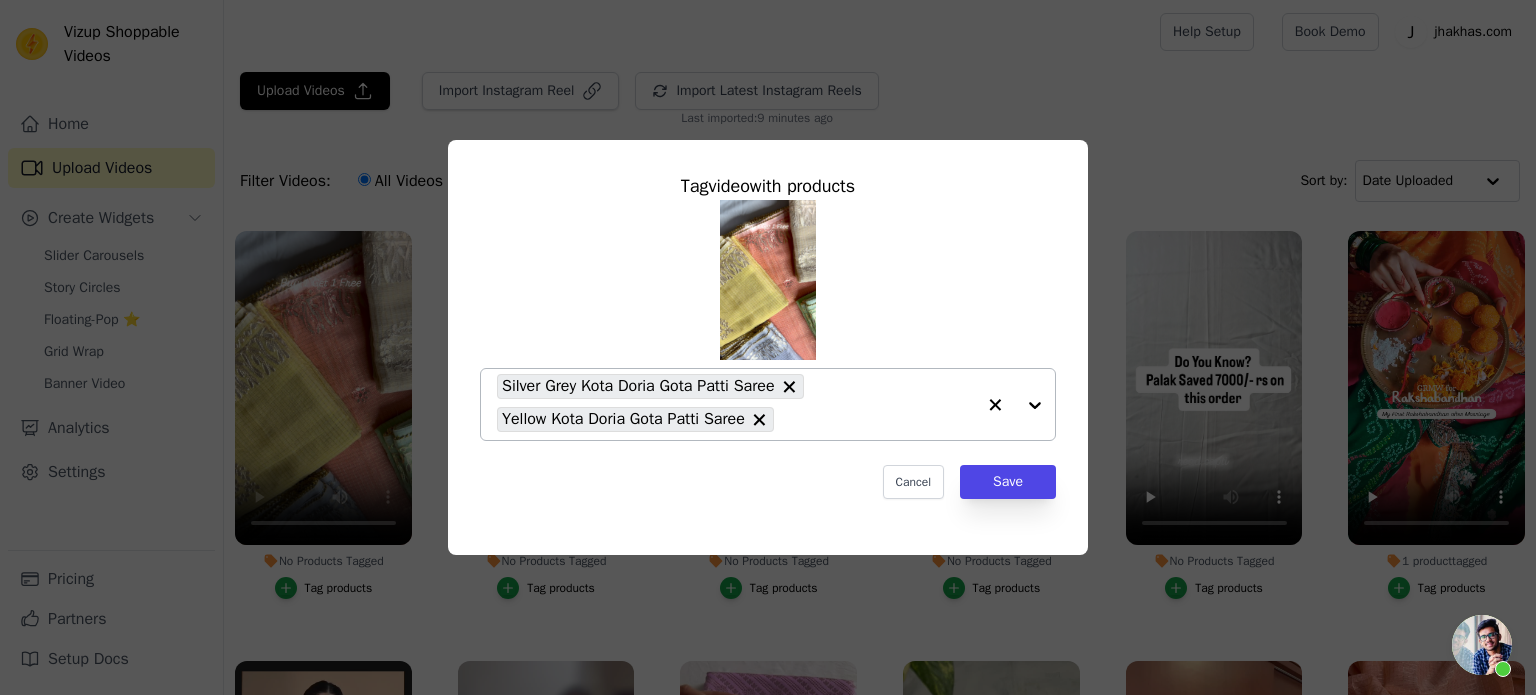 paste on "Silver Grey Kota Doria Gota Patti Saree" 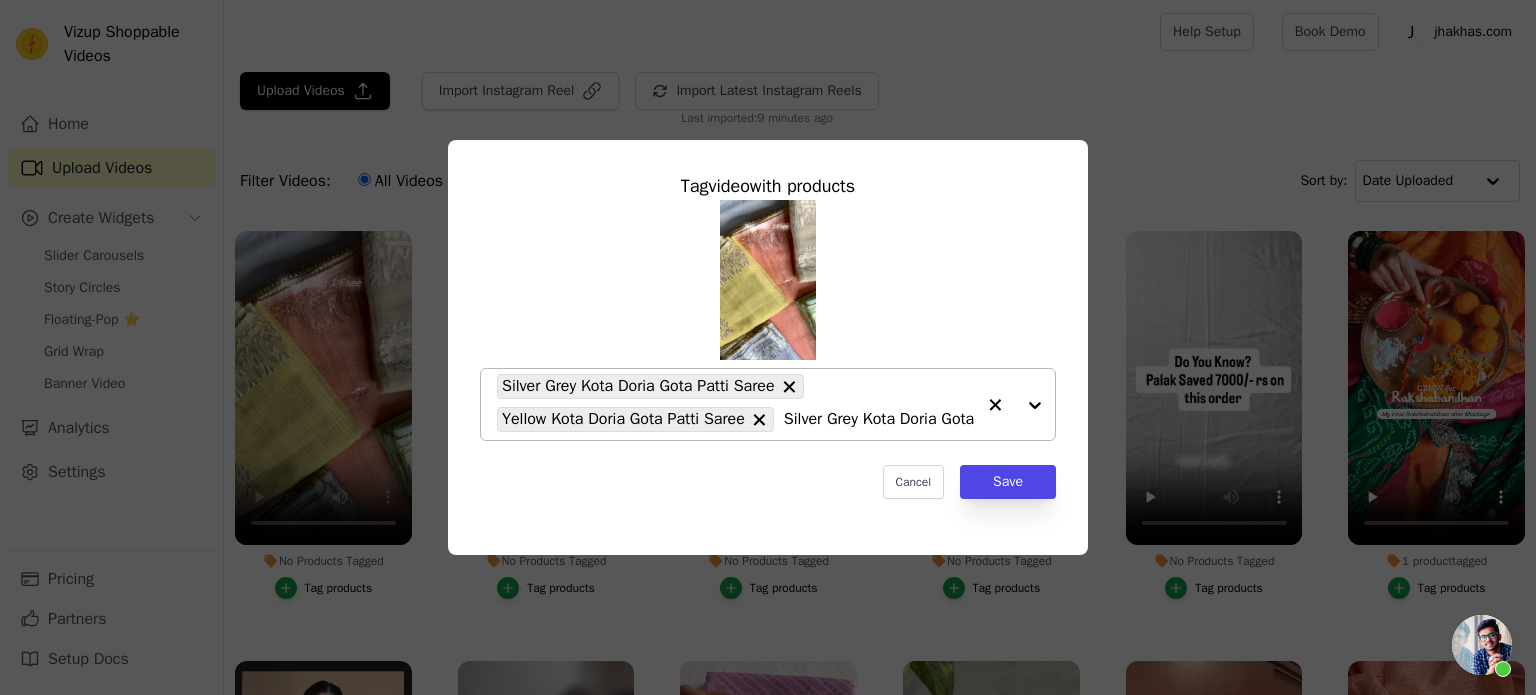 scroll, scrollTop: 0, scrollLeft: 76, axis: horizontal 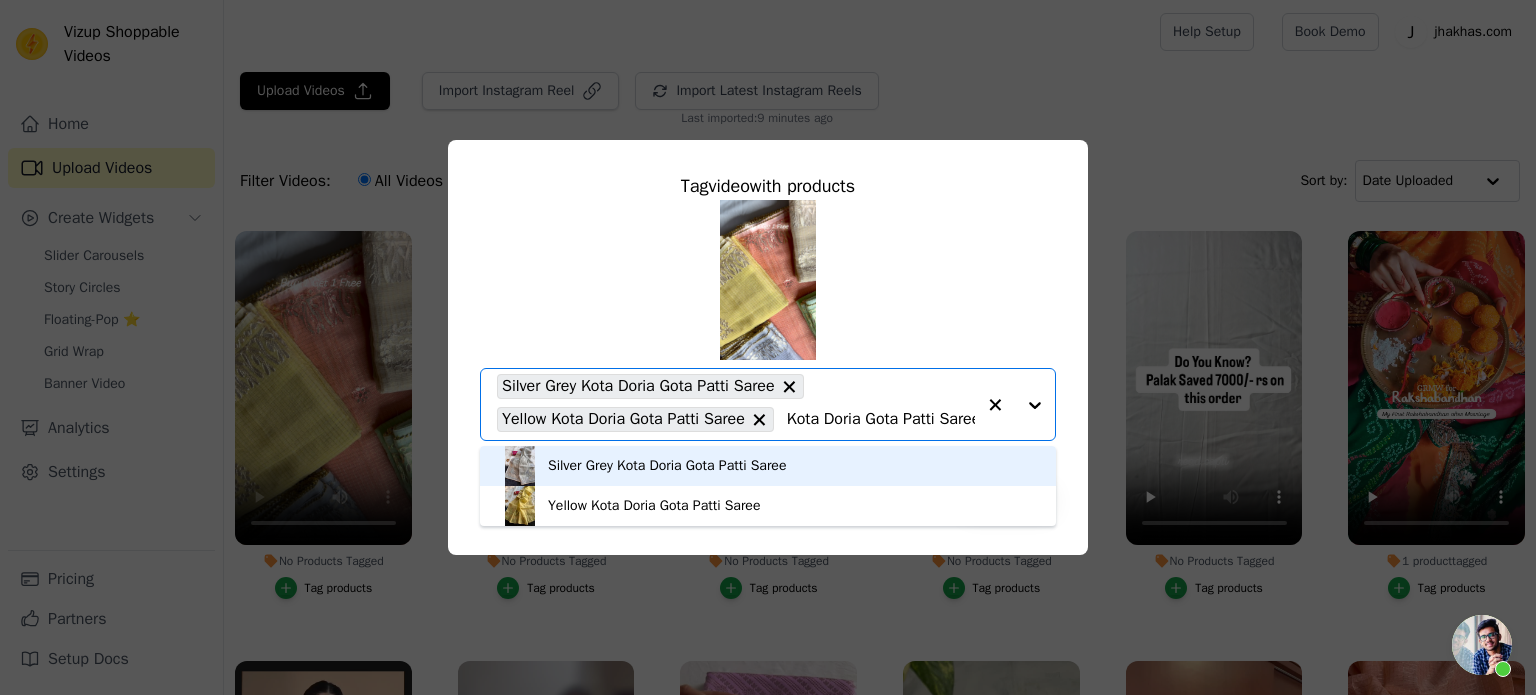 click on "Silver Grey Kota Doria Gota Patti Saree" 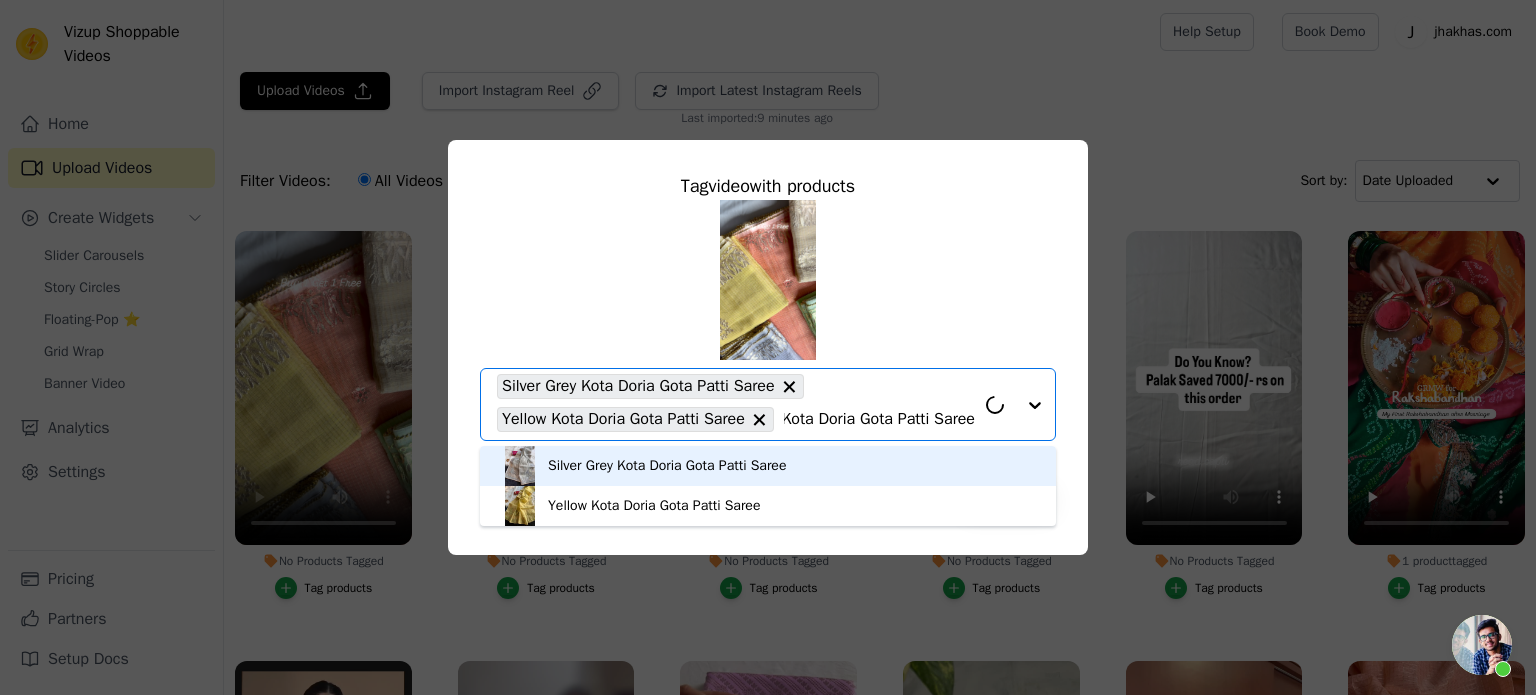 scroll, scrollTop: 0, scrollLeft: 6, axis: horizontal 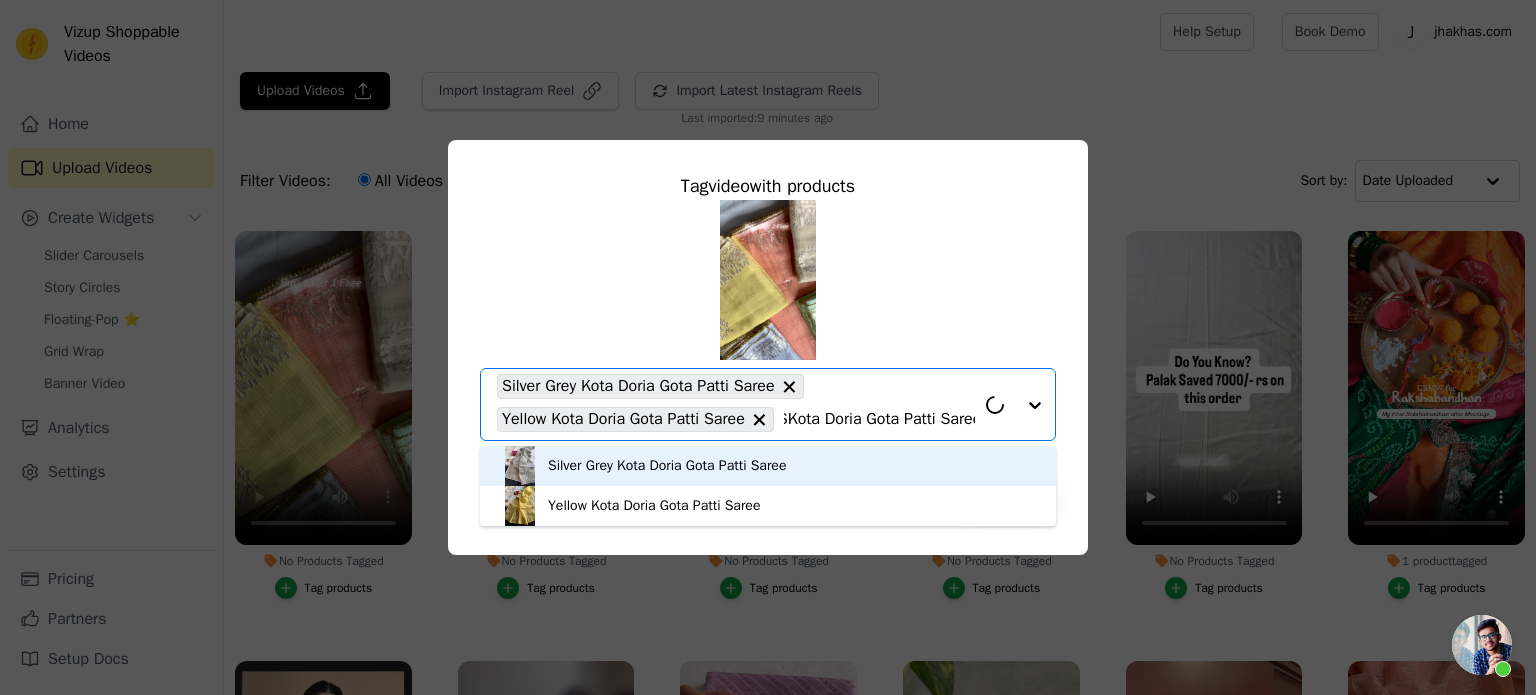 type on "Kota Doria Gota Patti Saree" 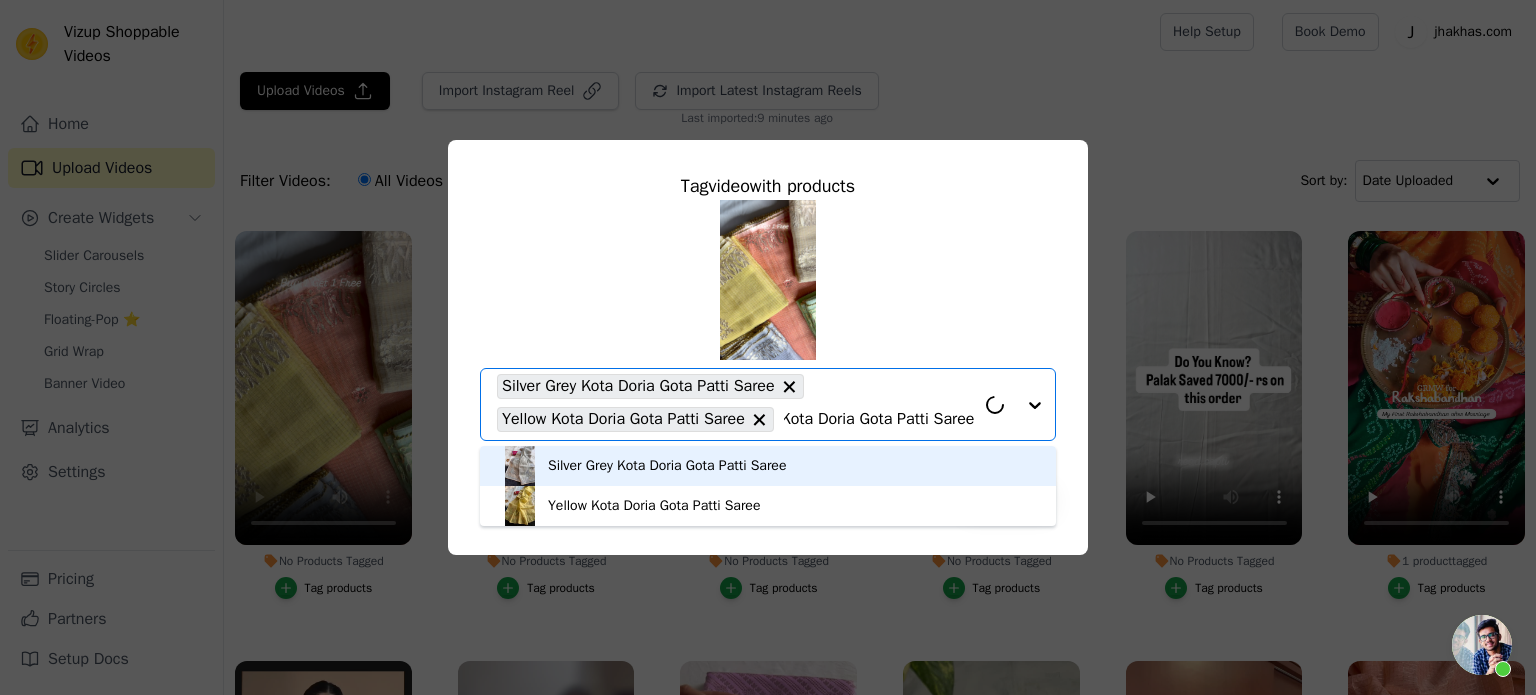 scroll, scrollTop: 0, scrollLeft: 0, axis: both 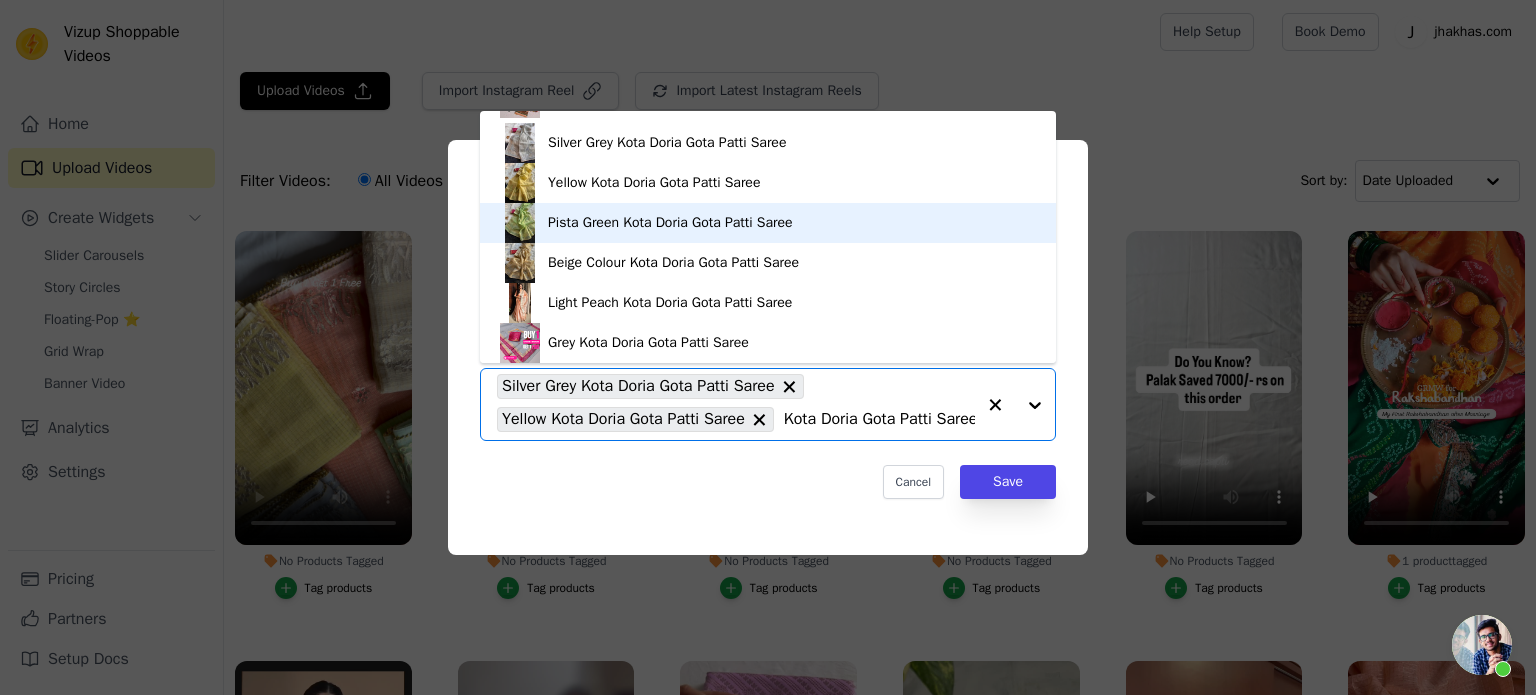 click on "Pista Green Kota Doria Gota Patti Saree" at bounding box center [670, 223] 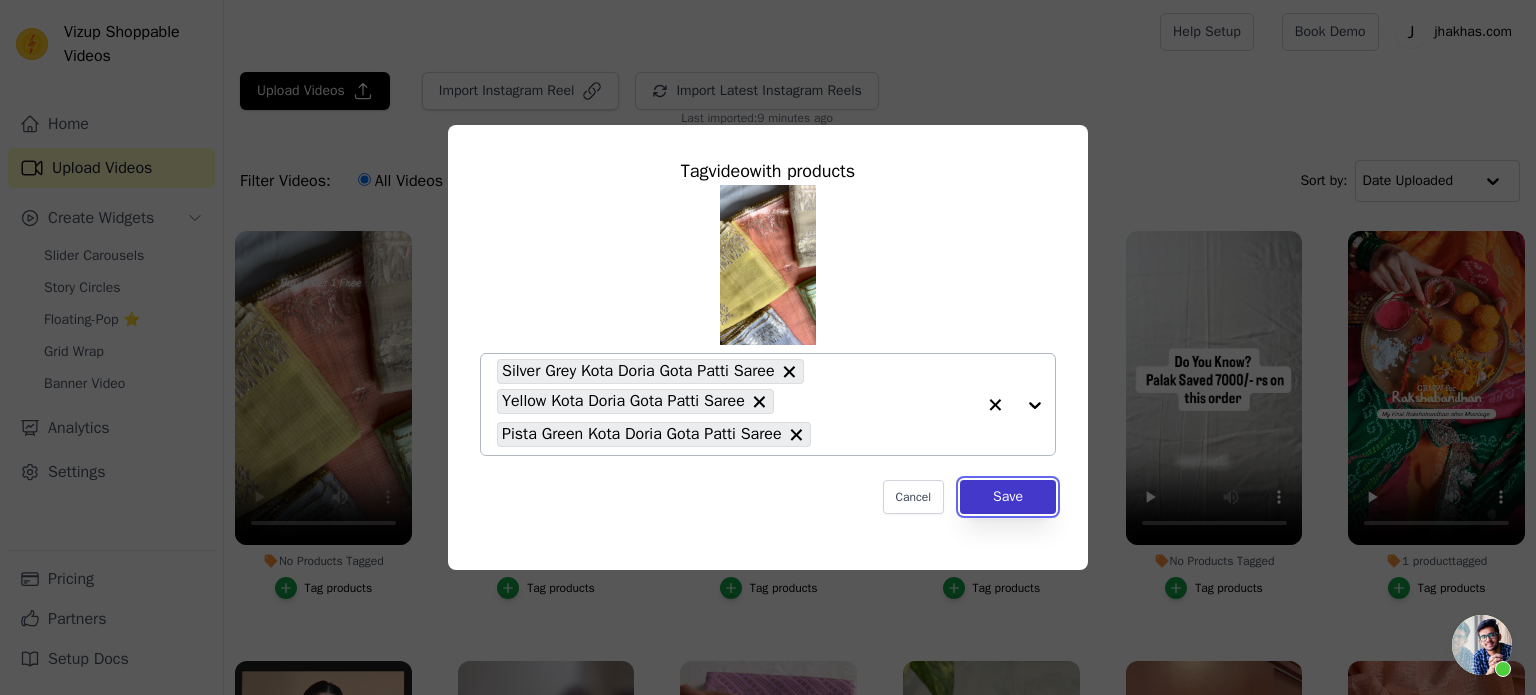 click on "Save" at bounding box center (1008, 497) 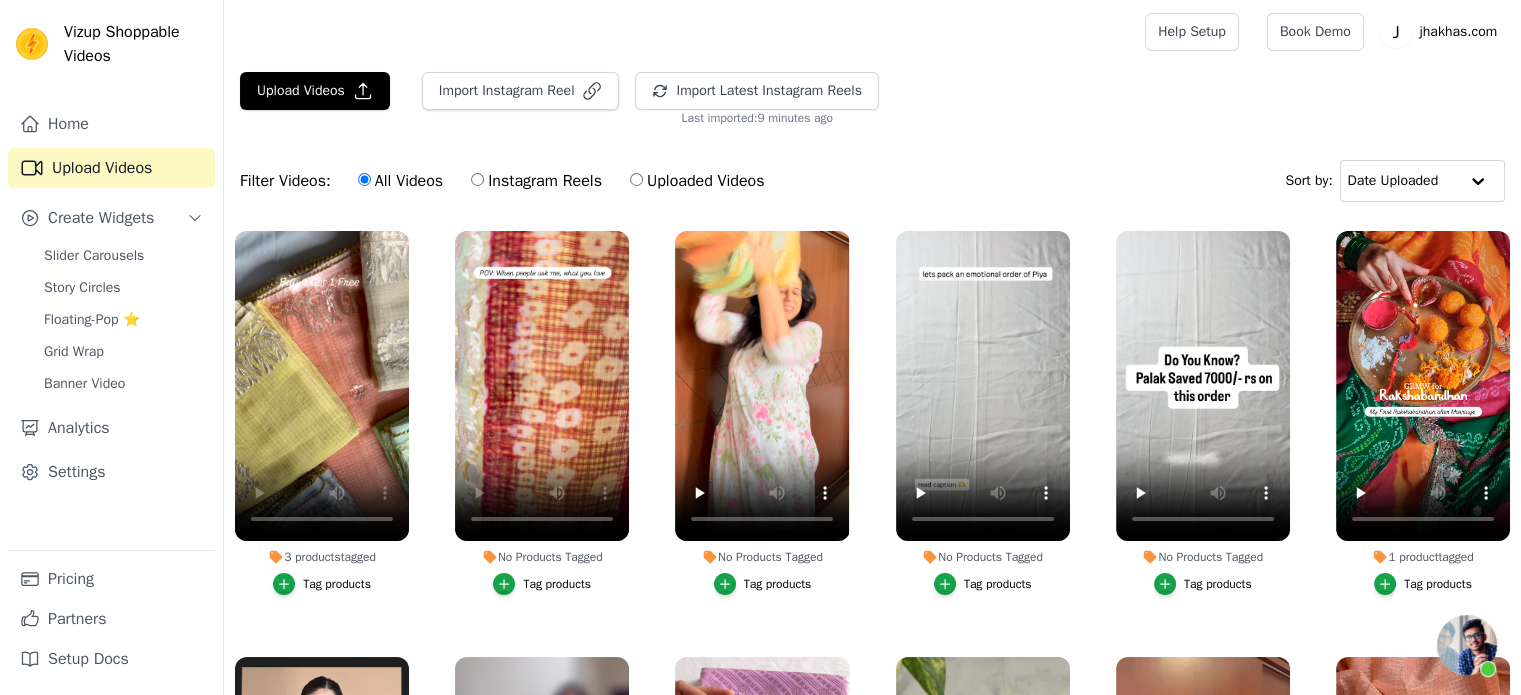 click on "Tag products" at bounding box center (337, 584) 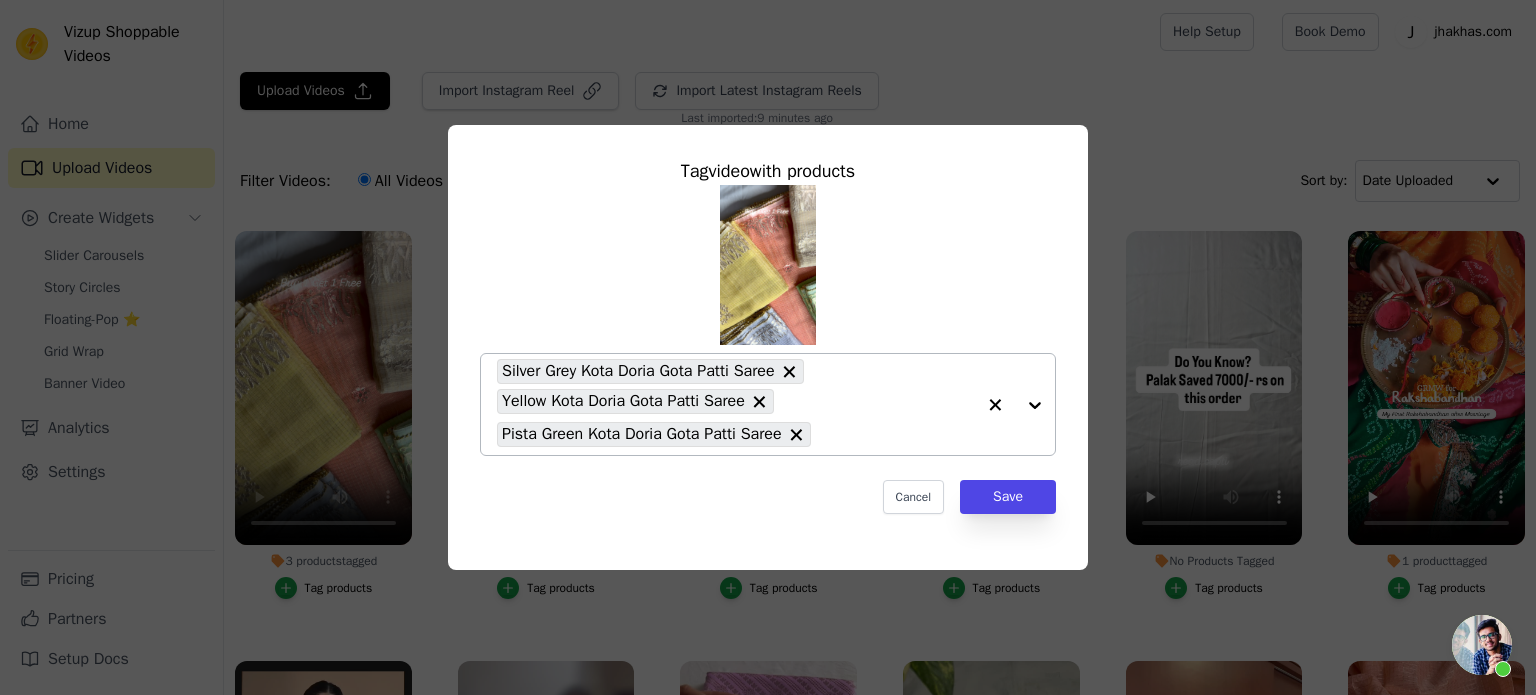 click on "3   products  tagged     Tag  video  with products           Silver Grey Kota Doria Gota Patti Saree     Yellow Kota Doria Gota Patti Saree     Pista Green Kota Doria Gota Patti Saree                   Cancel   Save     Tag products" 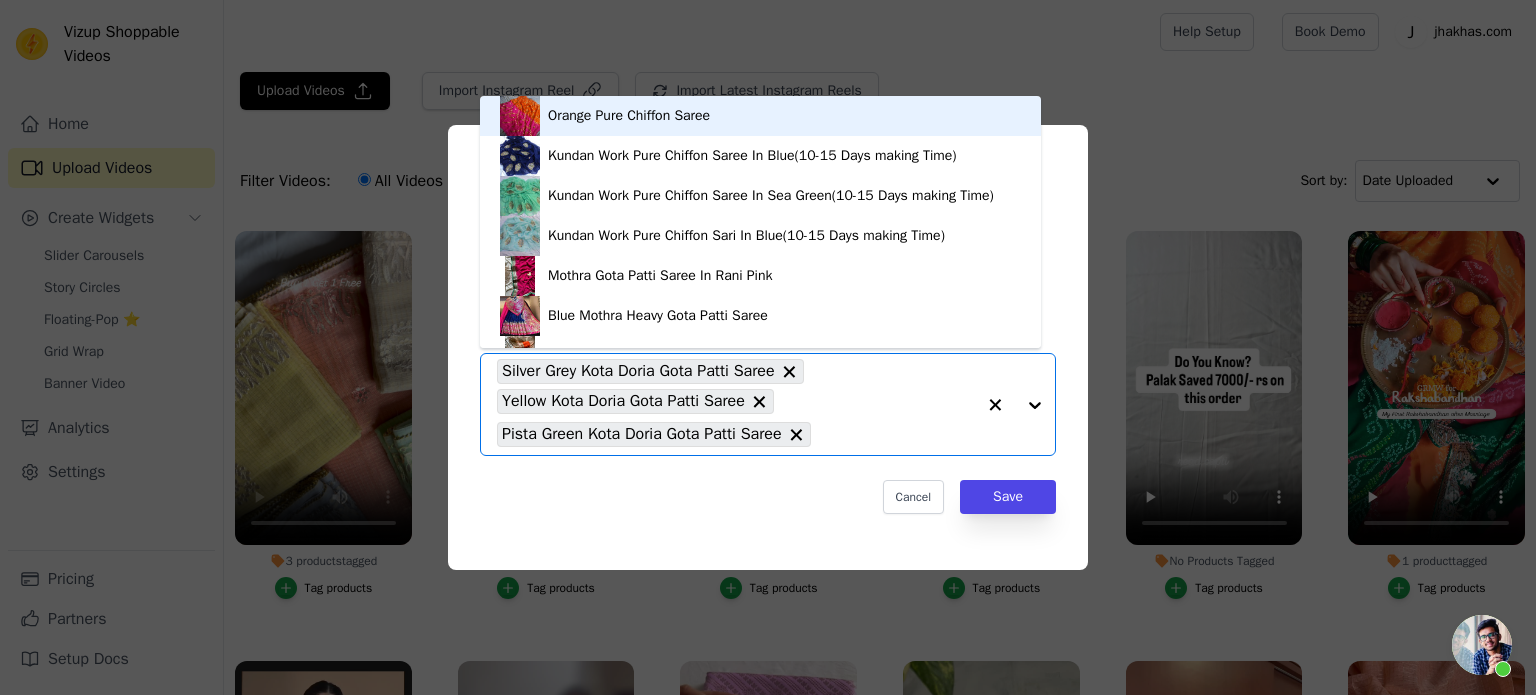 paste on "Silver Grey Kota Doria Gota Patti Saree" 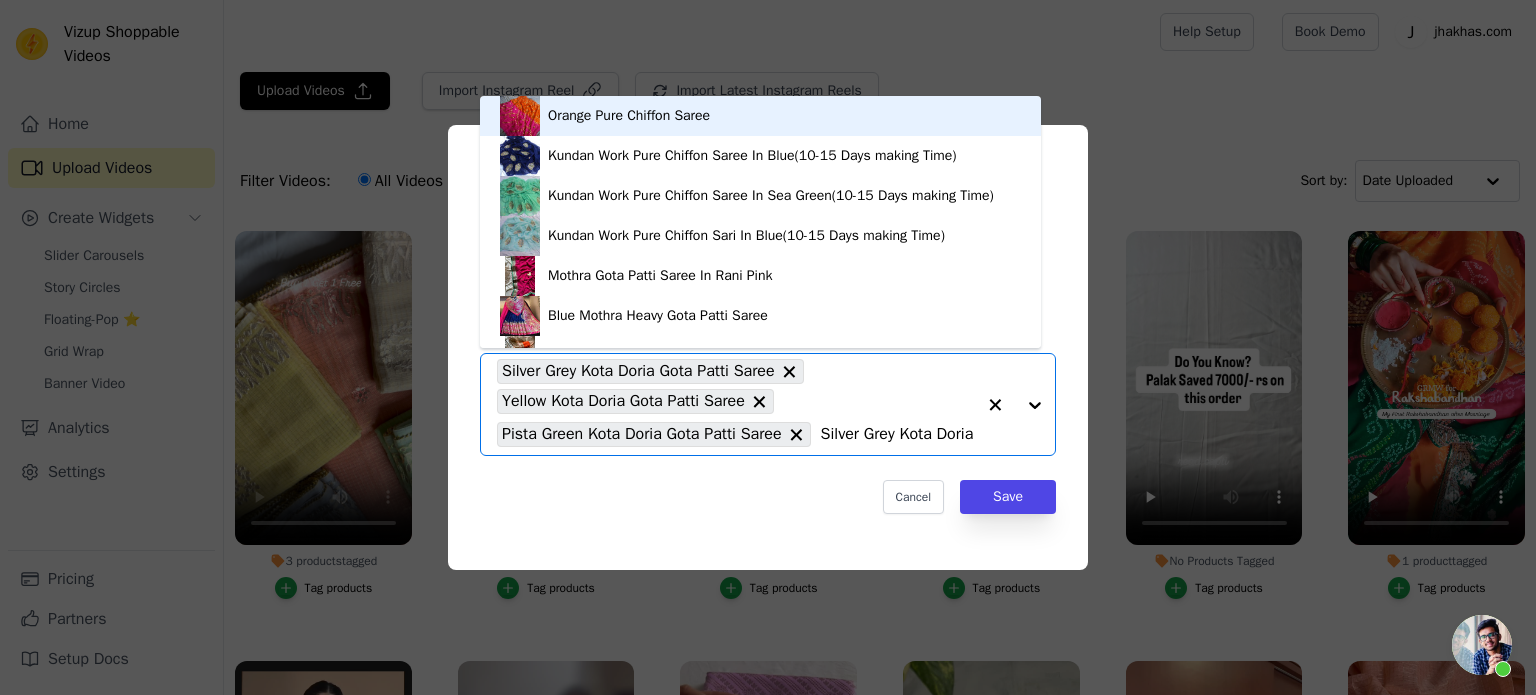 scroll, scrollTop: 0, scrollLeft: 112, axis: horizontal 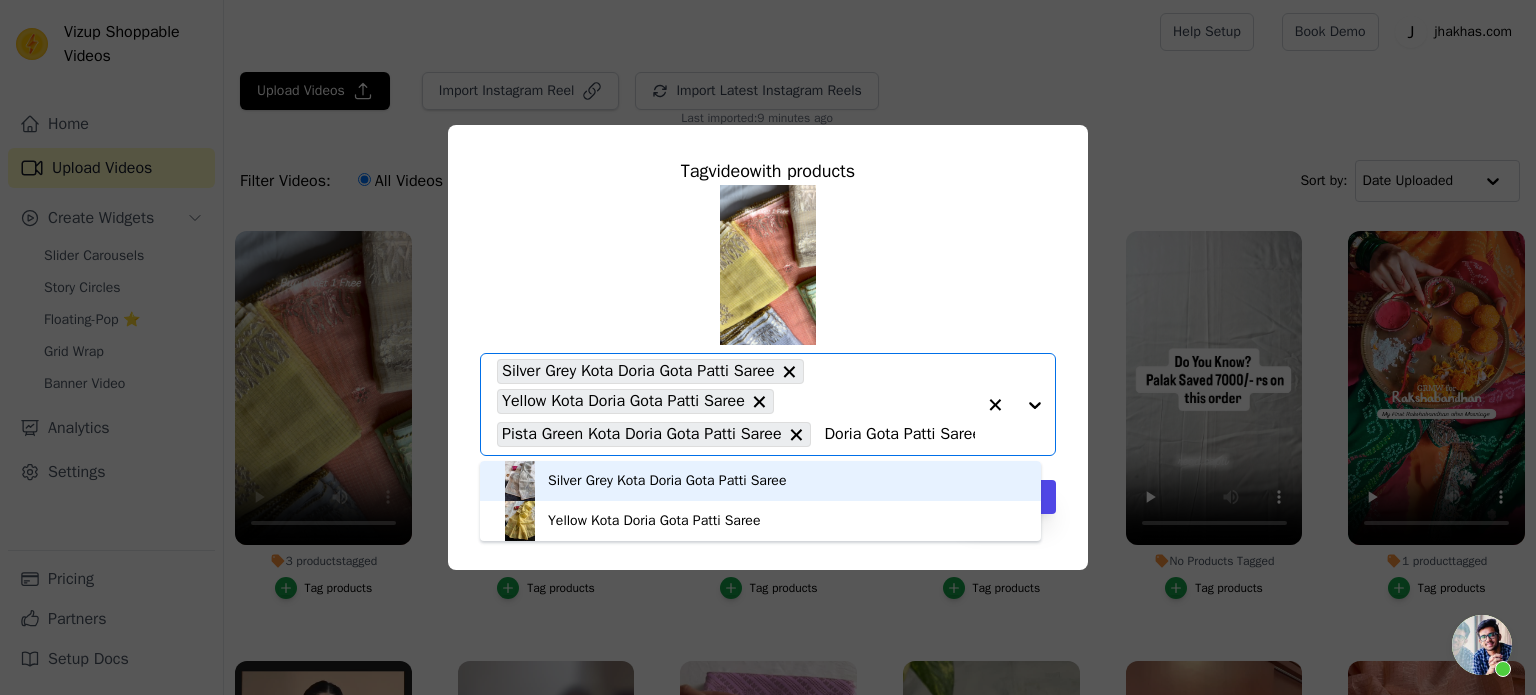 click on "Silver Grey Kota Doria Gota Patti Saree" 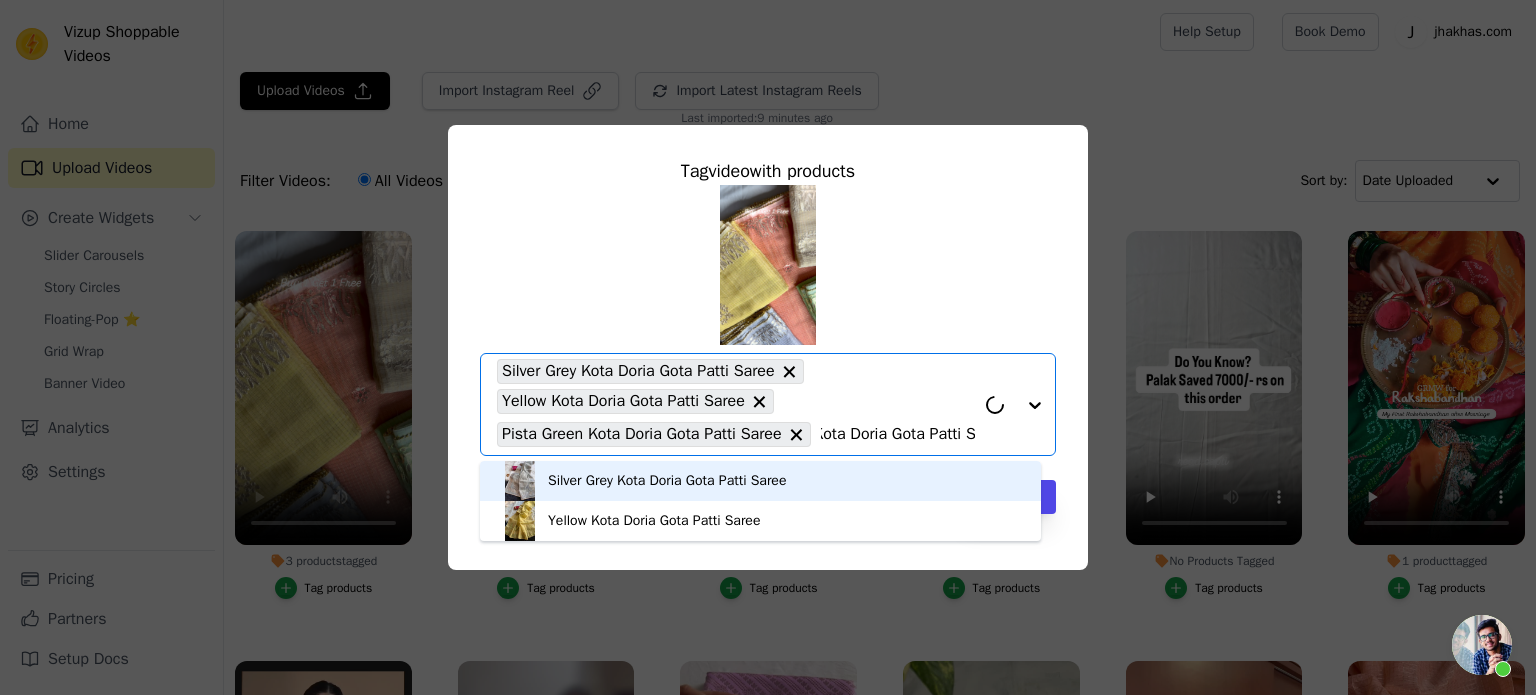 scroll, scrollTop: 0, scrollLeft: 0, axis: both 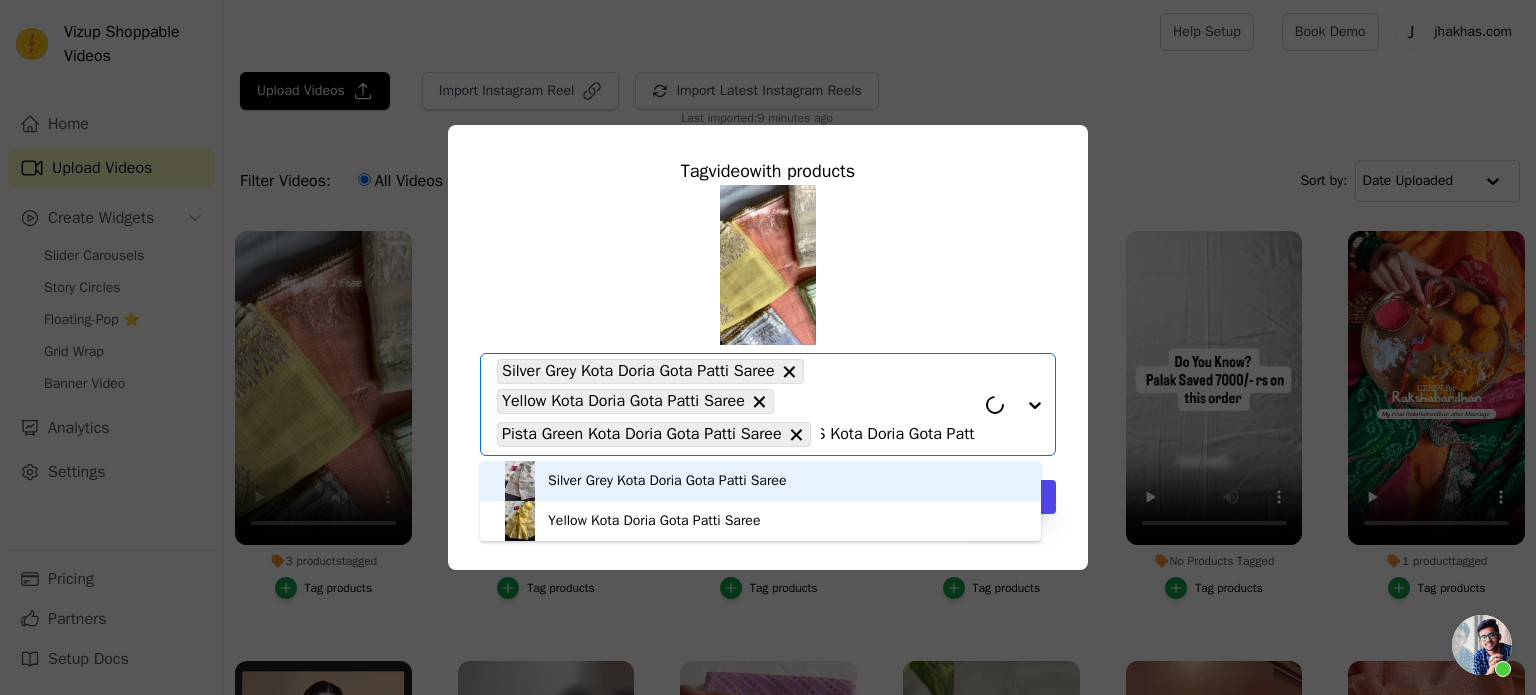 type on "Kota Doria Gota Patti Saree" 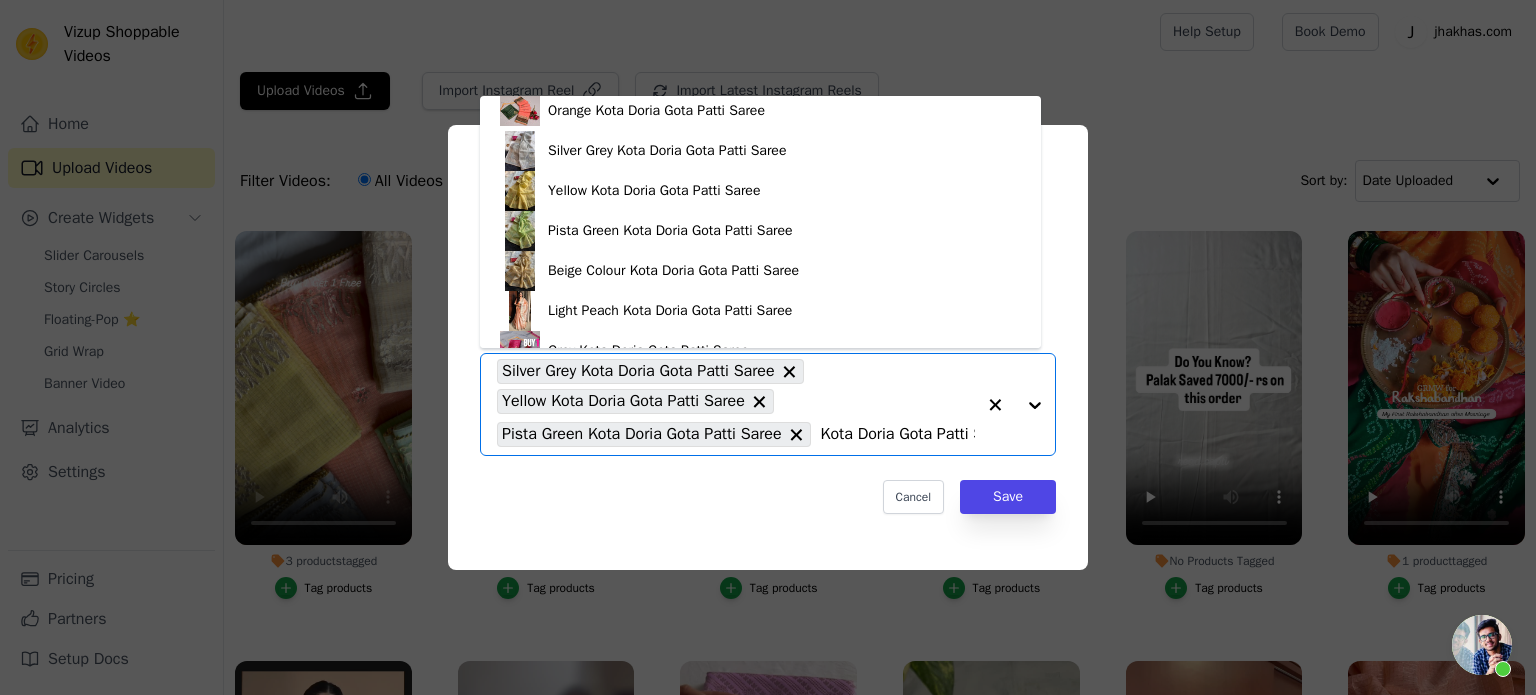 scroll, scrollTop: 948, scrollLeft: 0, axis: vertical 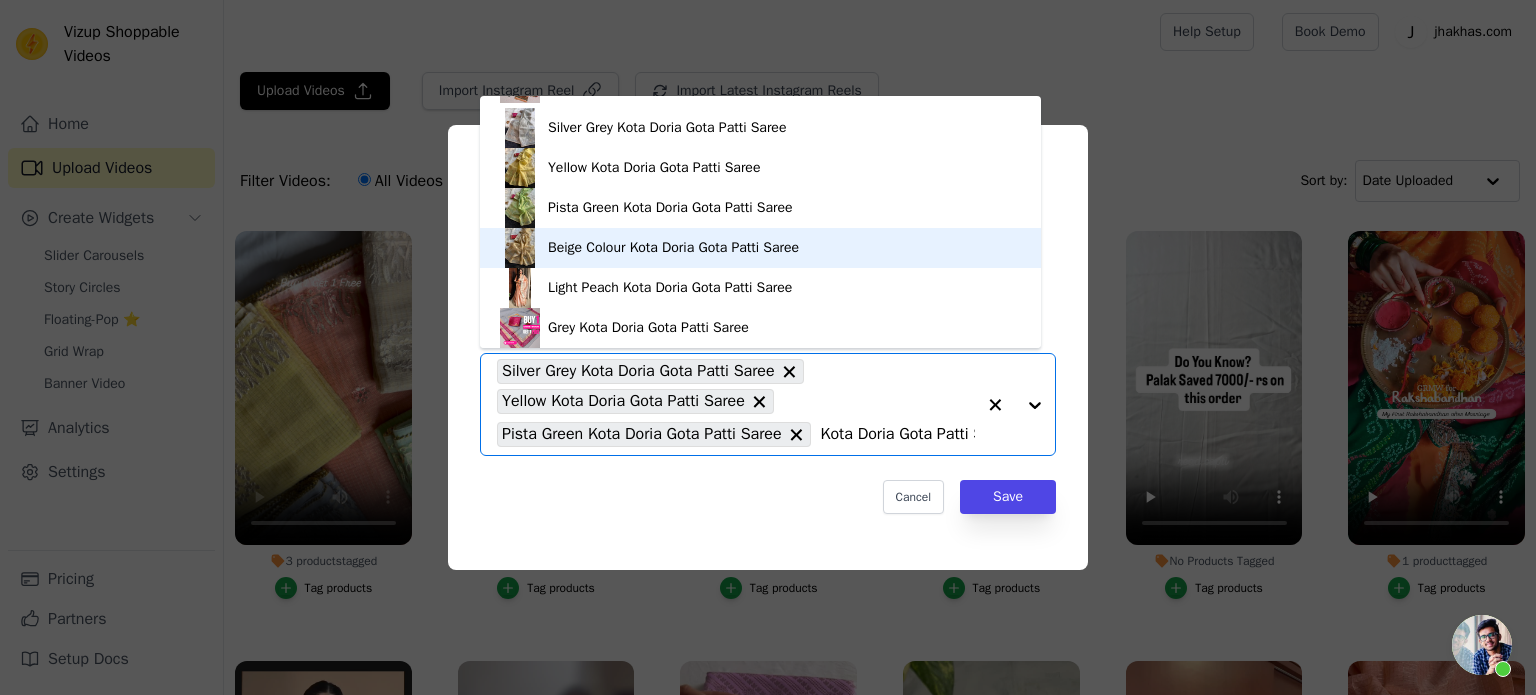 click on "Beige Colour Kota Doria Gota Patti Saree" at bounding box center (673, 248) 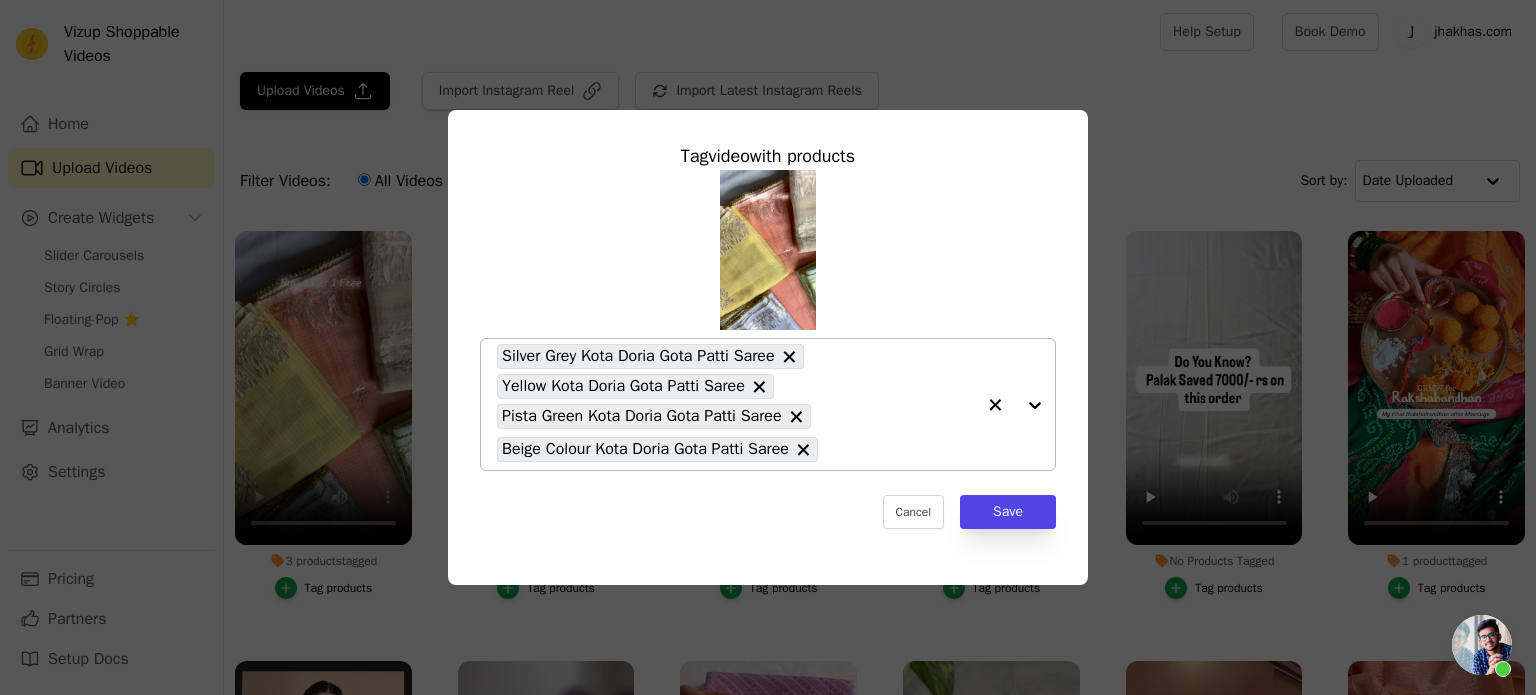 paste on "Silver Grey Kota Doria Gota Patti Saree" 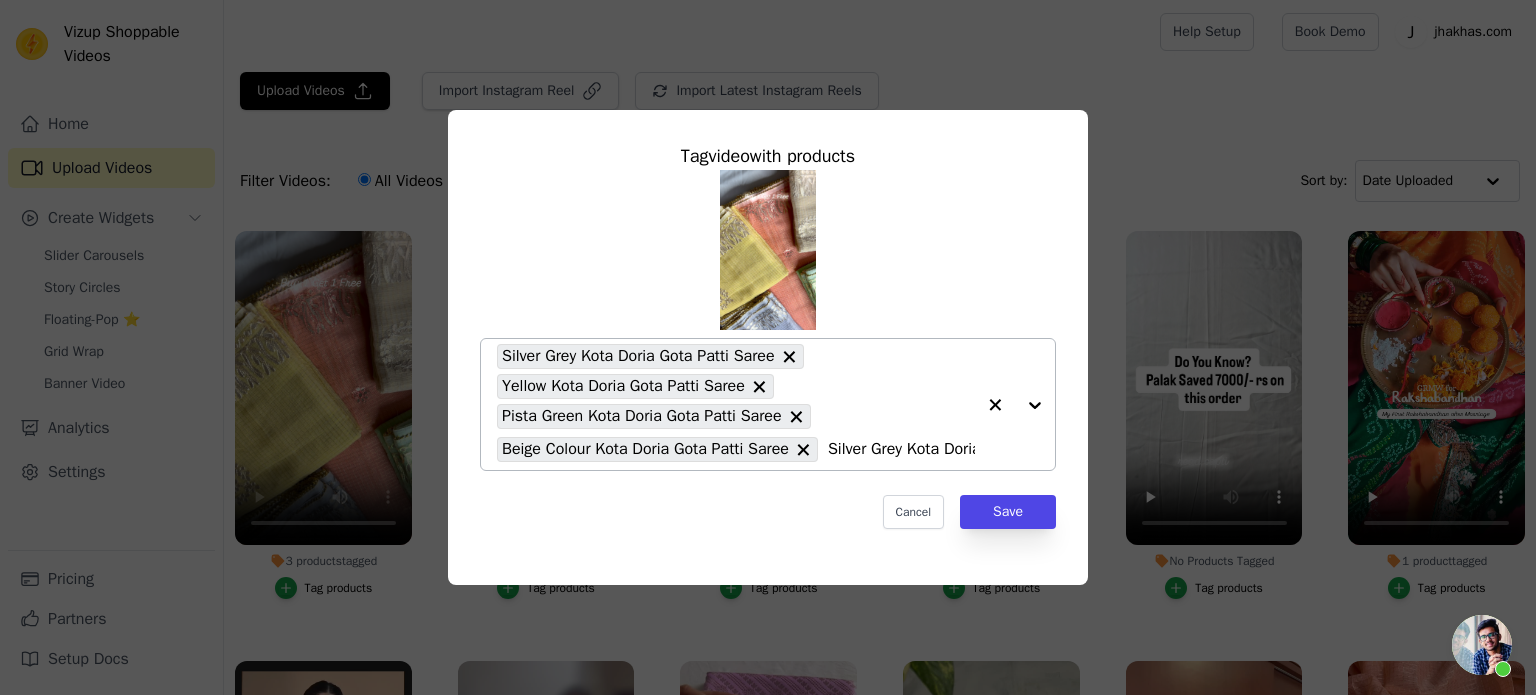 scroll, scrollTop: 0, scrollLeft: 123, axis: horizontal 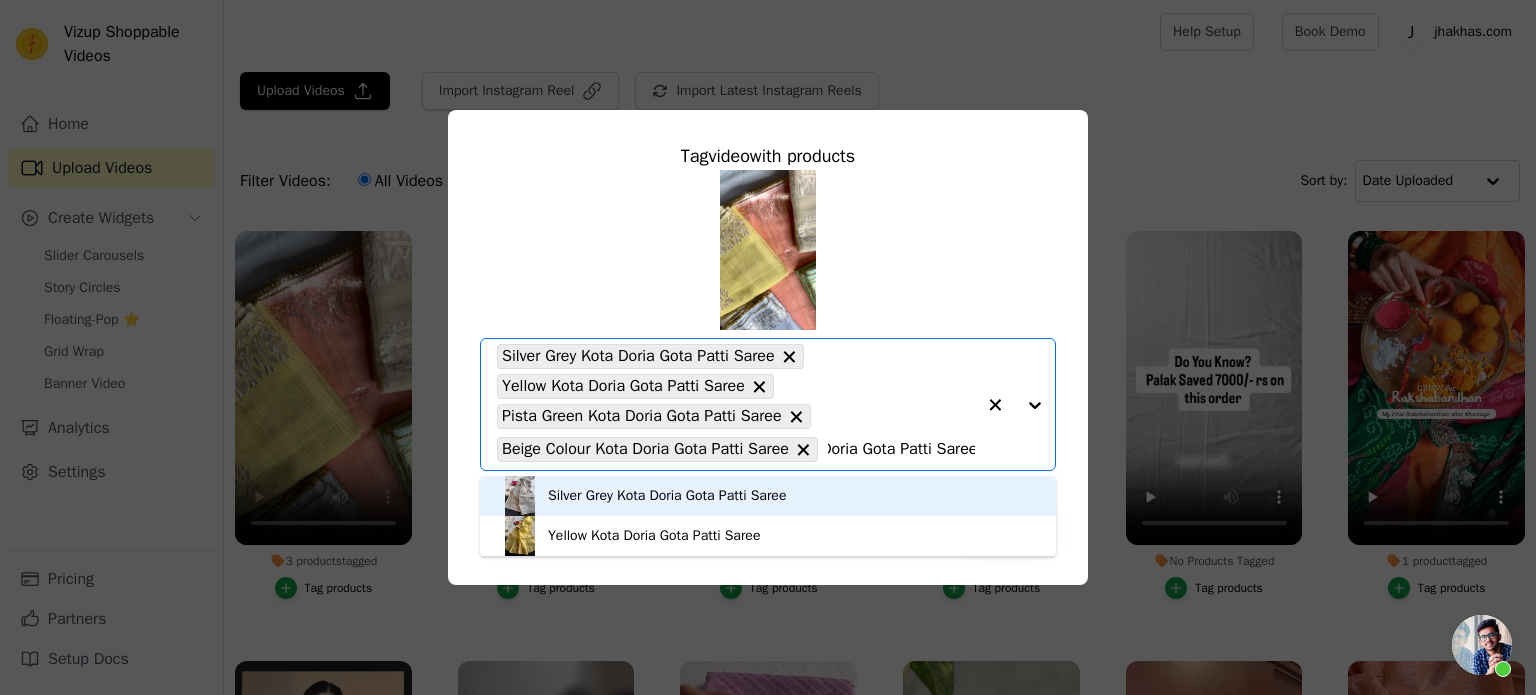 click on "Silver Grey Kota Doria Gota Patti Saree" 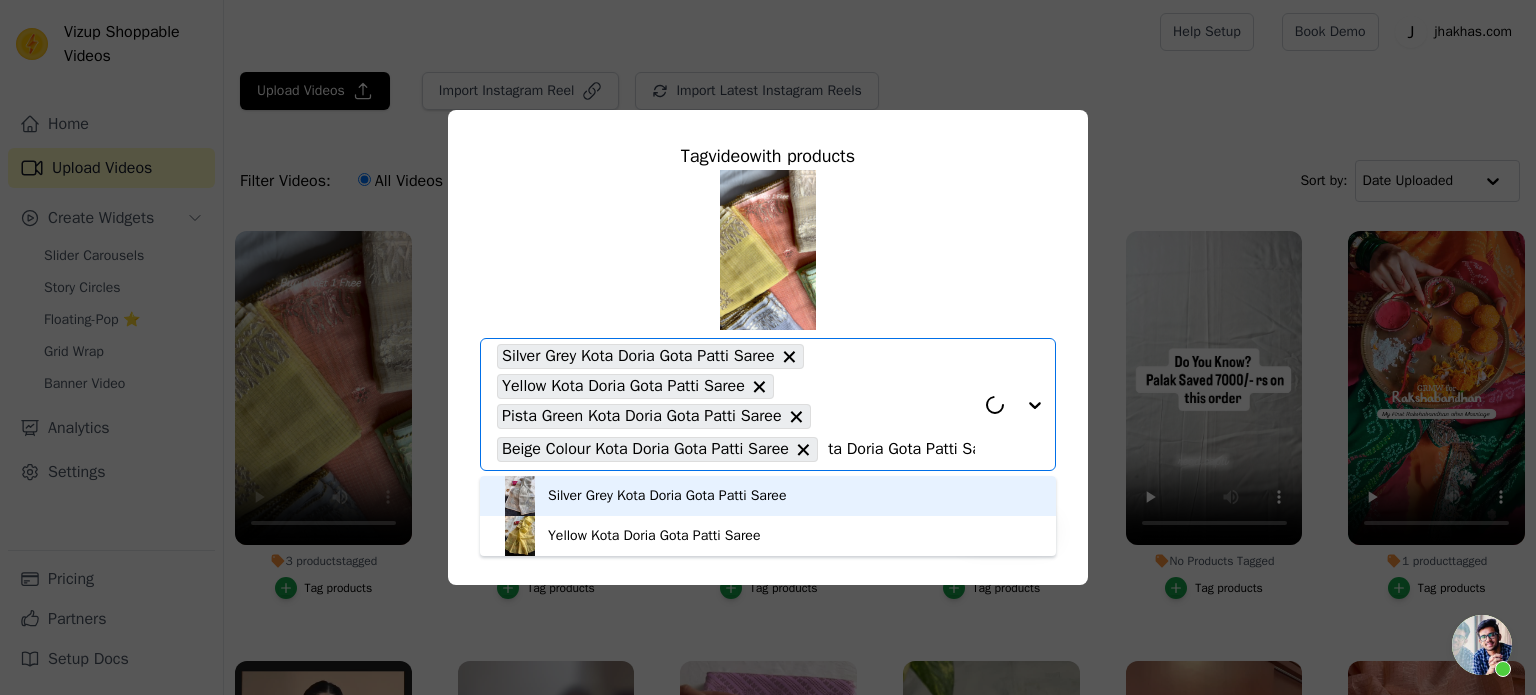 scroll, scrollTop: 0, scrollLeft: 12, axis: horizontal 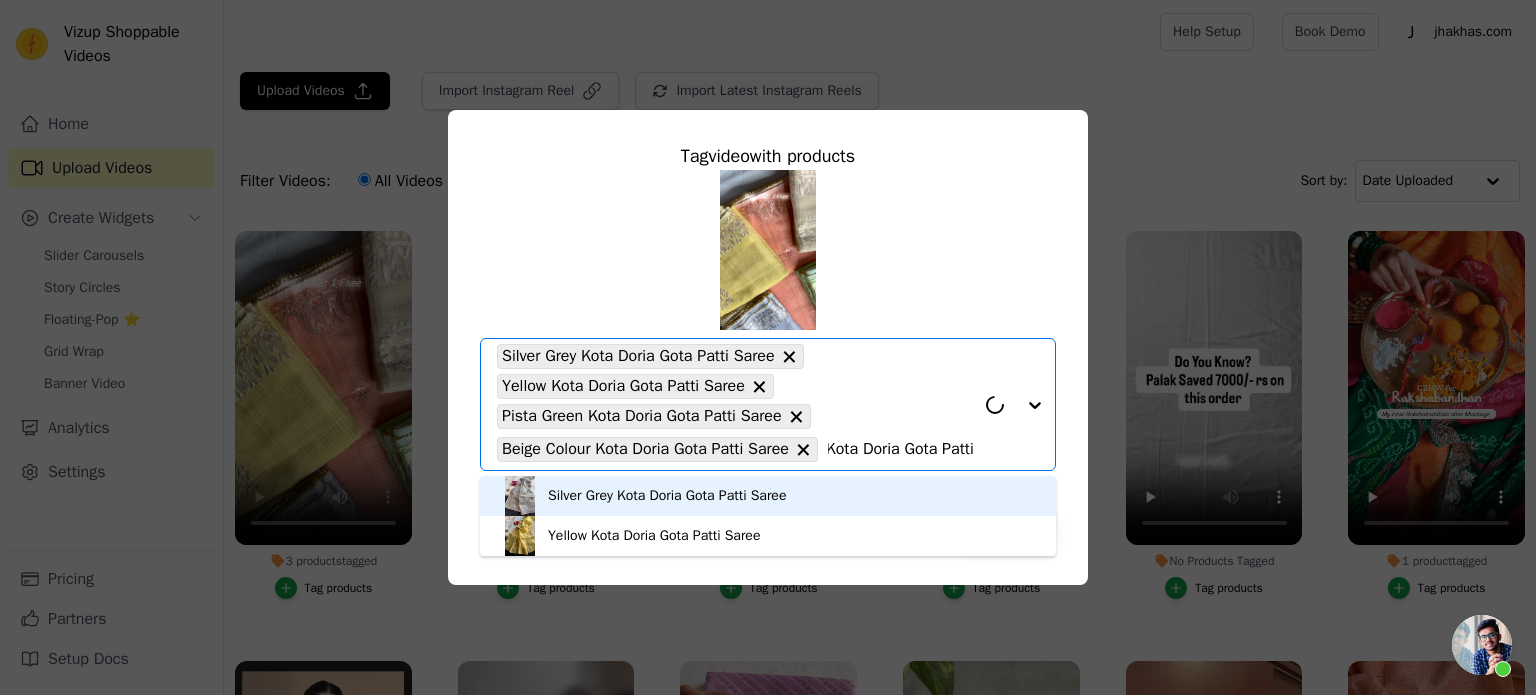 type on "Kota Doria Gota Patti Saree" 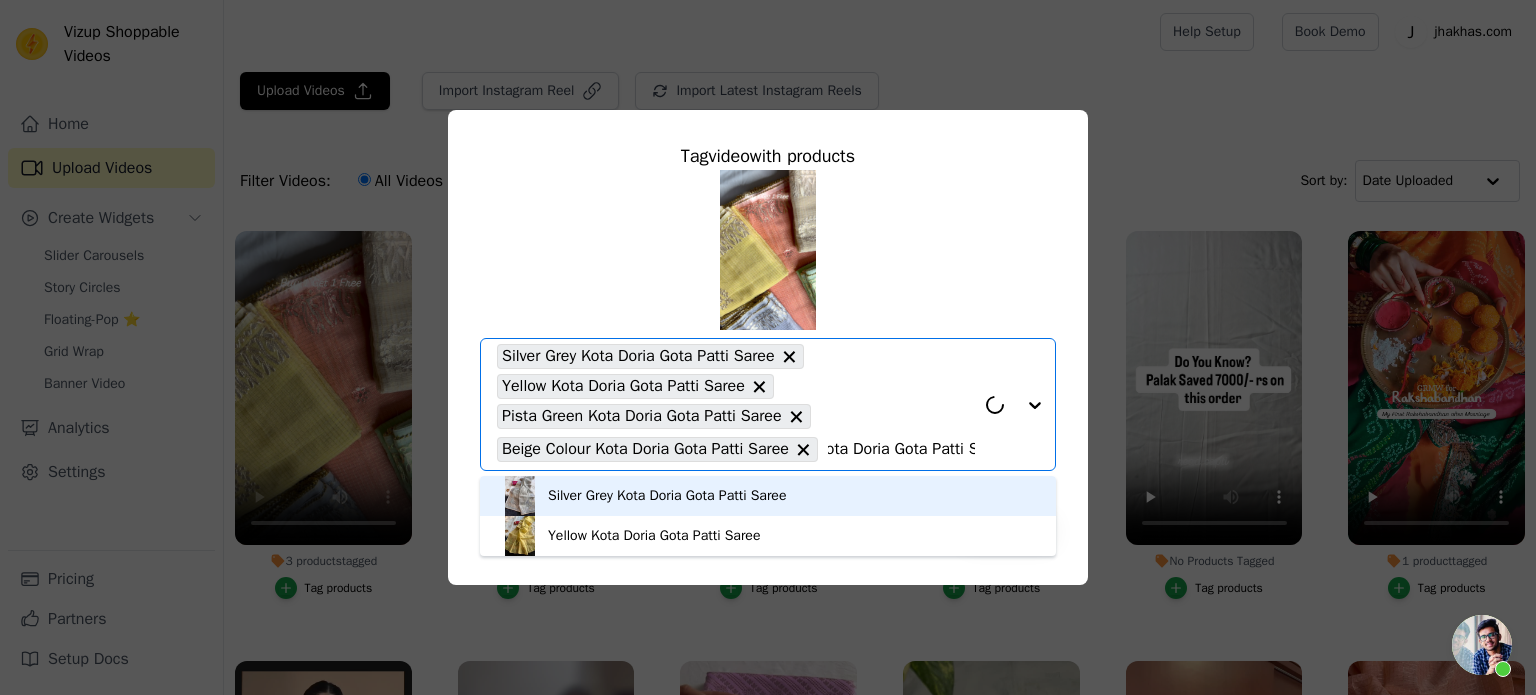 scroll, scrollTop: 0, scrollLeft: 0, axis: both 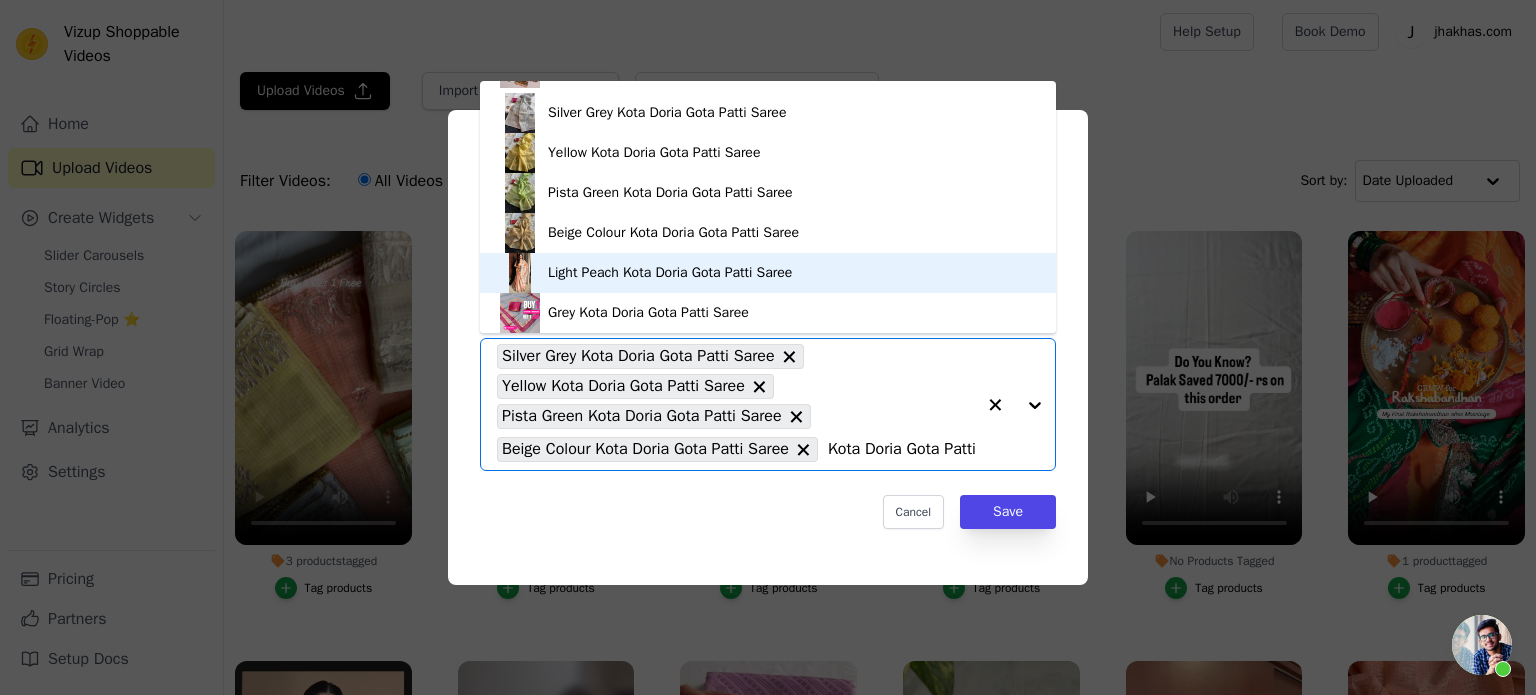 click on "Light Peach Kota Doria Gota Patti Saree" at bounding box center [670, 273] 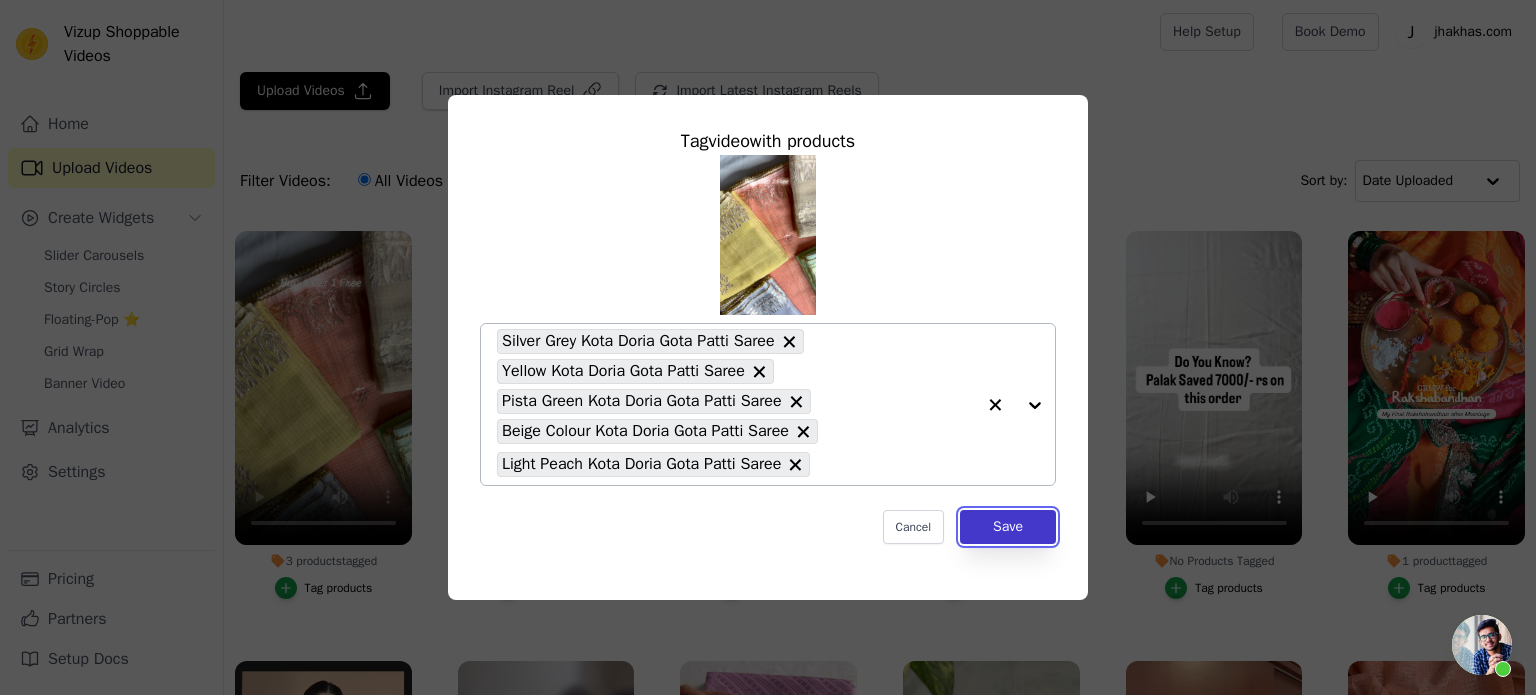 click on "Save" at bounding box center [1008, 527] 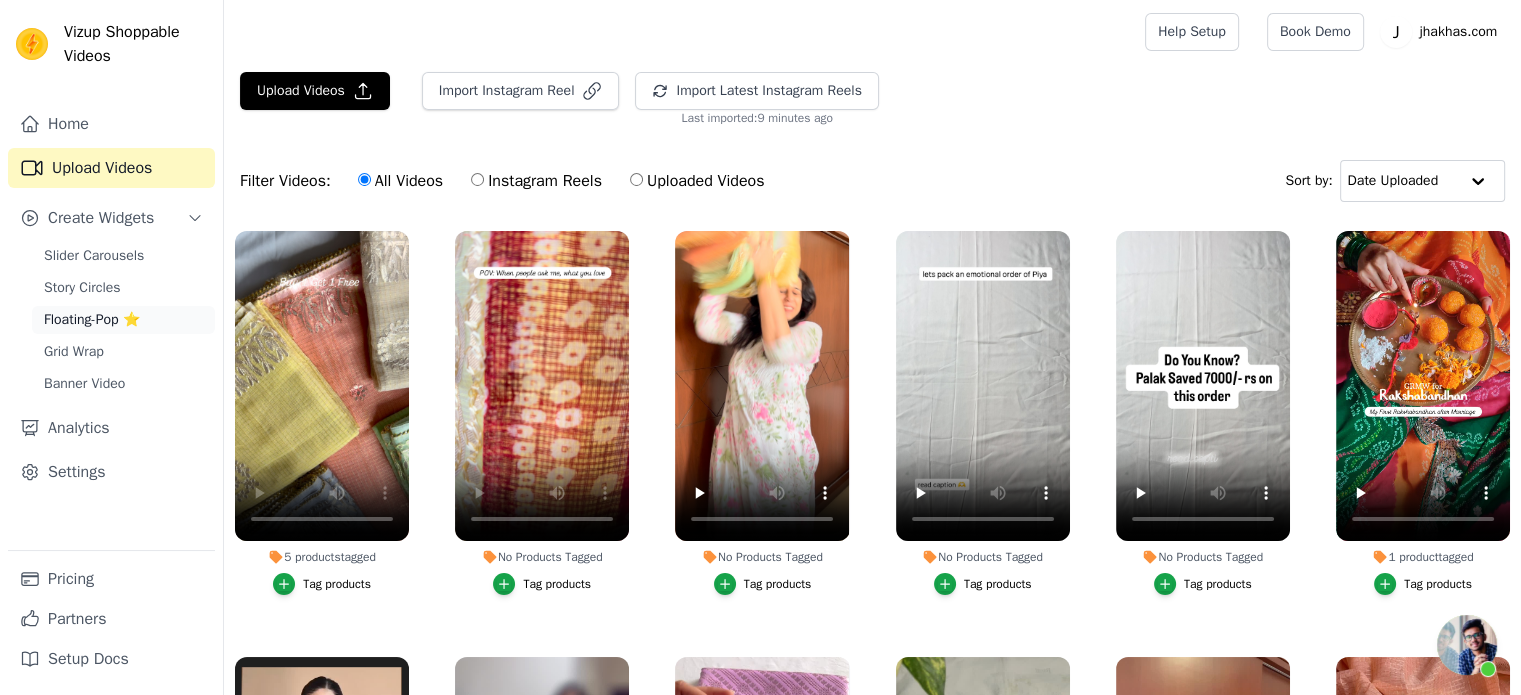 click on "Floating-Pop ⭐" at bounding box center (92, 320) 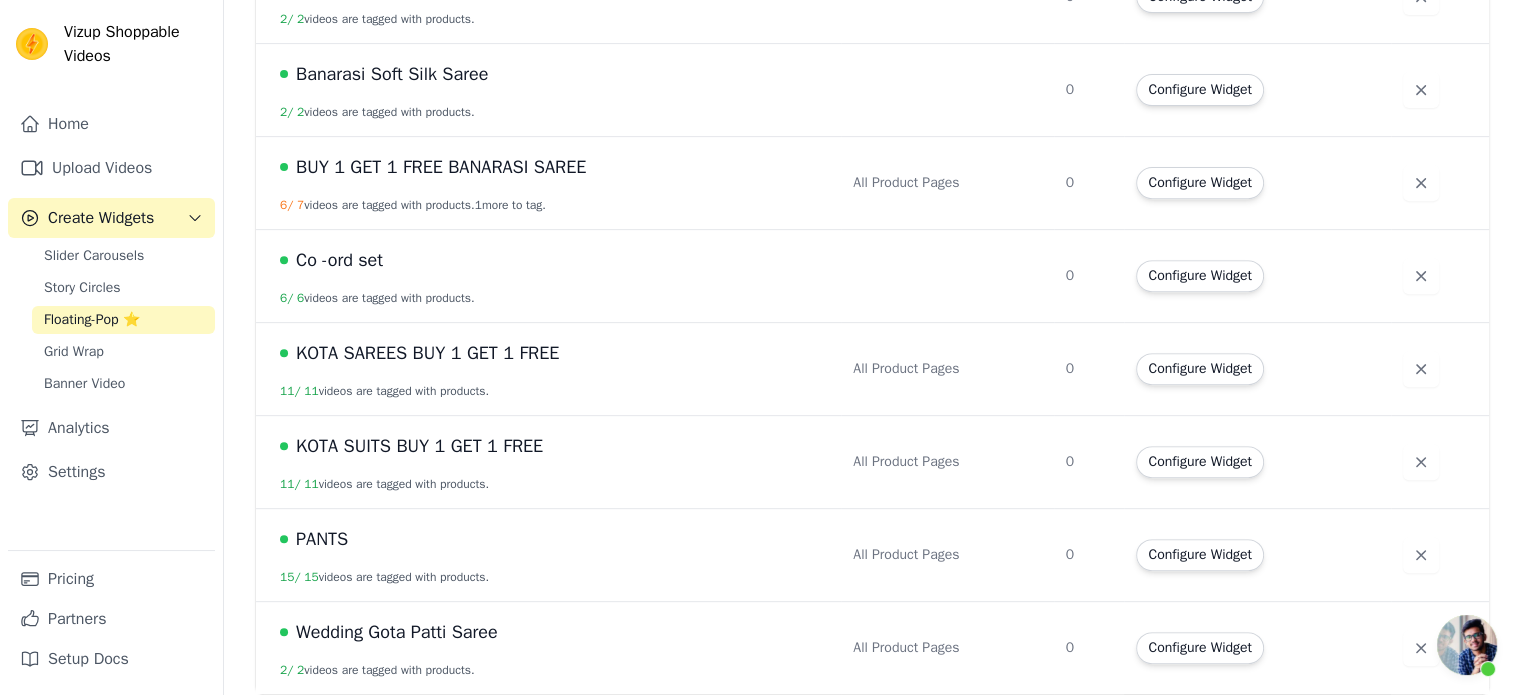scroll, scrollTop: 759, scrollLeft: 0, axis: vertical 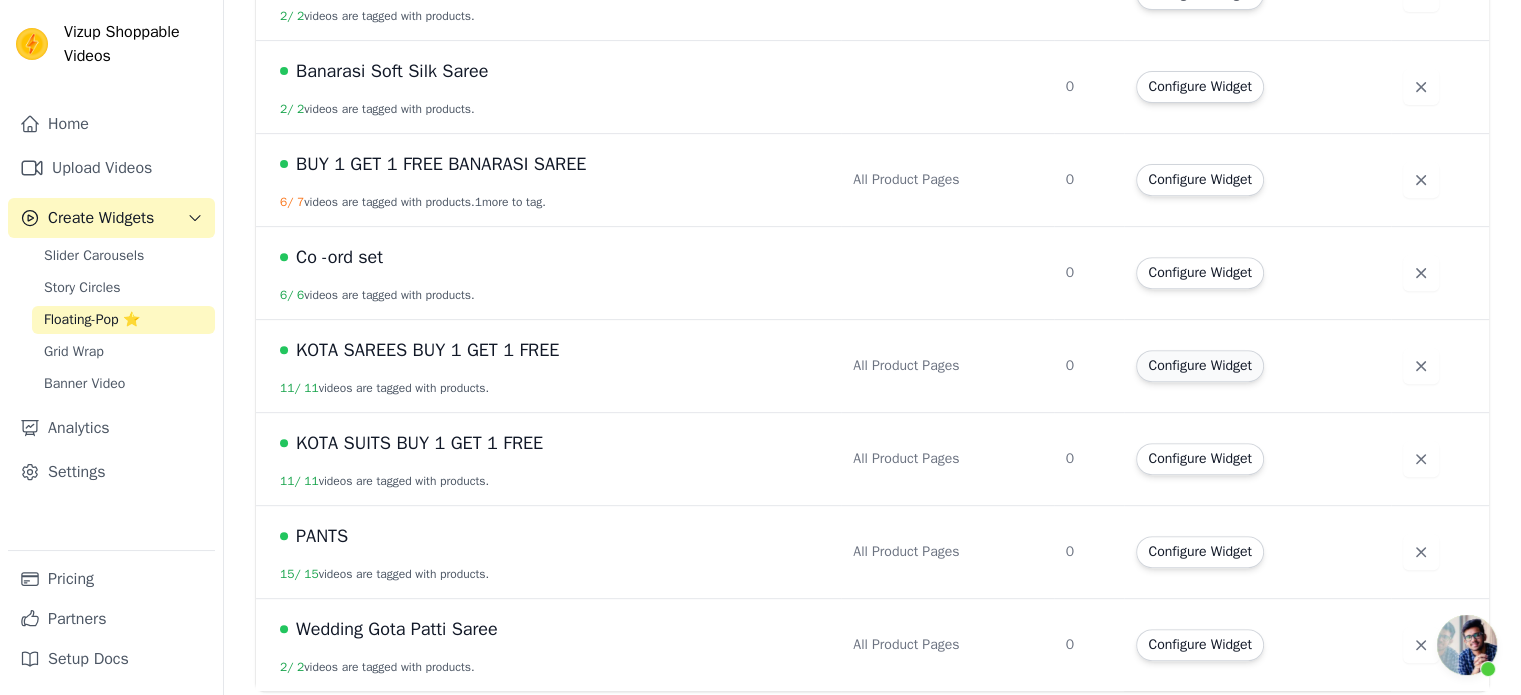 click on "Configure Widget" at bounding box center [1199, 366] 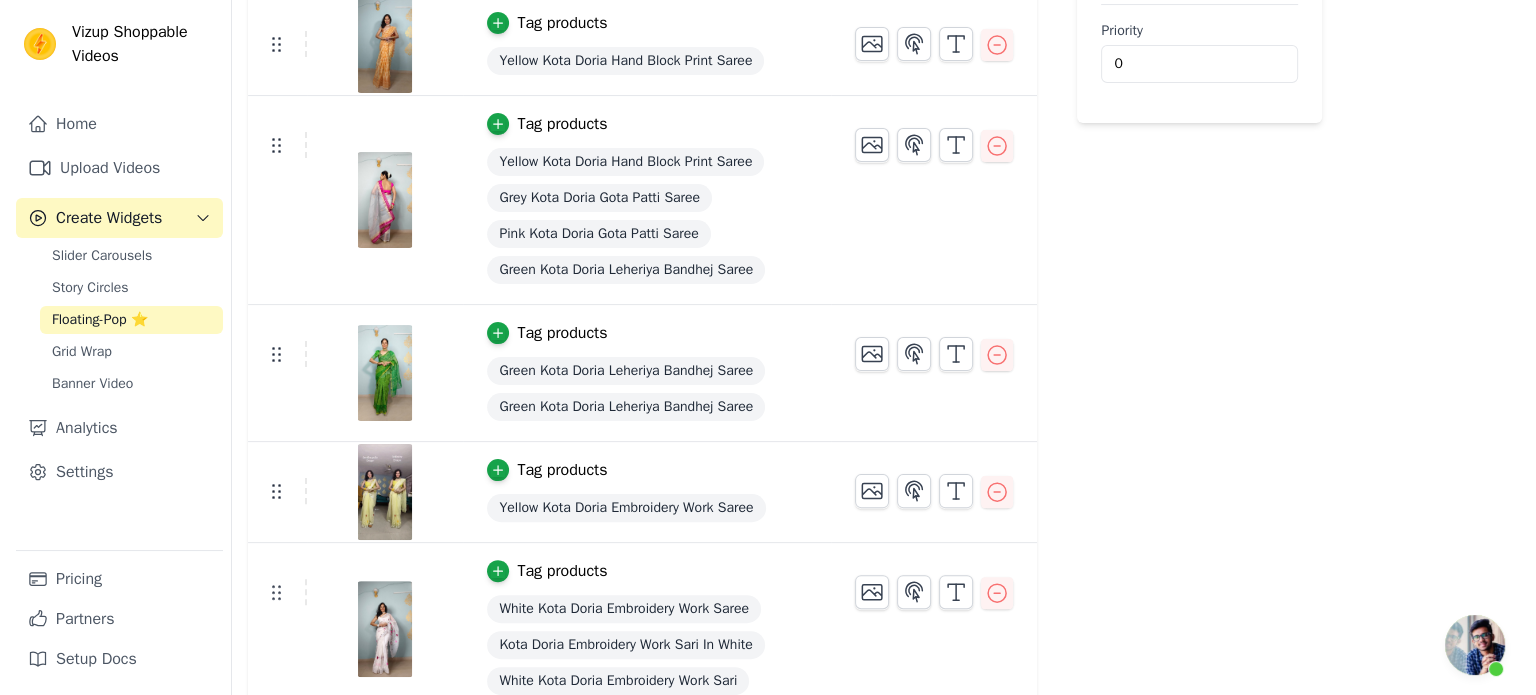 scroll, scrollTop: 0, scrollLeft: 0, axis: both 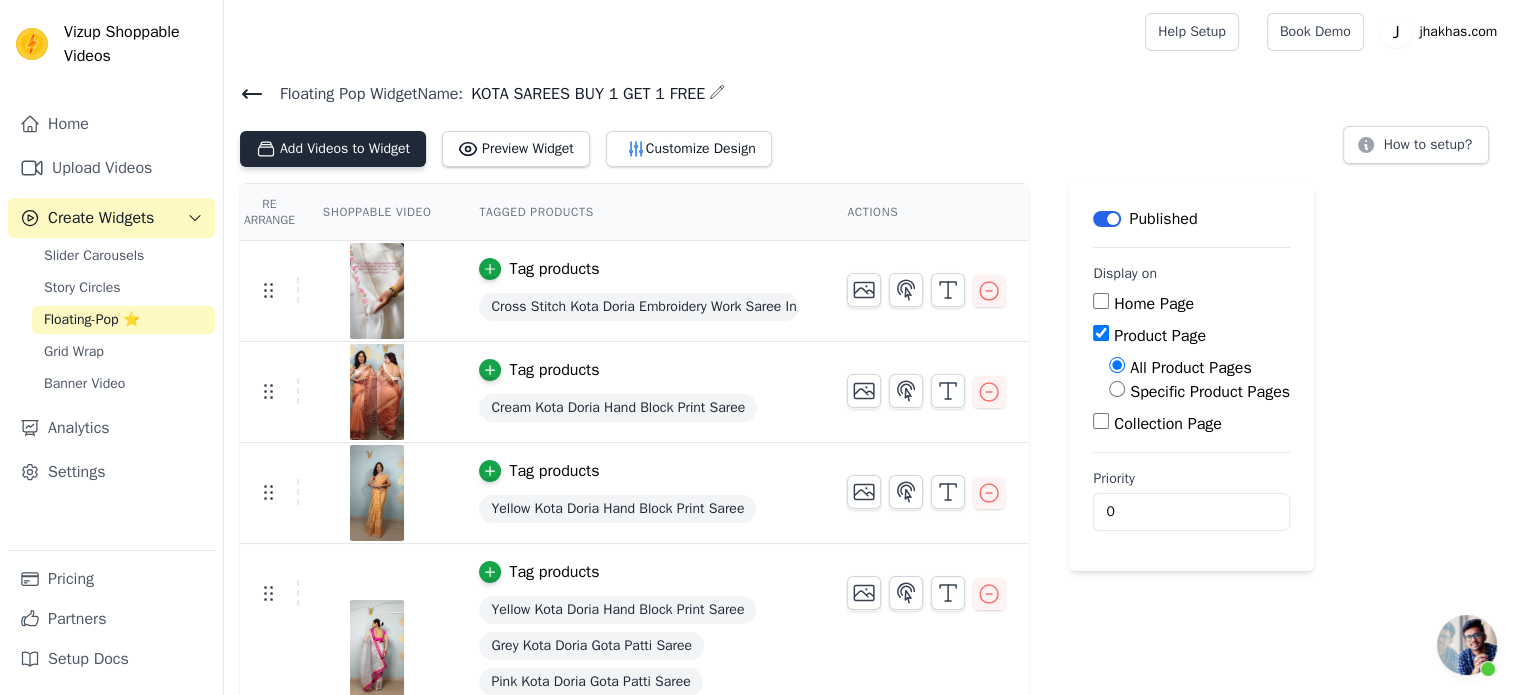 click on "Add Videos to Widget" at bounding box center (333, 149) 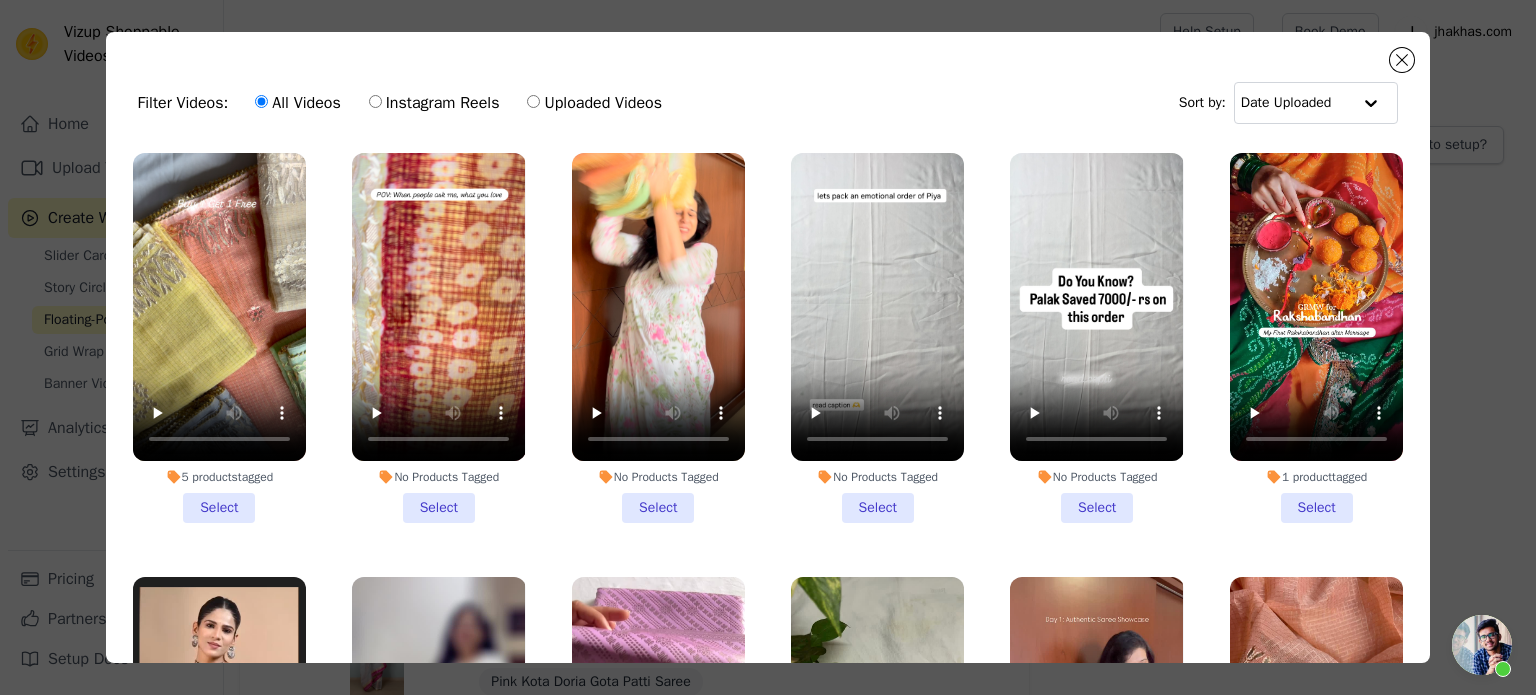 click on "5   products  tagged     Select" at bounding box center [219, 338] 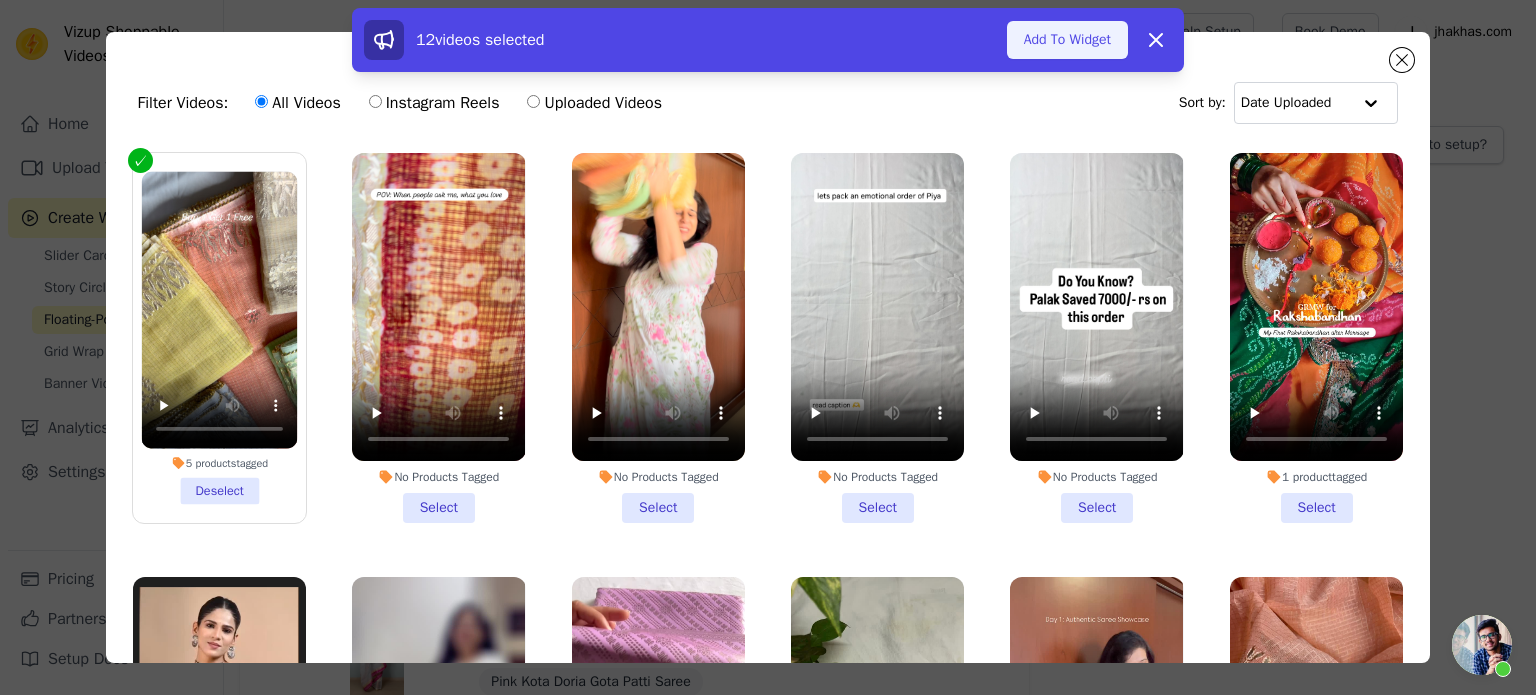 click on "Add To Widget" at bounding box center (1067, 40) 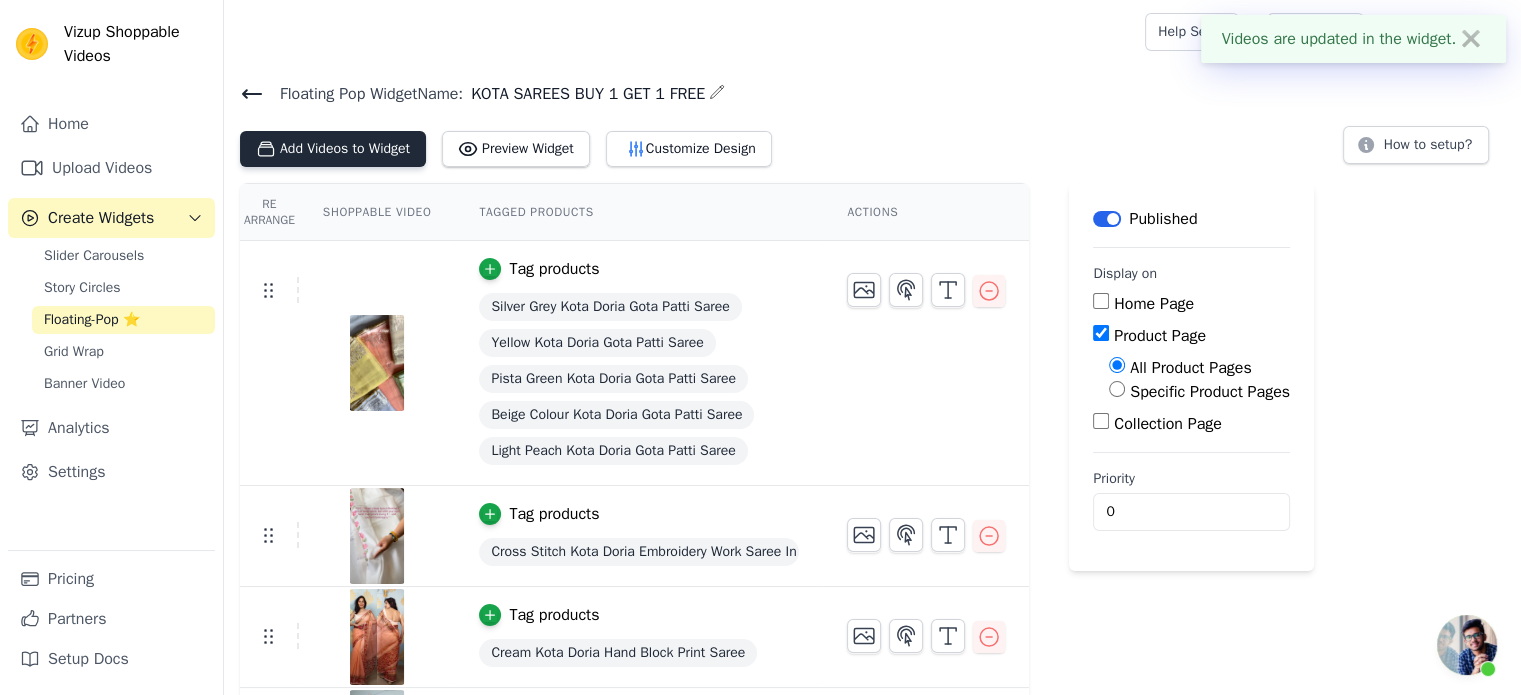click on "Add Videos to Widget" at bounding box center [333, 149] 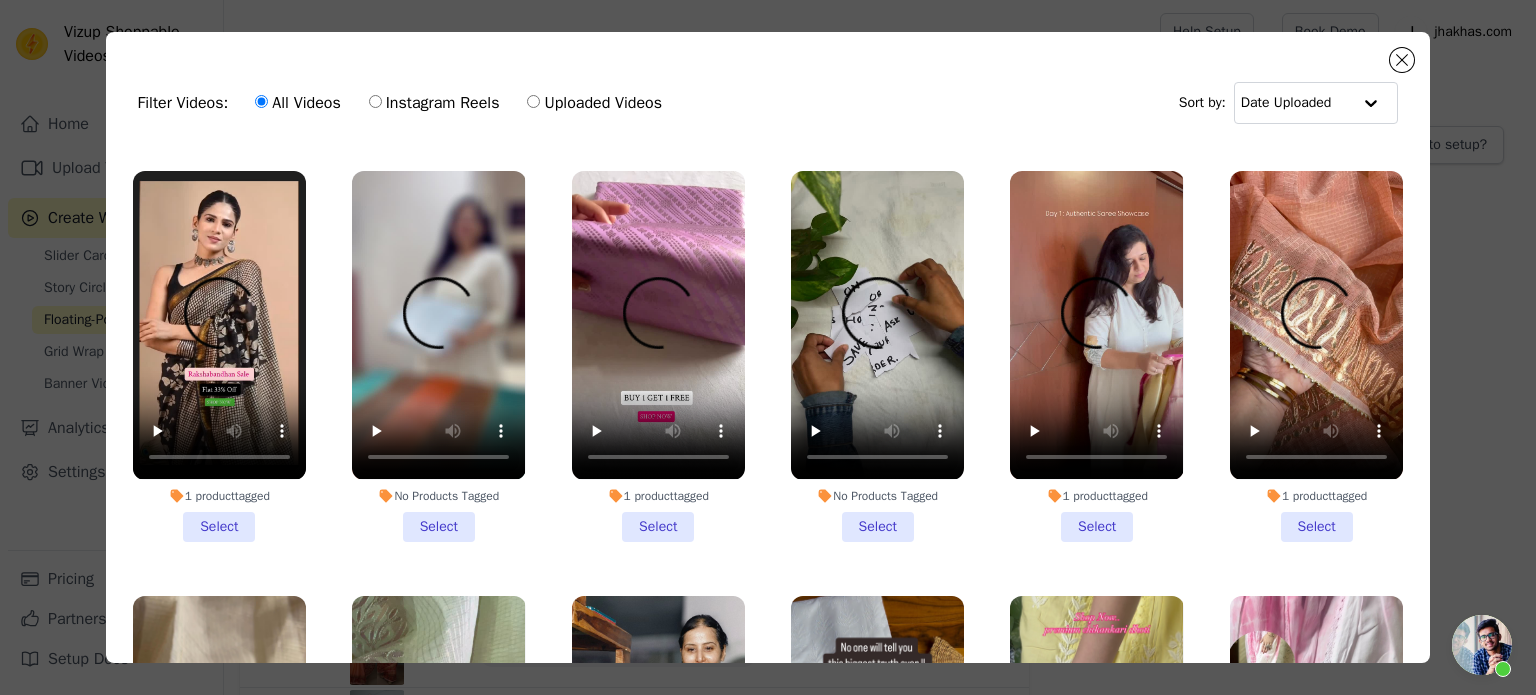 scroll, scrollTop: 400, scrollLeft: 0, axis: vertical 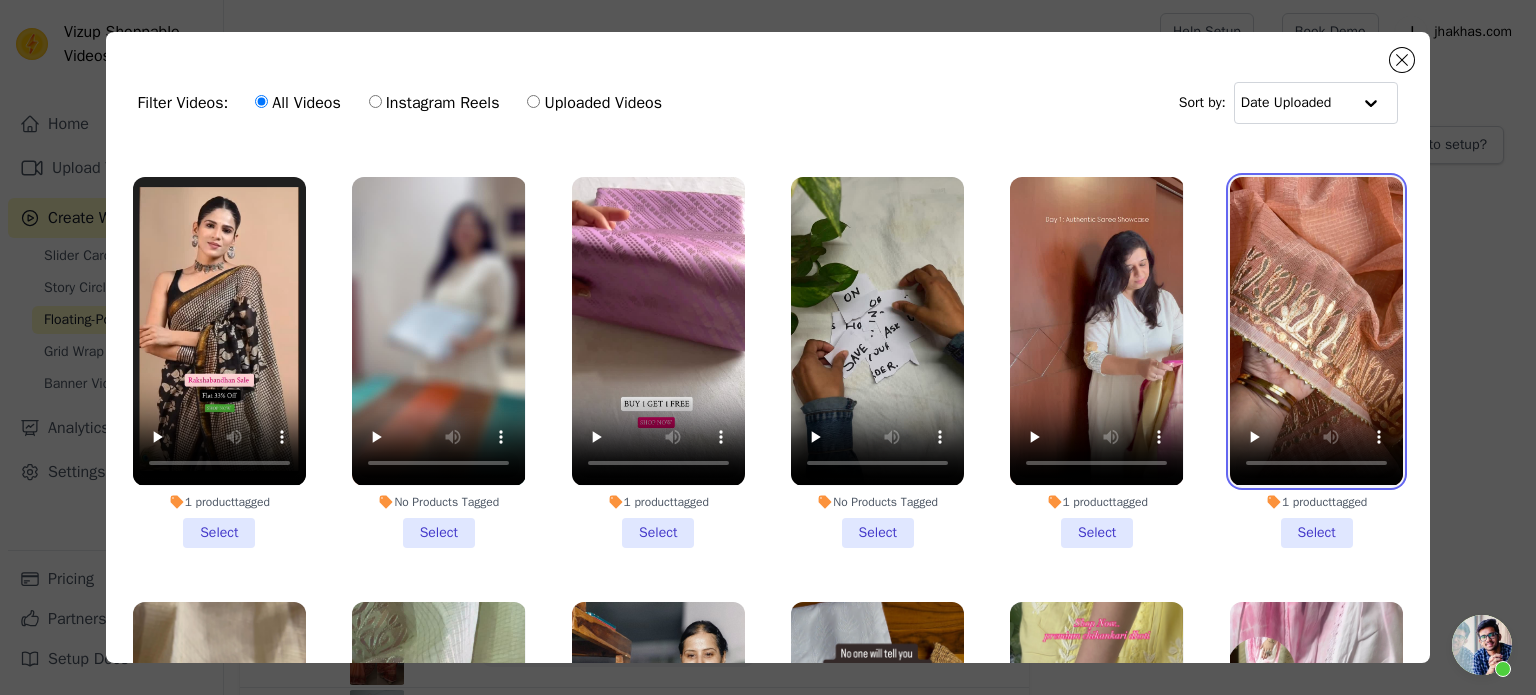 type 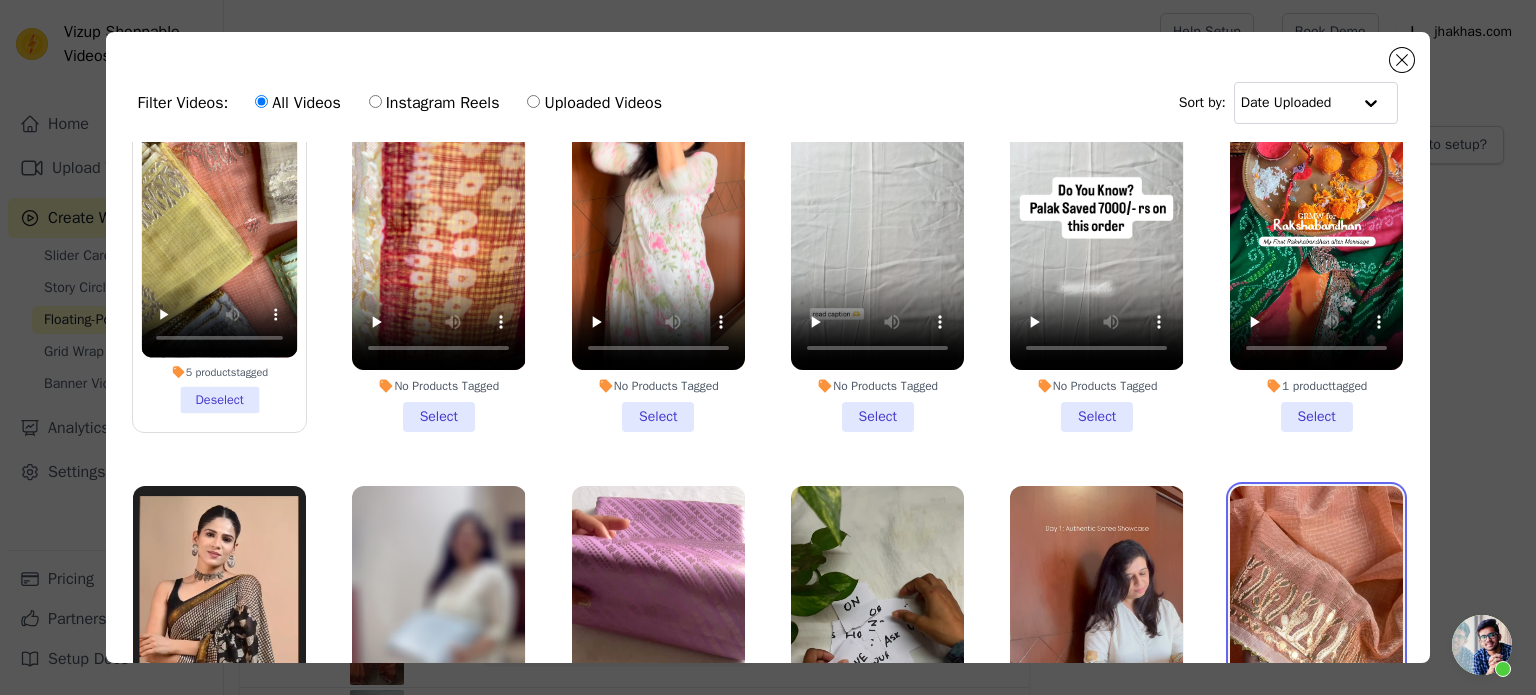 scroll, scrollTop: 0, scrollLeft: 0, axis: both 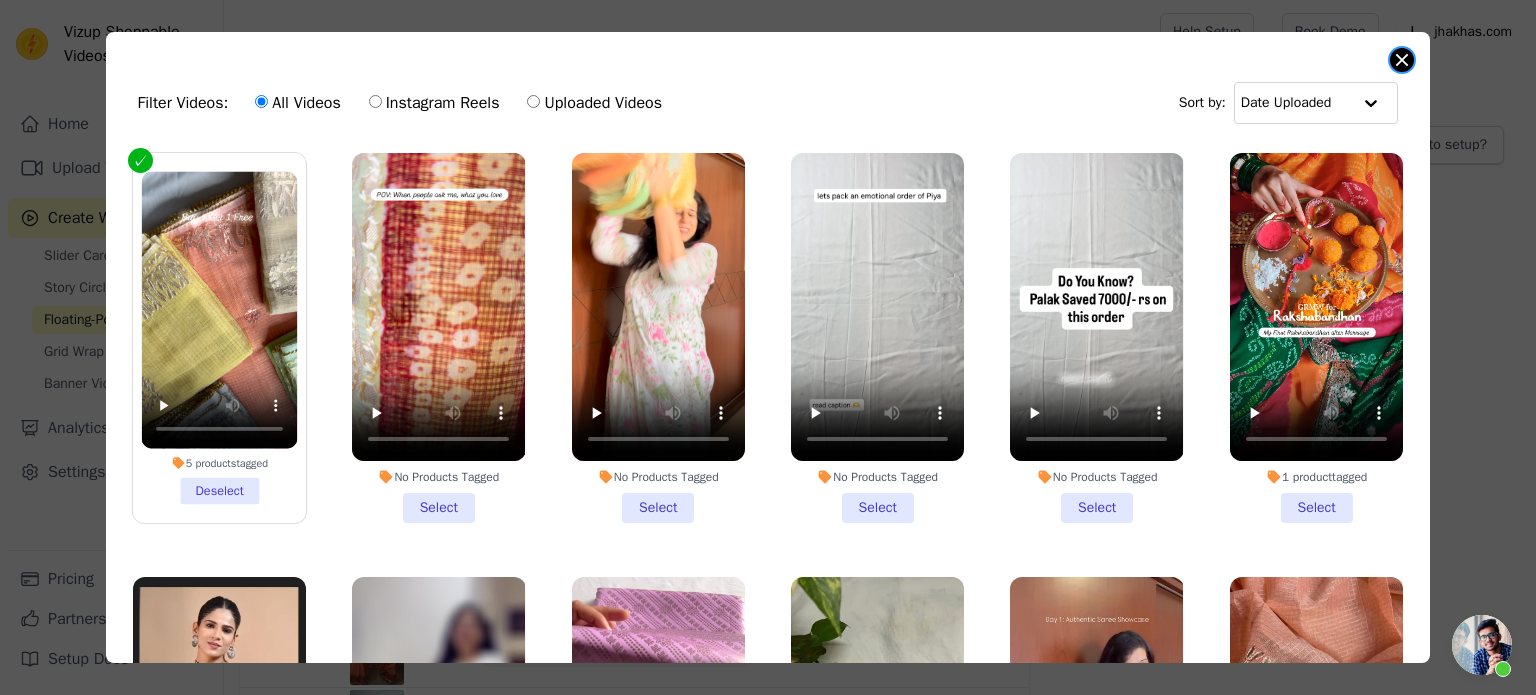 click at bounding box center (1402, 60) 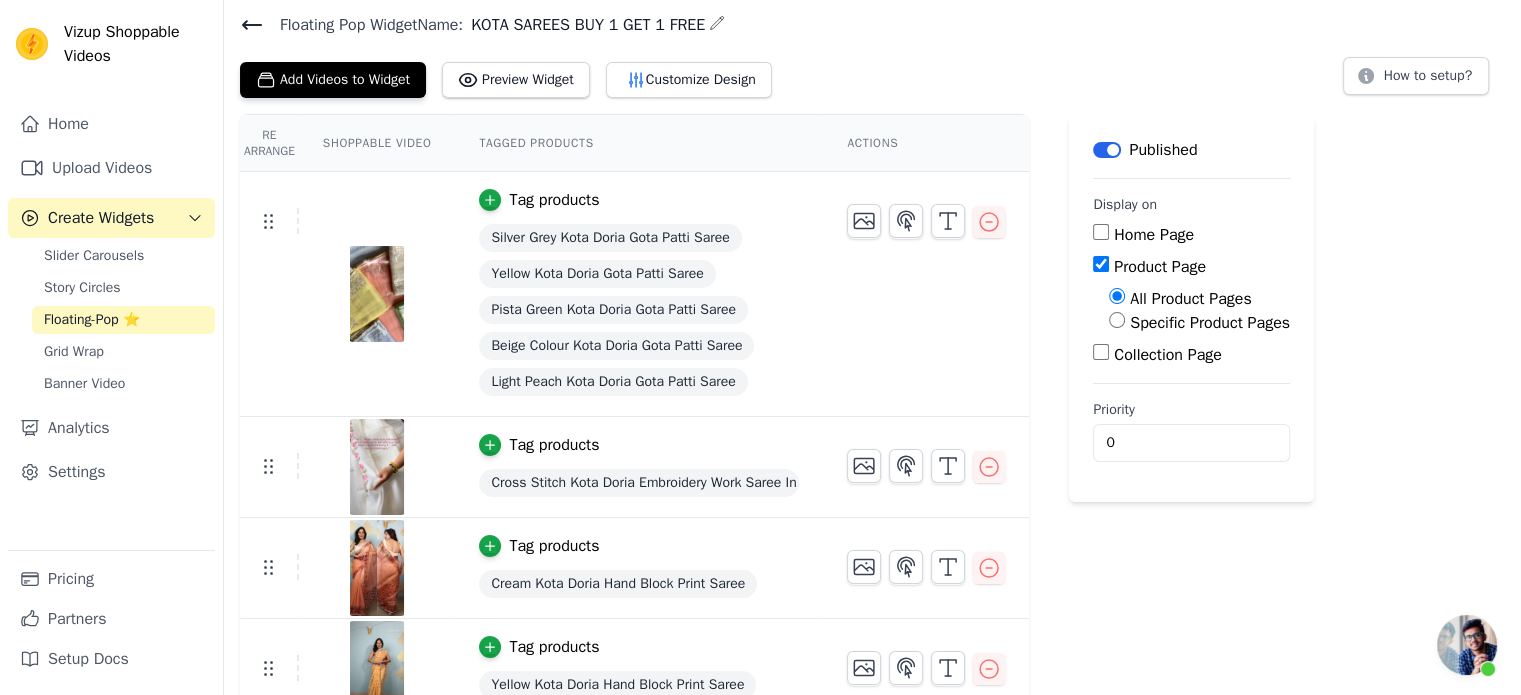 scroll, scrollTop: 0, scrollLeft: 0, axis: both 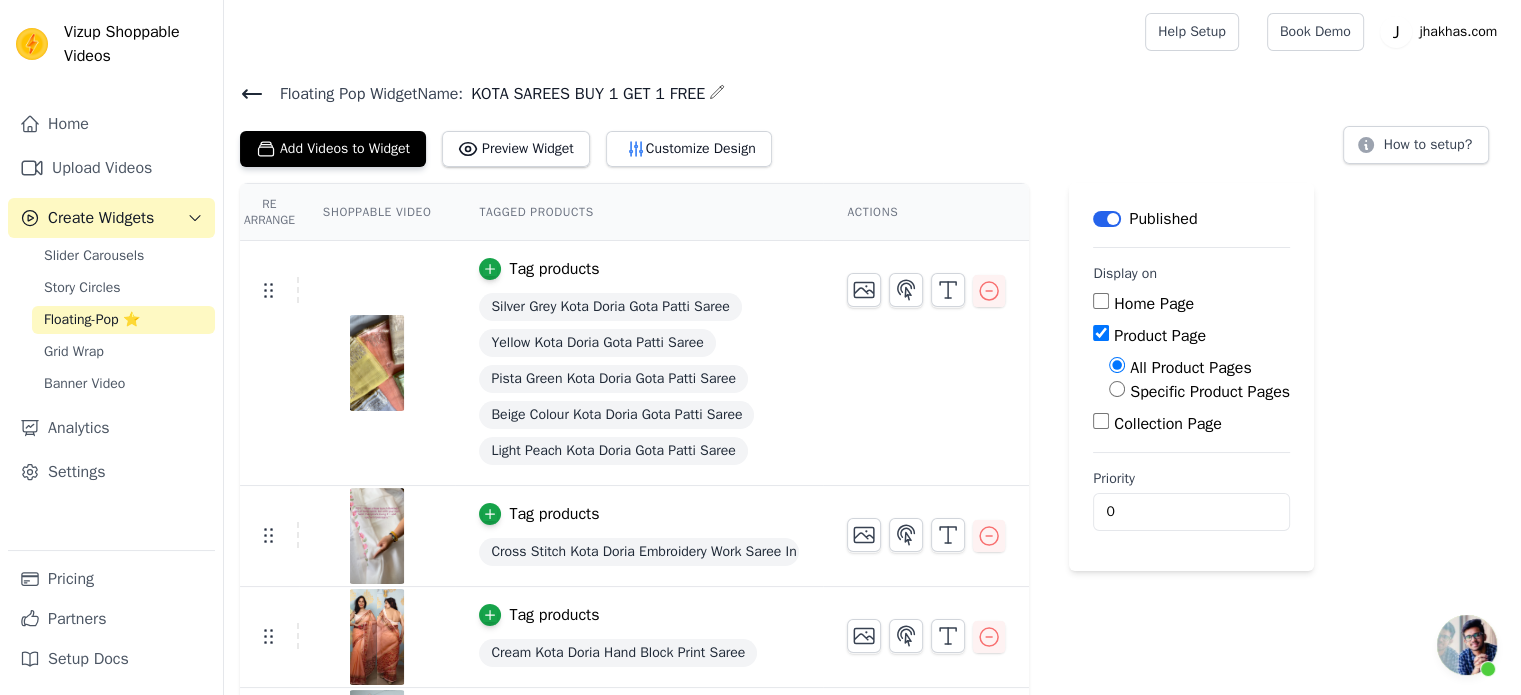 click 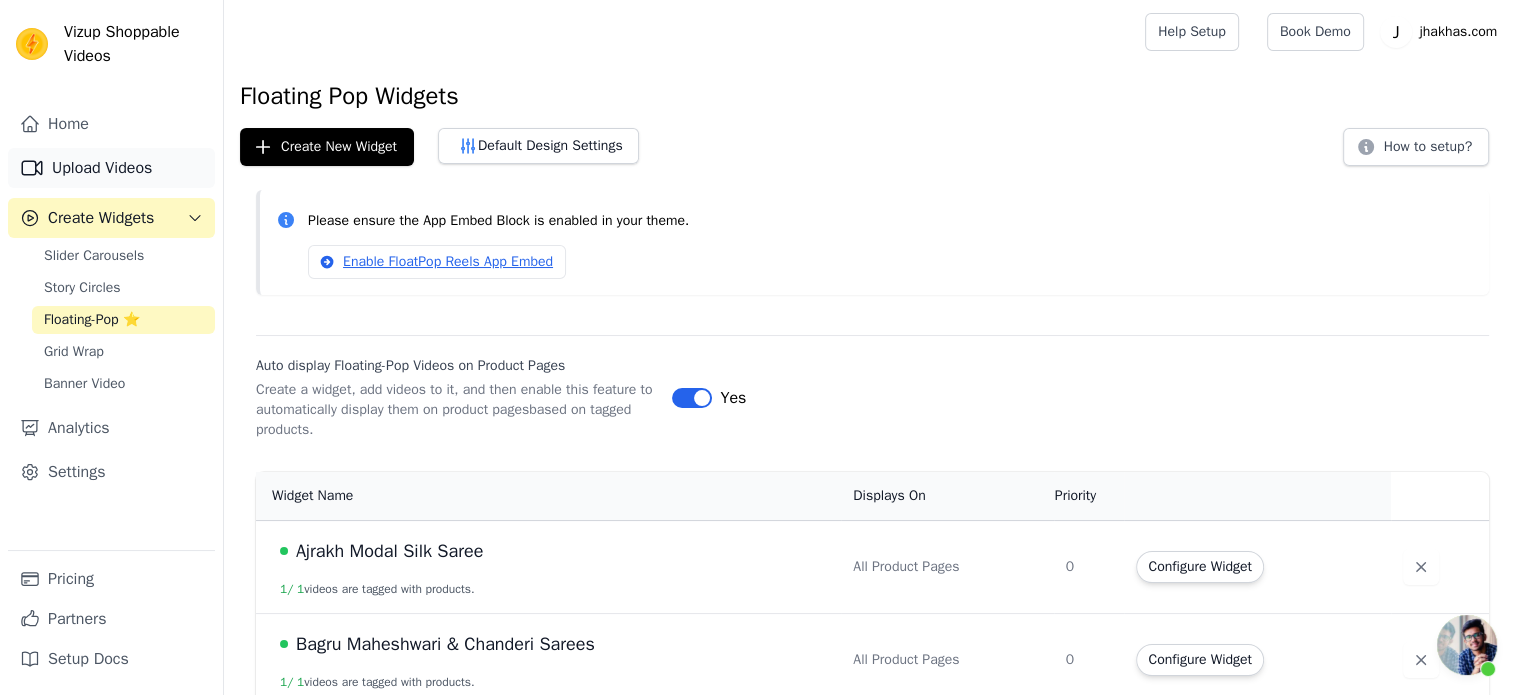 click on "Upload Videos" at bounding box center (111, 168) 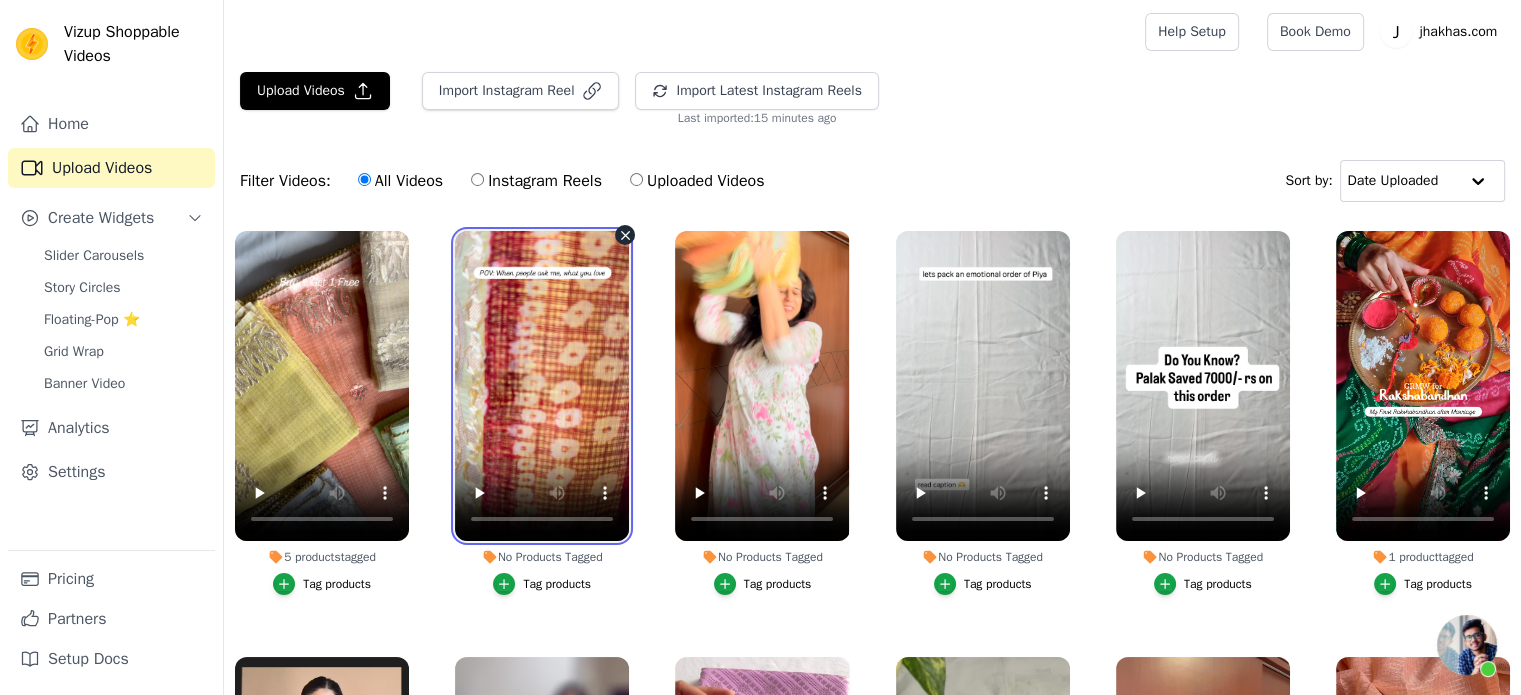 click at bounding box center [542, 386] 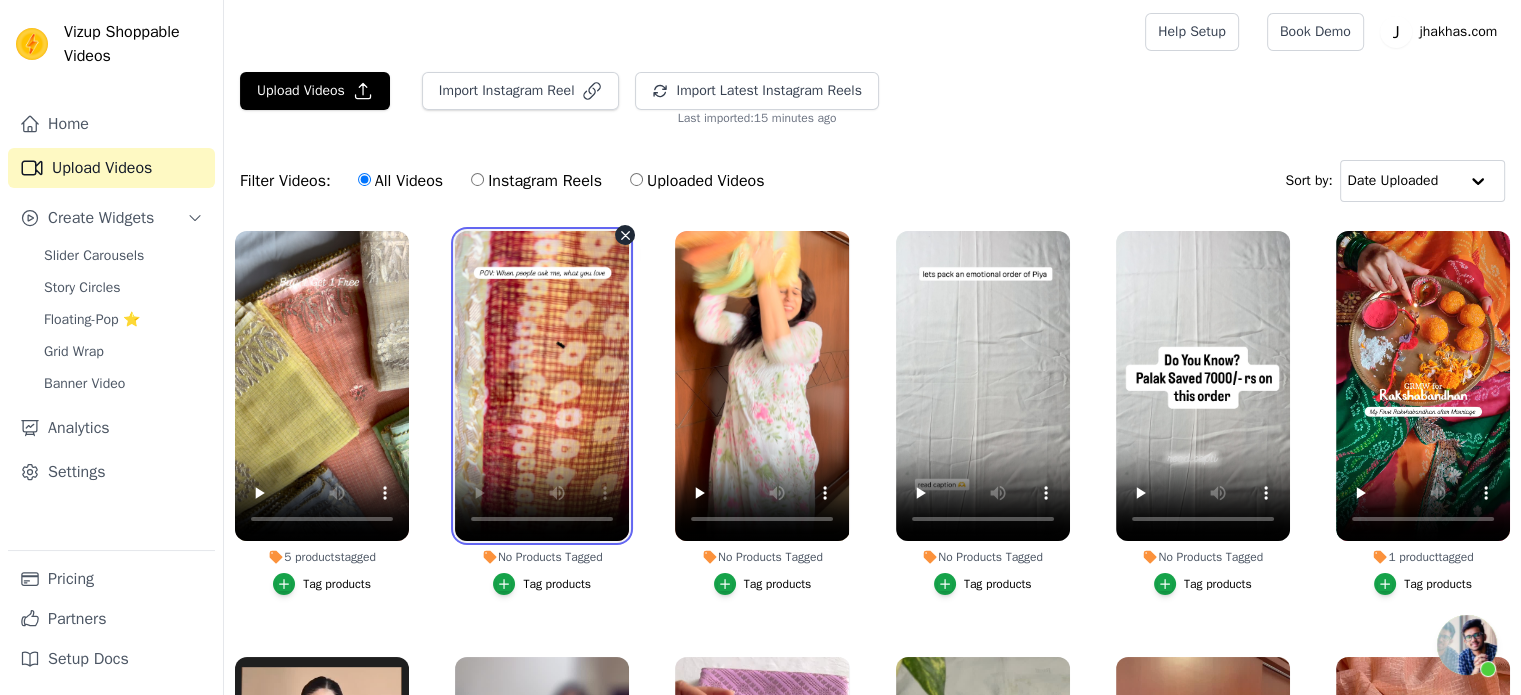 click at bounding box center (542, 386) 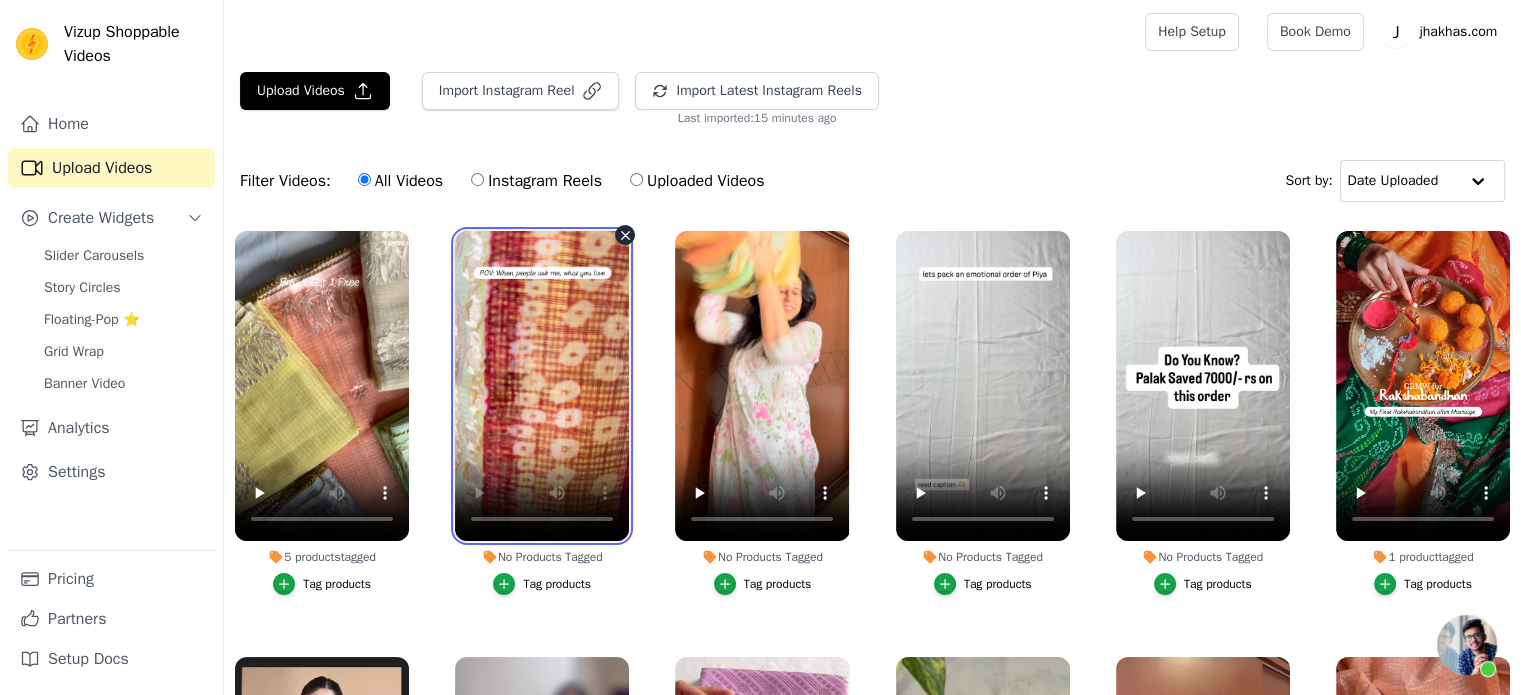 type 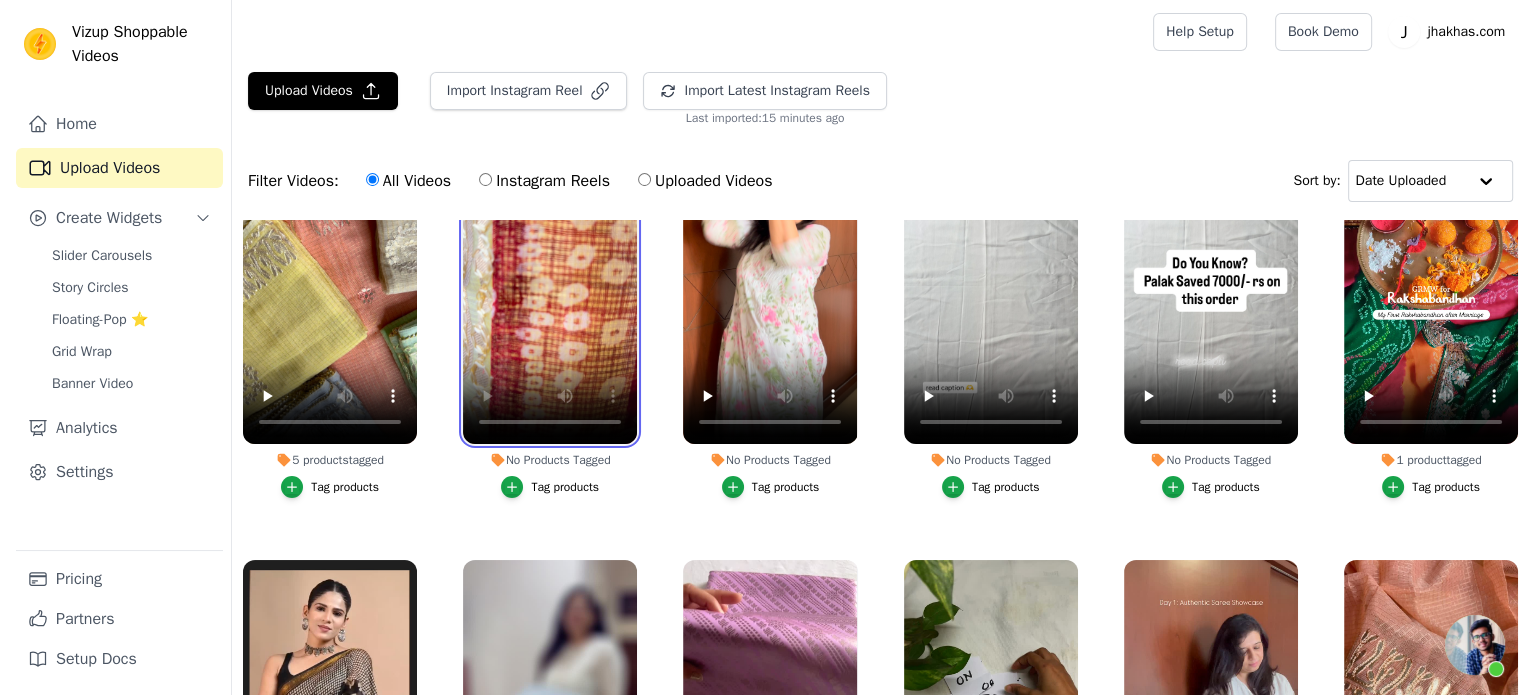 scroll, scrollTop: 100, scrollLeft: 0, axis: vertical 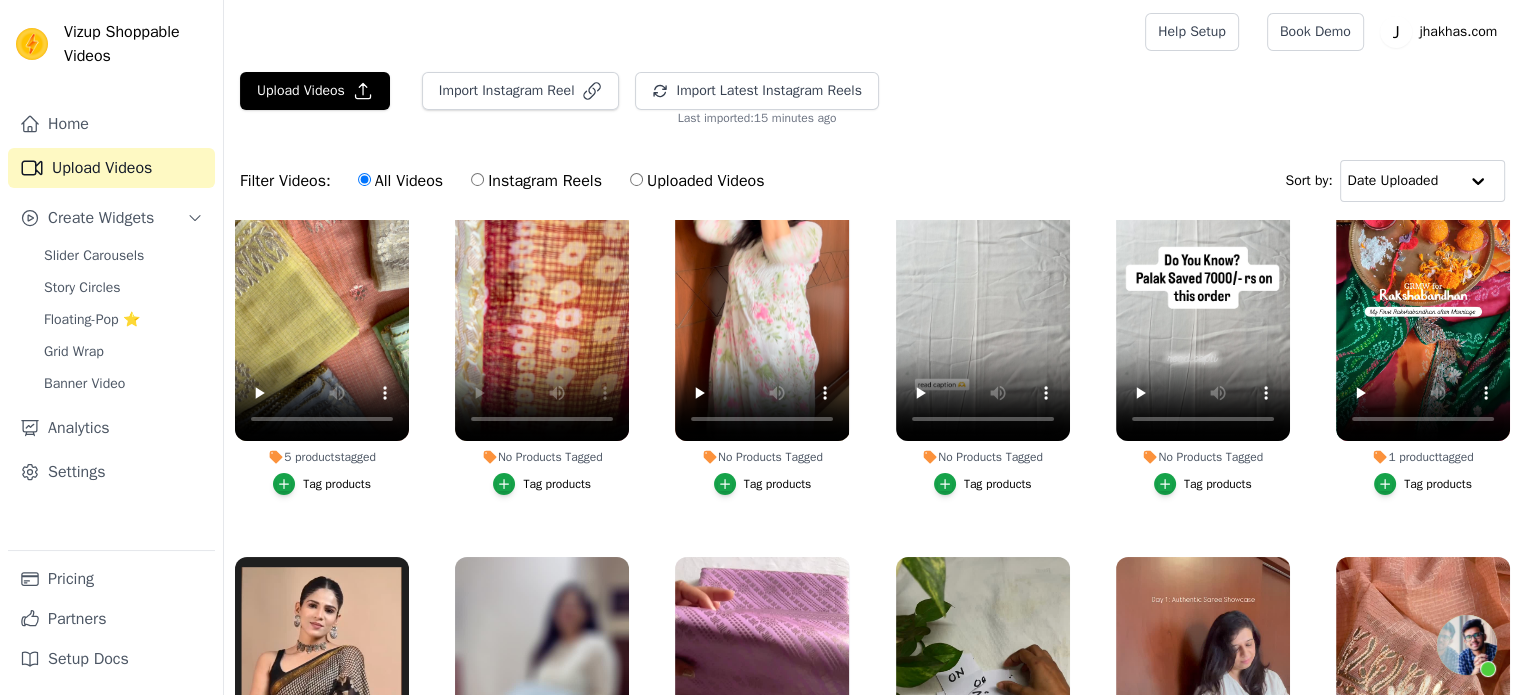 click on "Tag products" at bounding box center [557, 484] 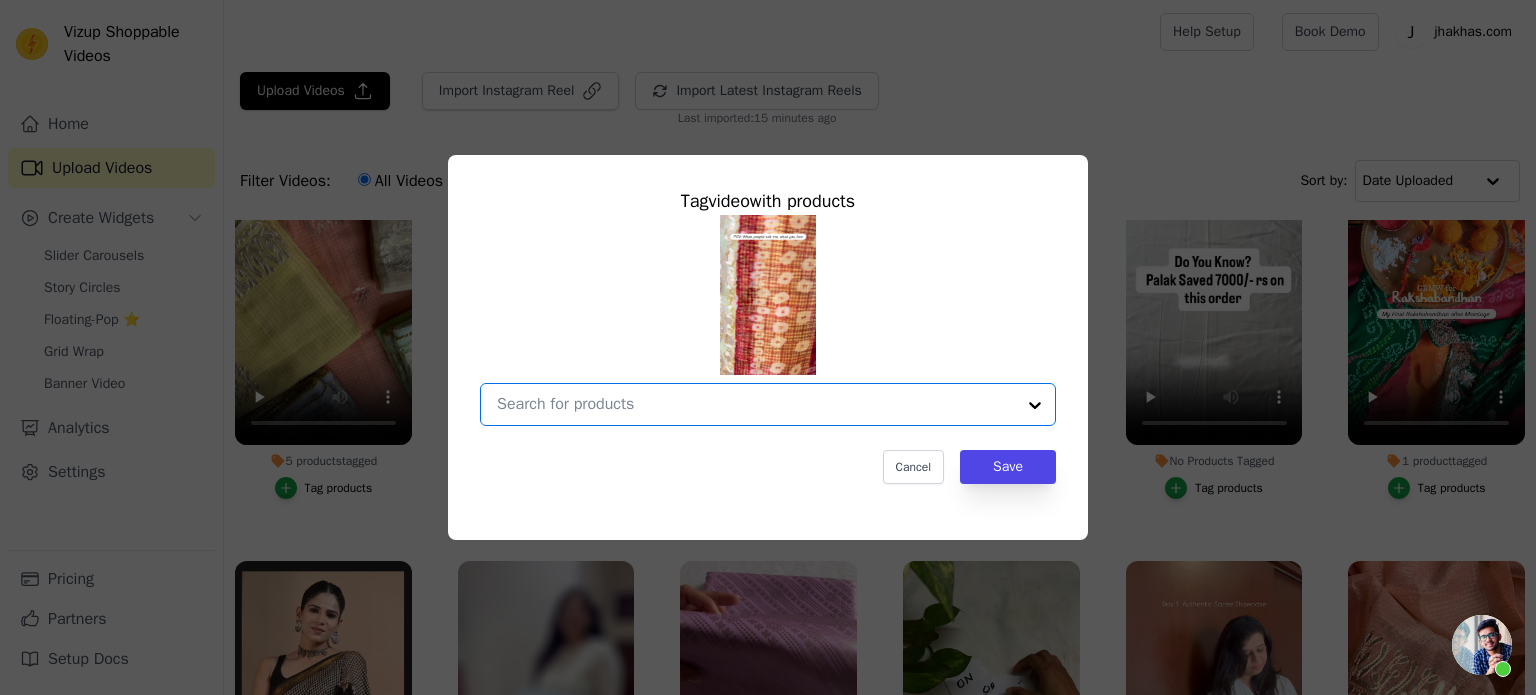 click on "No Products Tagged     Tag  video  with products       Option undefined, selected.   Select is focused, type to refine list, press down to open the menu.                   Cancel   Save     Tag products" at bounding box center [756, 404] 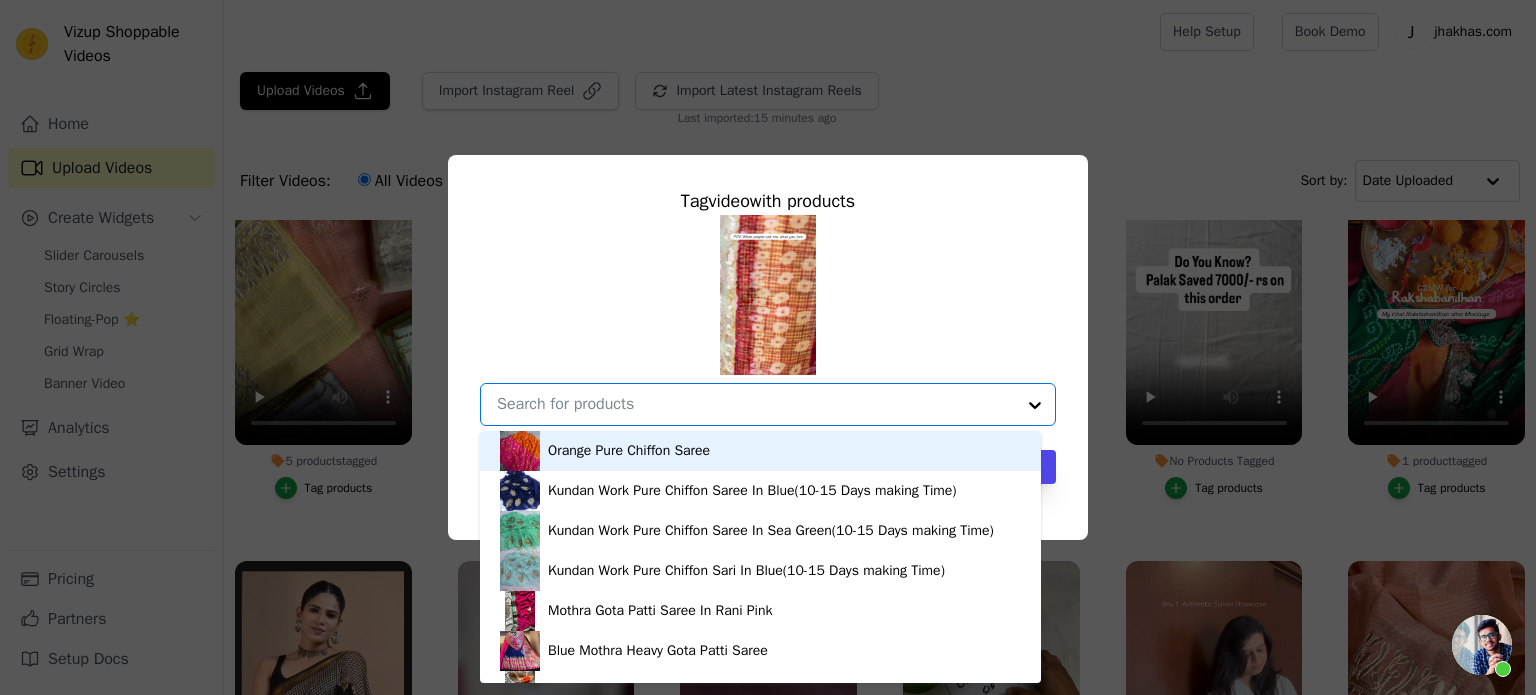 paste on "Royal Kota Salwar Suit In Gota Work In Yellow" 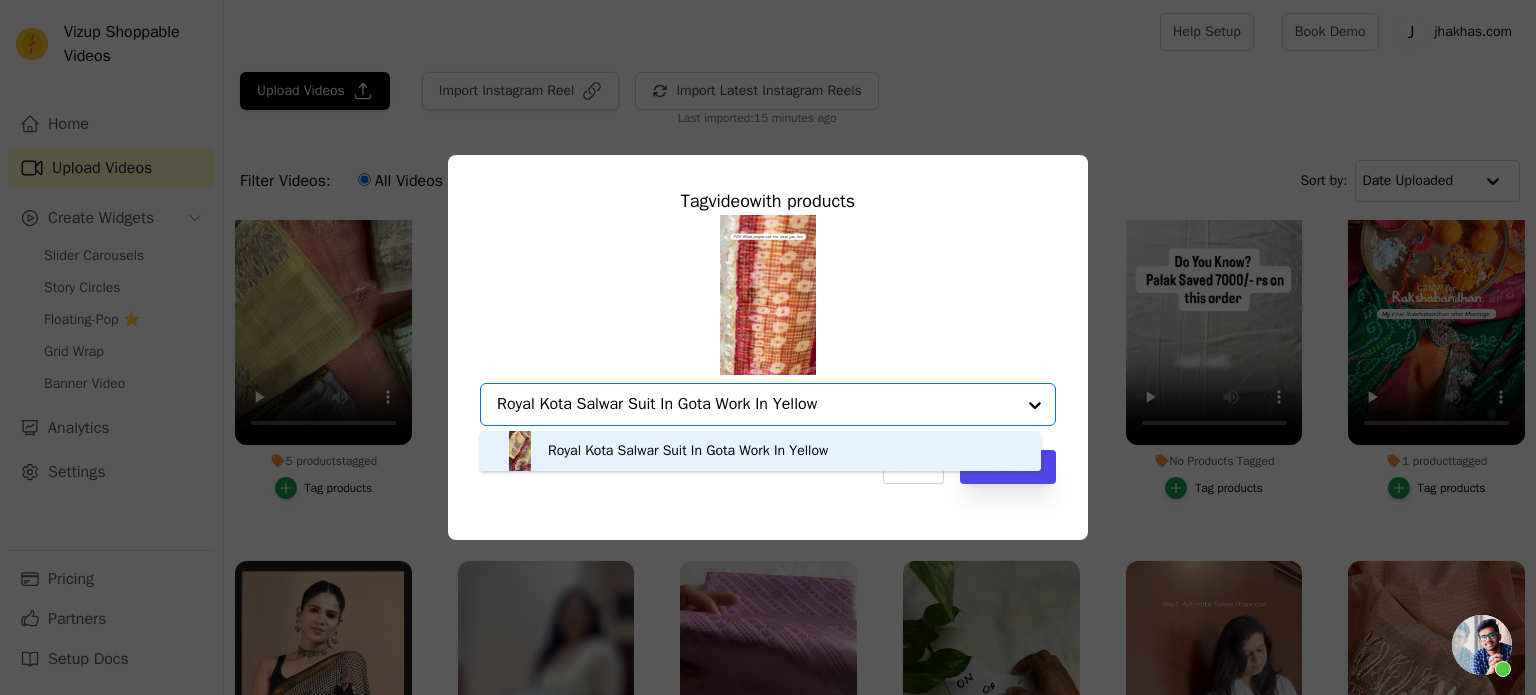 click on "Royal Kota Salwar Suit In Gota Work In Yellow" at bounding box center (688, 451) 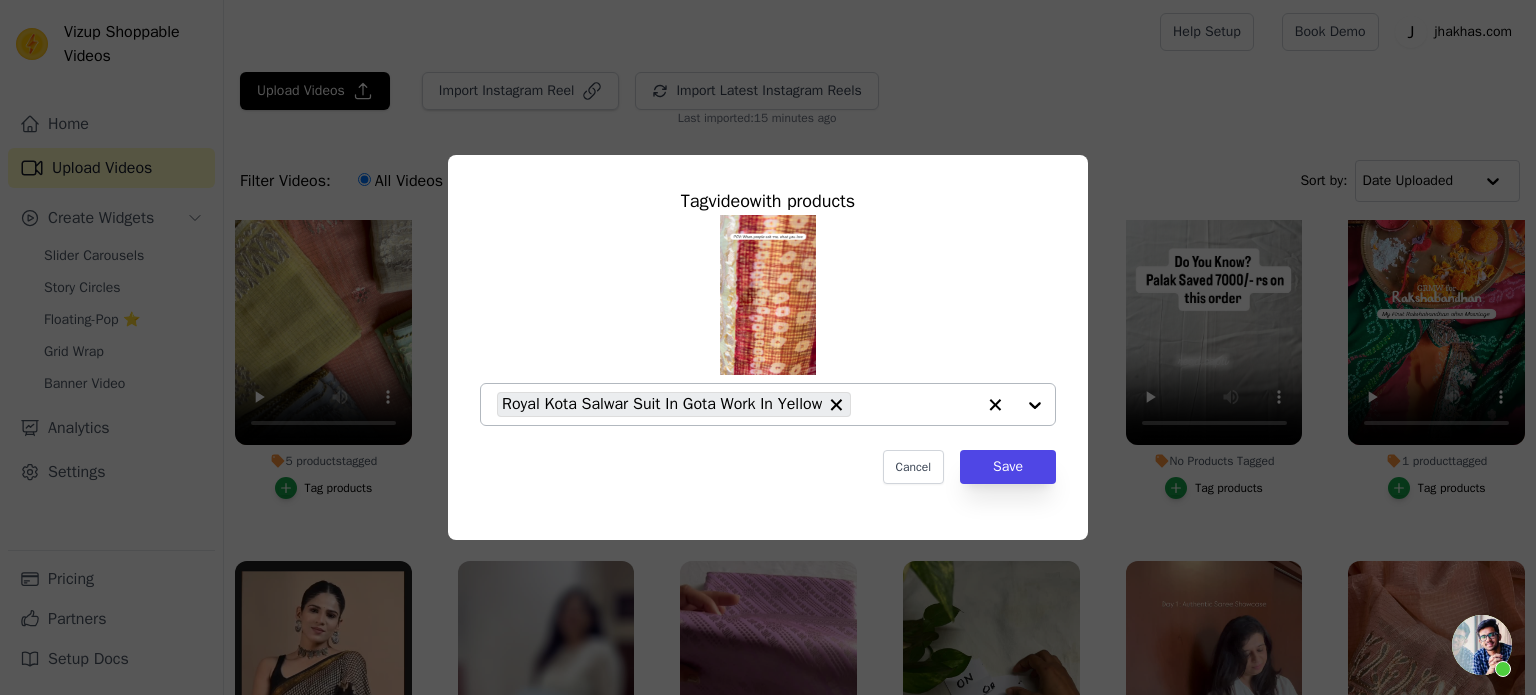 paste on "Royal Kota Salwar Suit In Gota Work In Yellow" 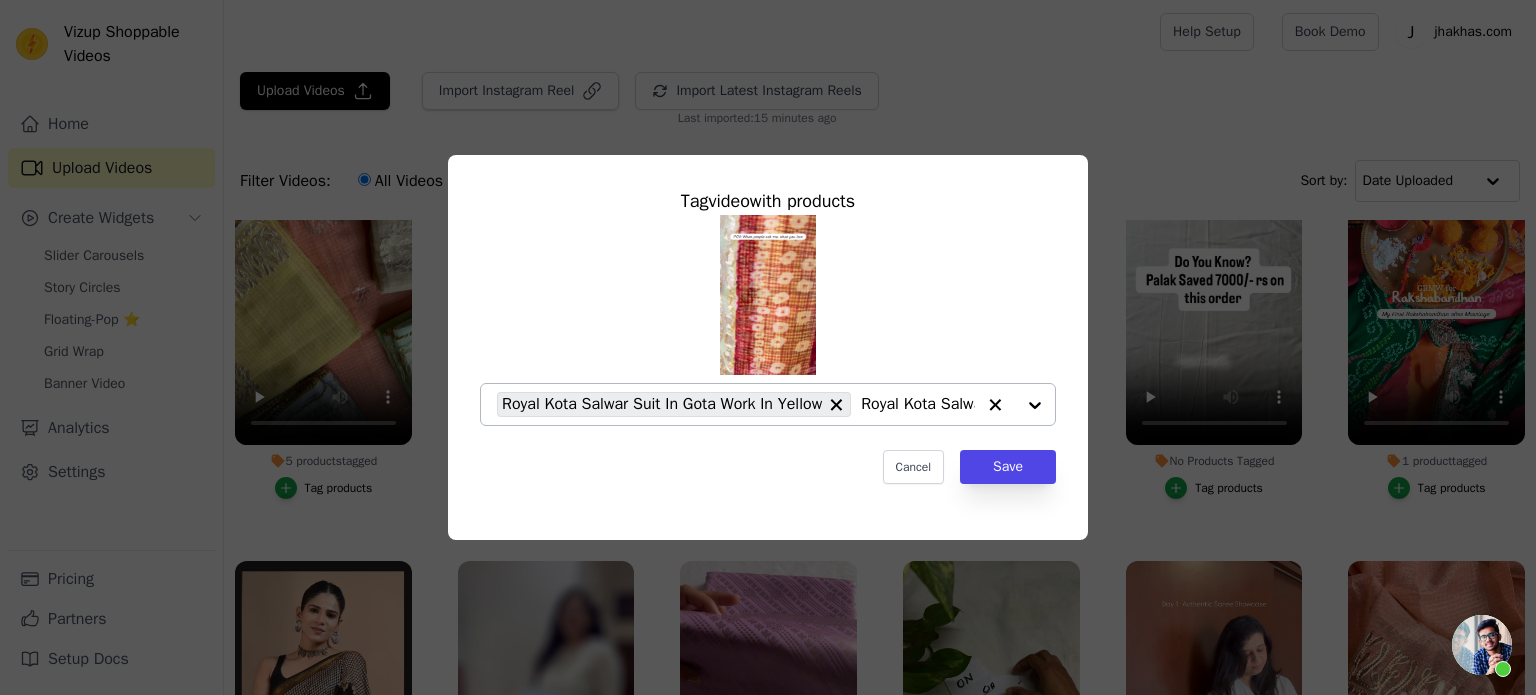 scroll, scrollTop: 0, scrollLeft: 205, axis: horizontal 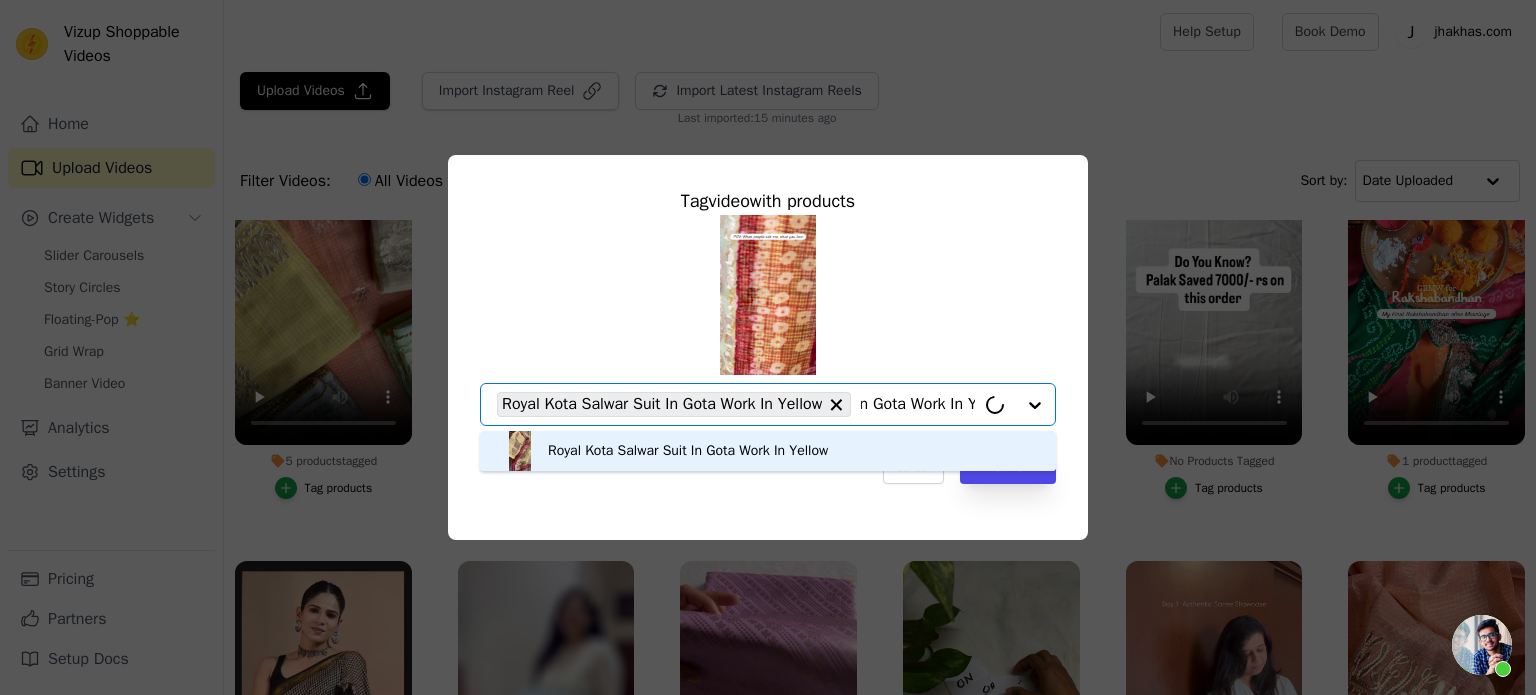 type on "Royal Kota Salwar Suit In Gota Work In" 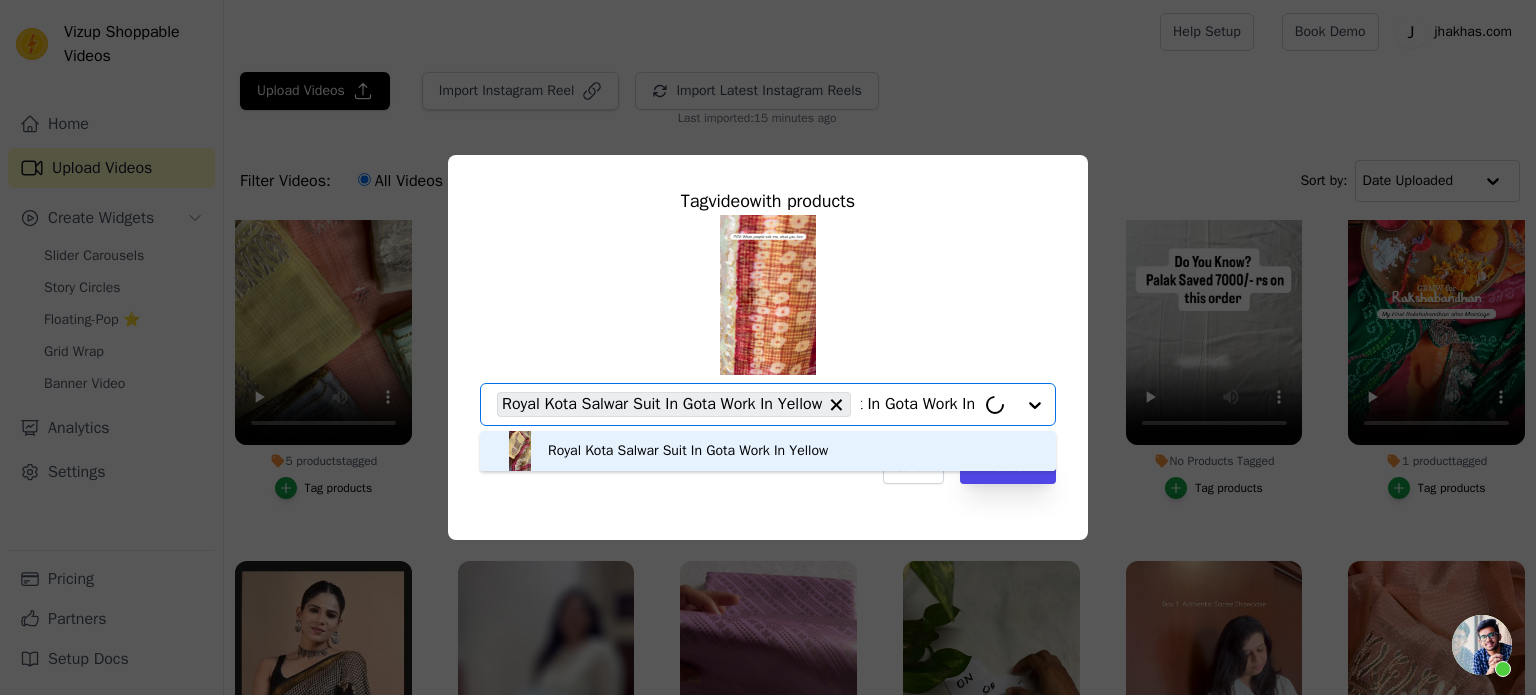 scroll, scrollTop: 0, scrollLeft: 160, axis: horizontal 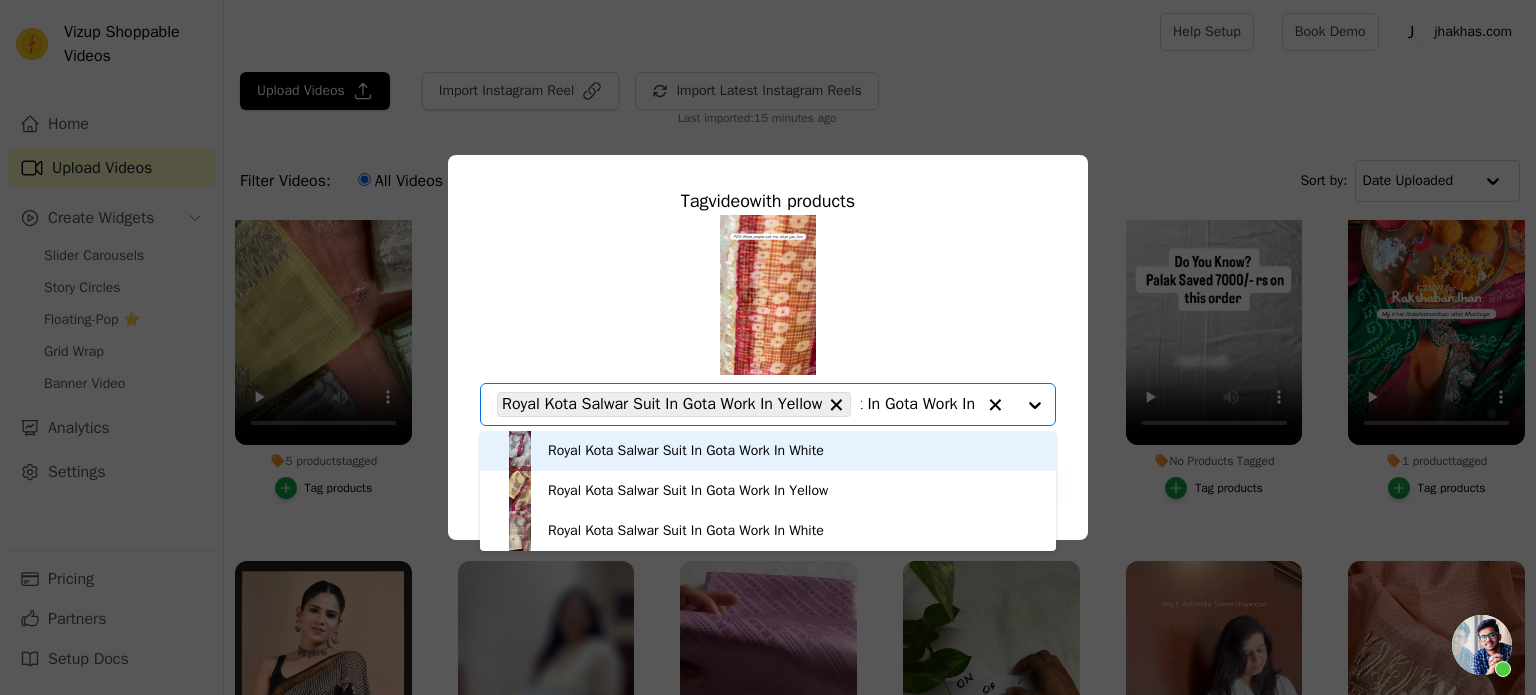 click on "Royal Kota Salwar Suit In Gota Work In White" at bounding box center (768, 451) 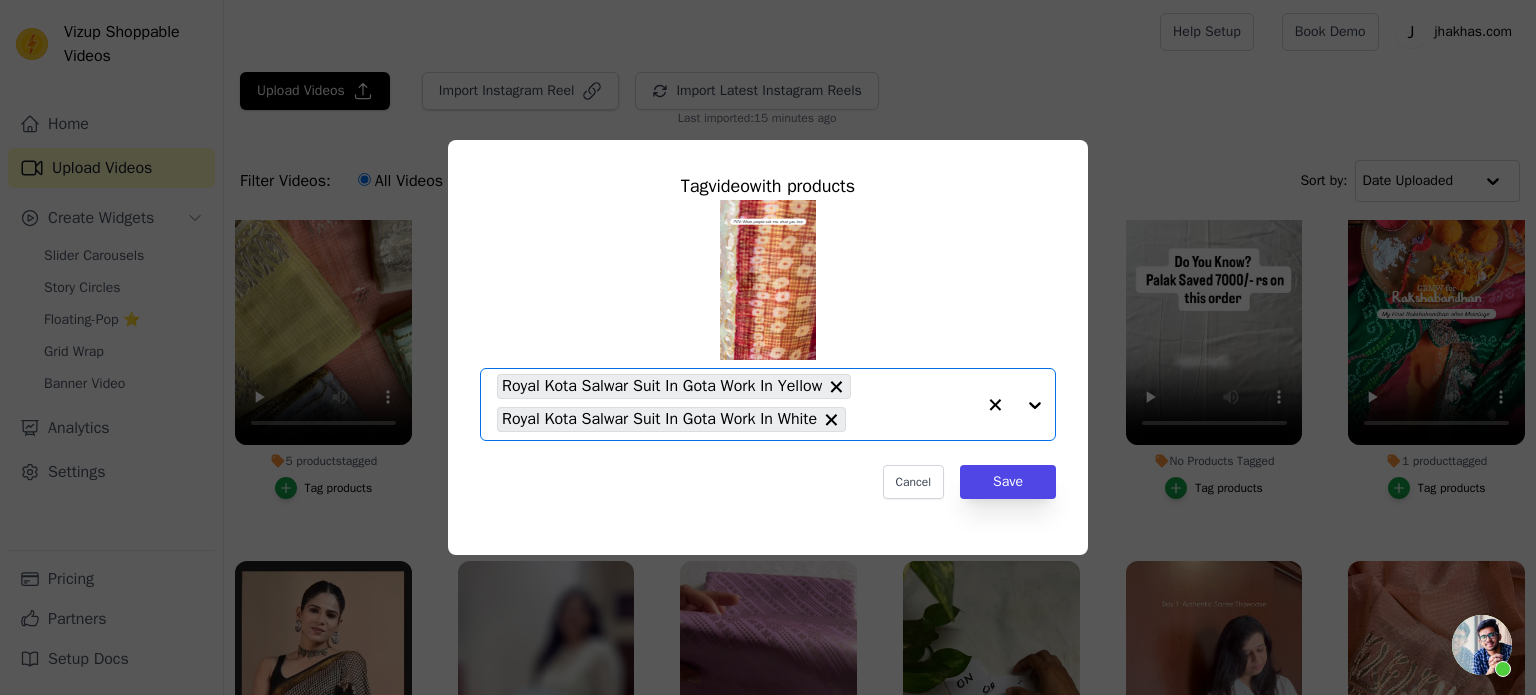 scroll, scrollTop: 0, scrollLeft: 0, axis: both 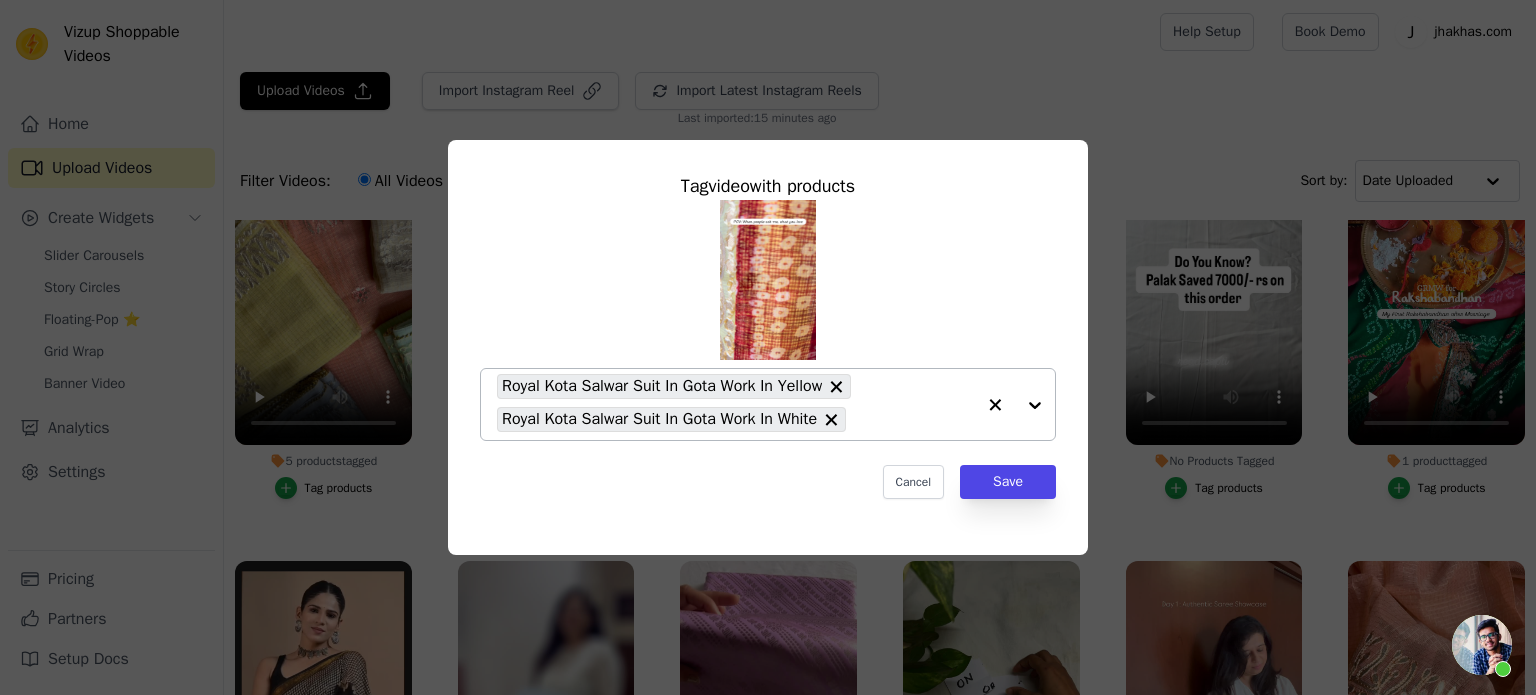 paste on "Royal Kota Salwar Suit In Gota Work In Yellow" 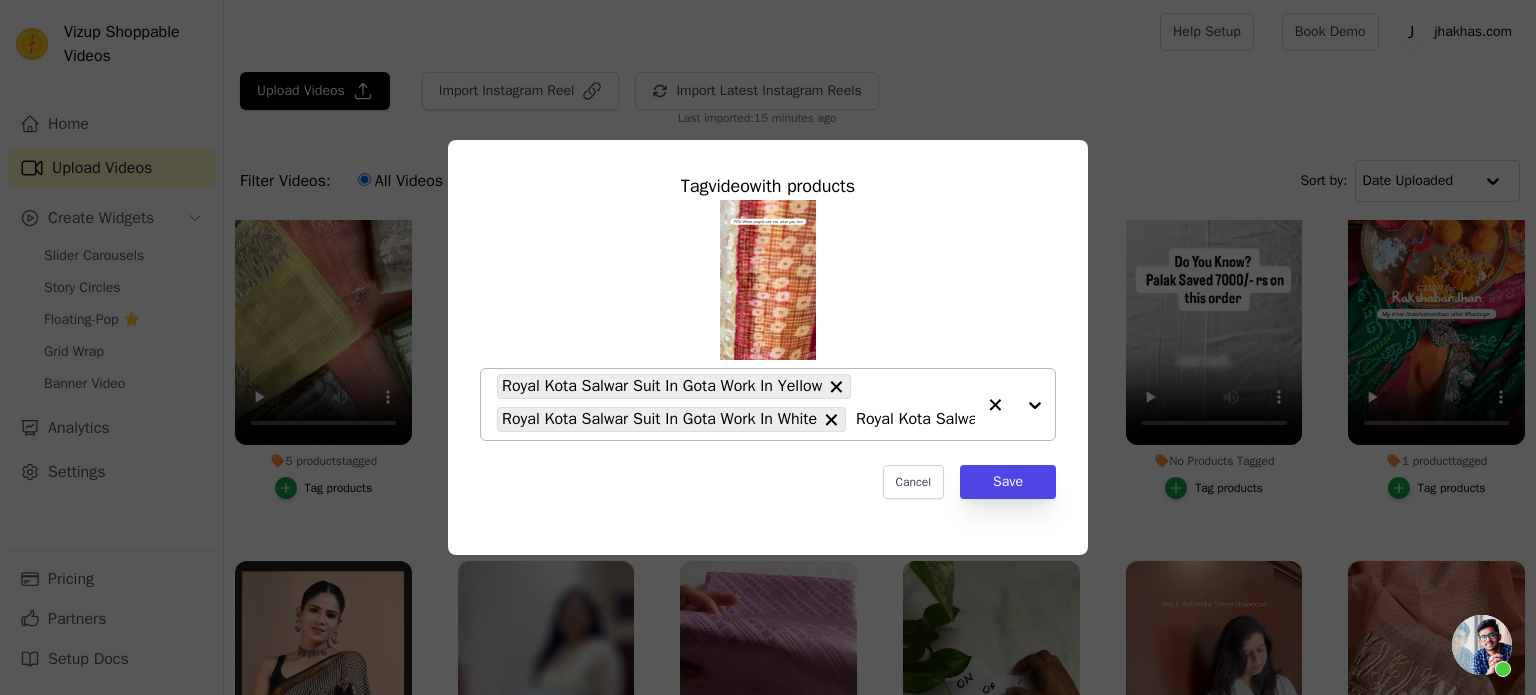 scroll, scrollTop: 0, scrollLeft: 202, axis: horizontal 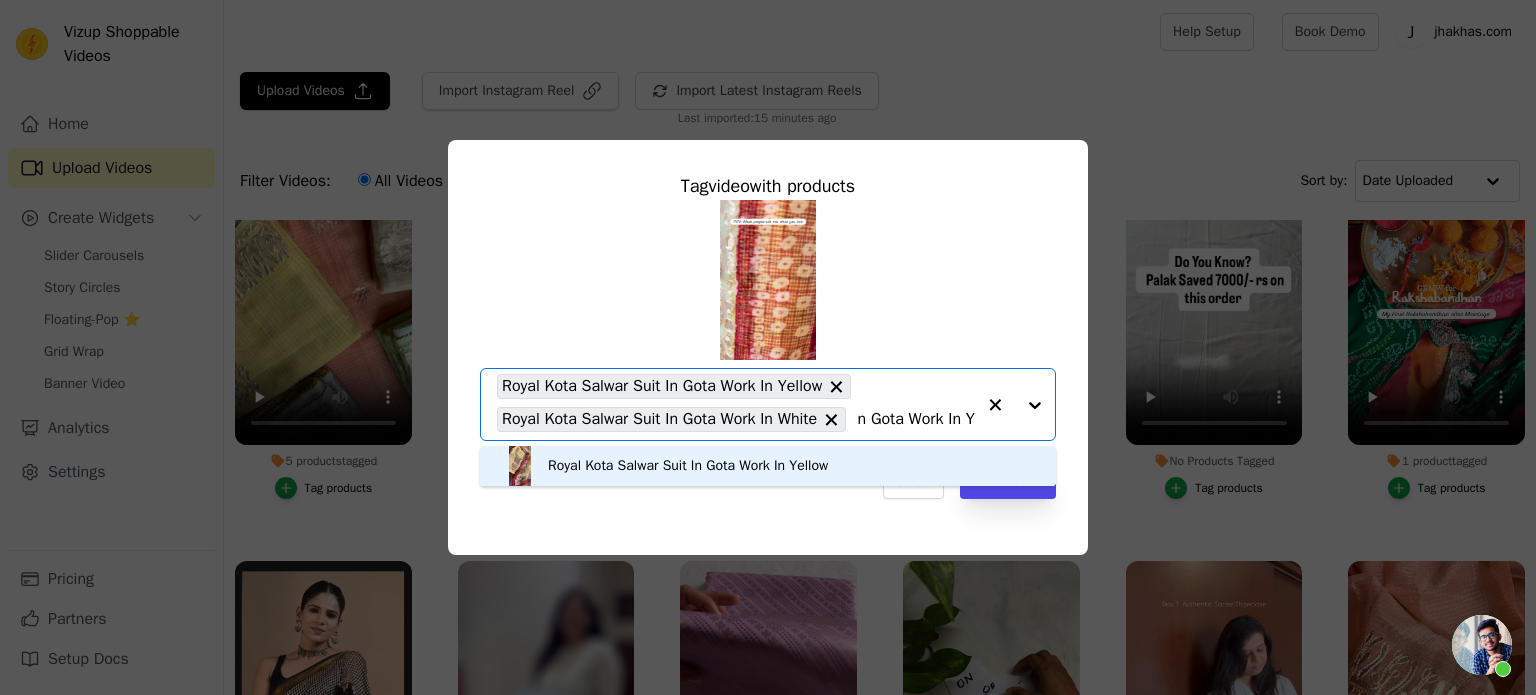 type on "Royal Kota Salwar Suit In Gota Work In" 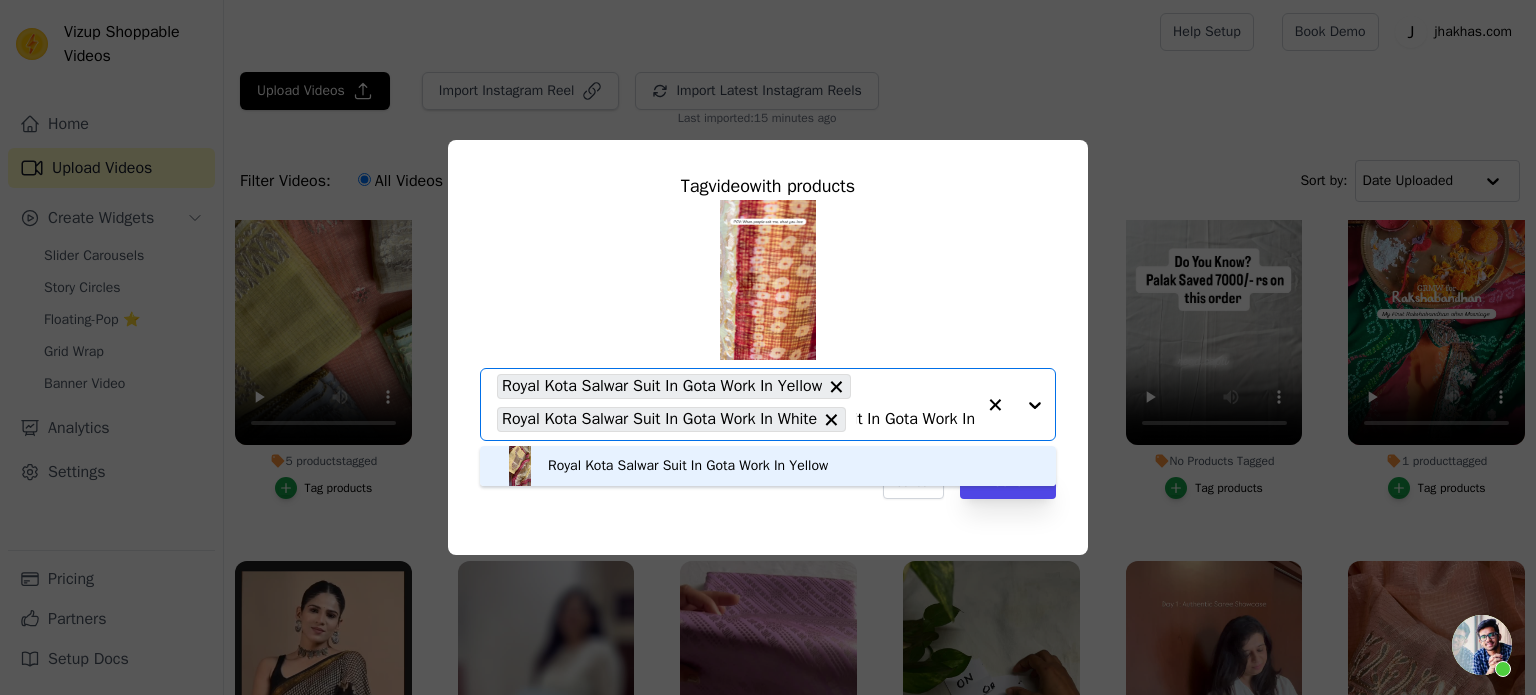 scroll, scrollTop: 0, scrollLeft: 157, axis: horizontal 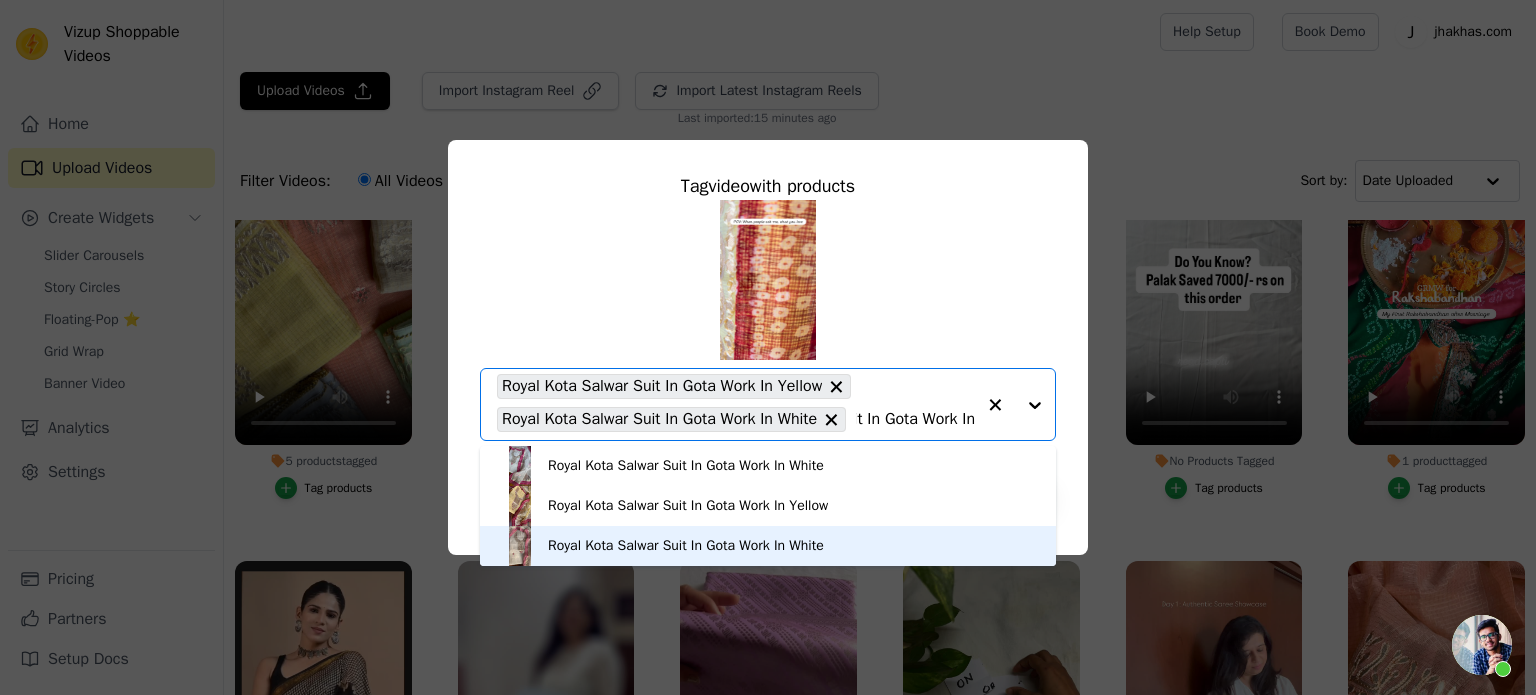 click on "Royal Kota Salwar Suit In Gota Work In White" at bounding box center [686, 546] 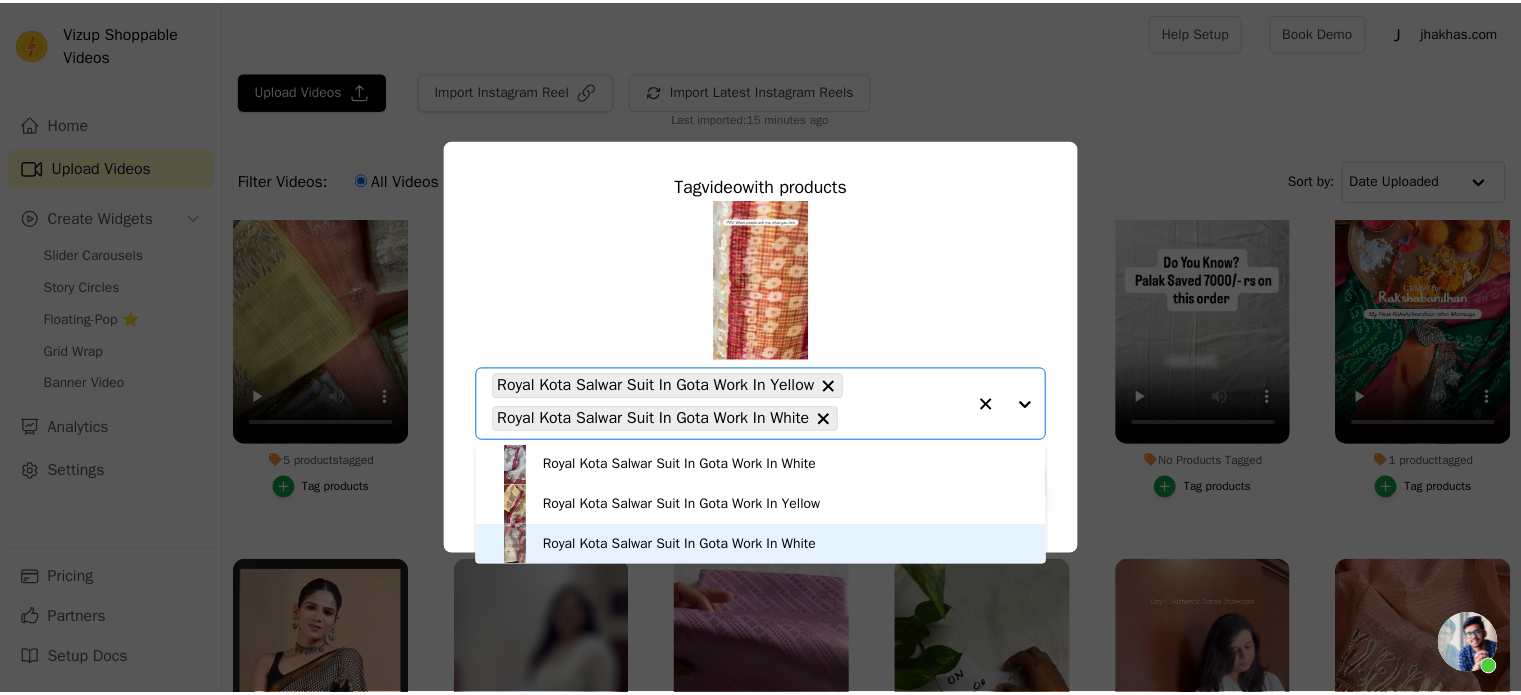 scroll, scrollTop: 0, scrollLeft: 0, axis: both 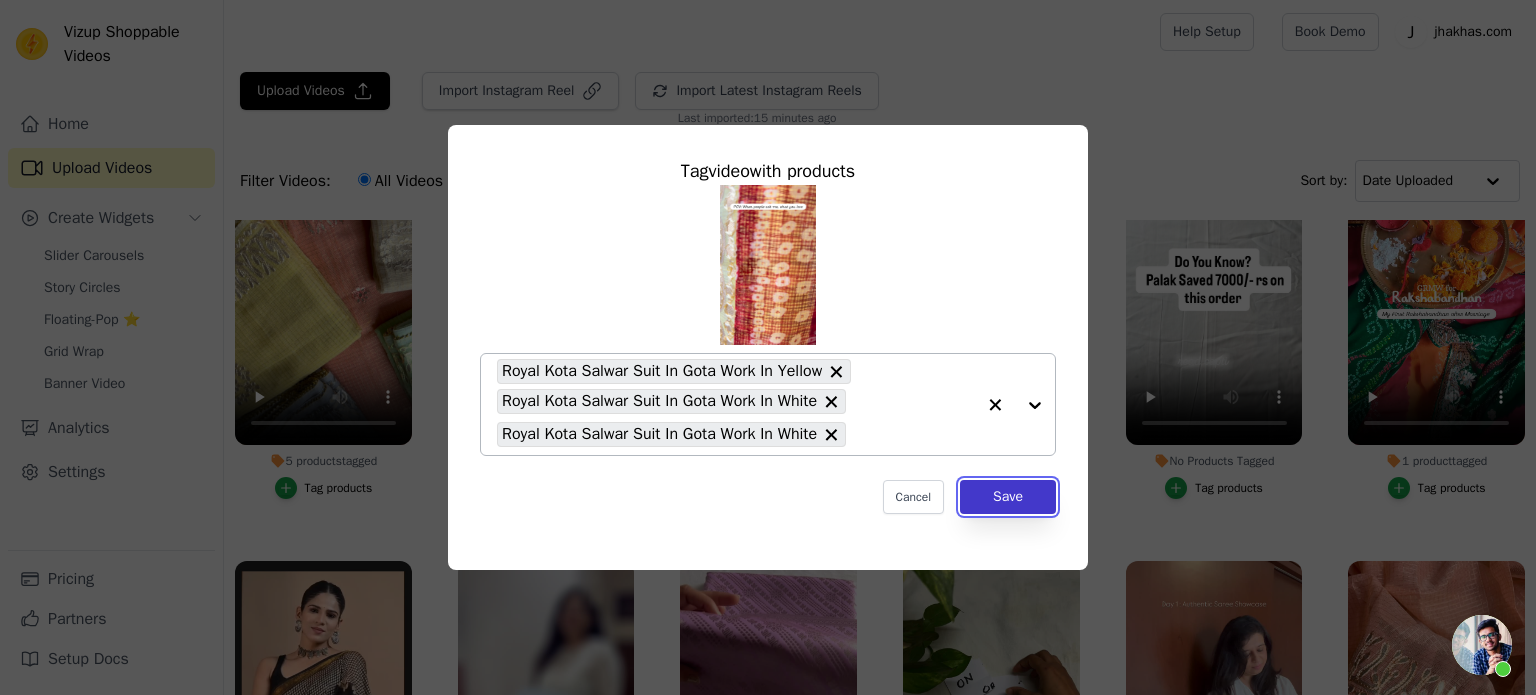 click on "Save" at bounding box center (1008, 497) 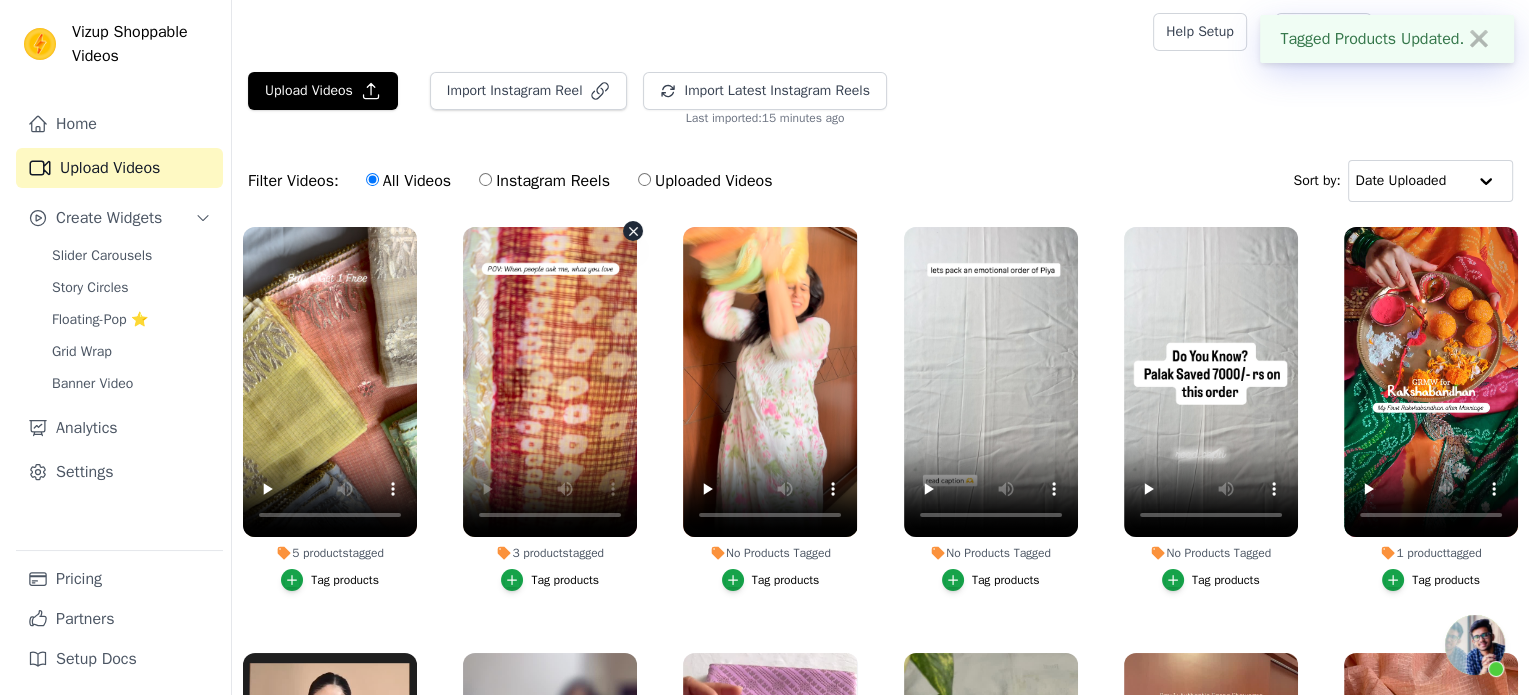 scroll, scrollTop: 0, scrollLeft: 0, axis: both 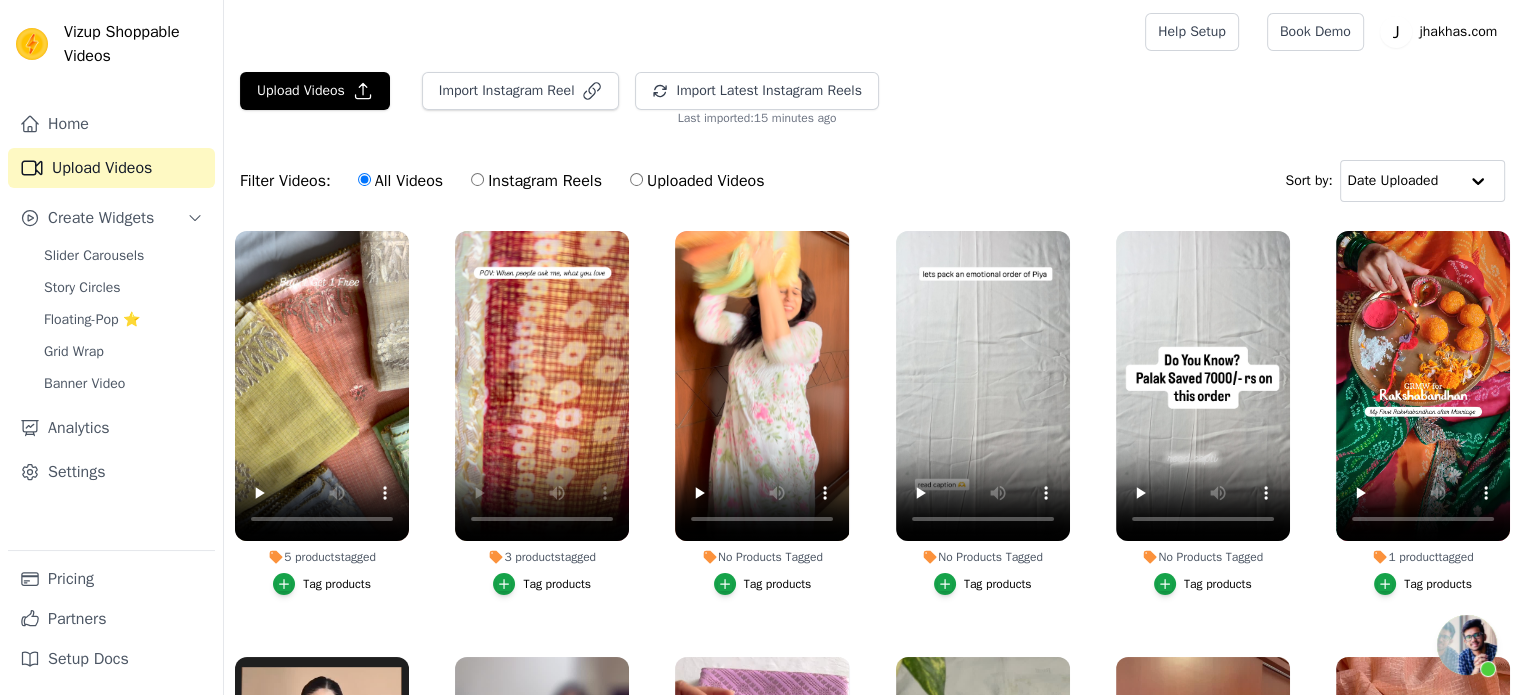 click on "Tag products" at bounding box center (557, 584) 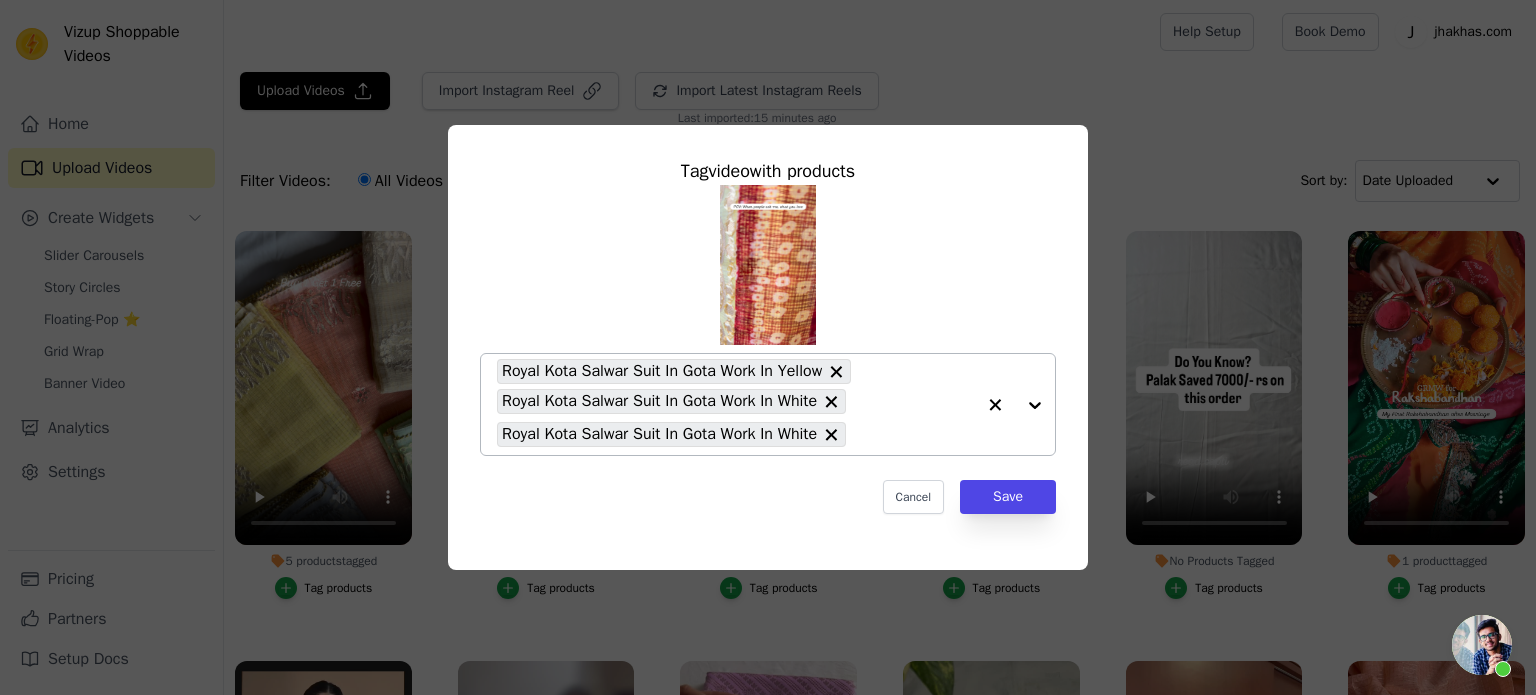 click on "3   products  tagged     Tag  video  with products           Royal Kota Salwar Suit In Gota Work In Yellow     Royal Kota Salwar Suit In Gota Work In White     Royal Kota Salwar Suit In Gota Work In White                   Cancel   Save     Tag products" 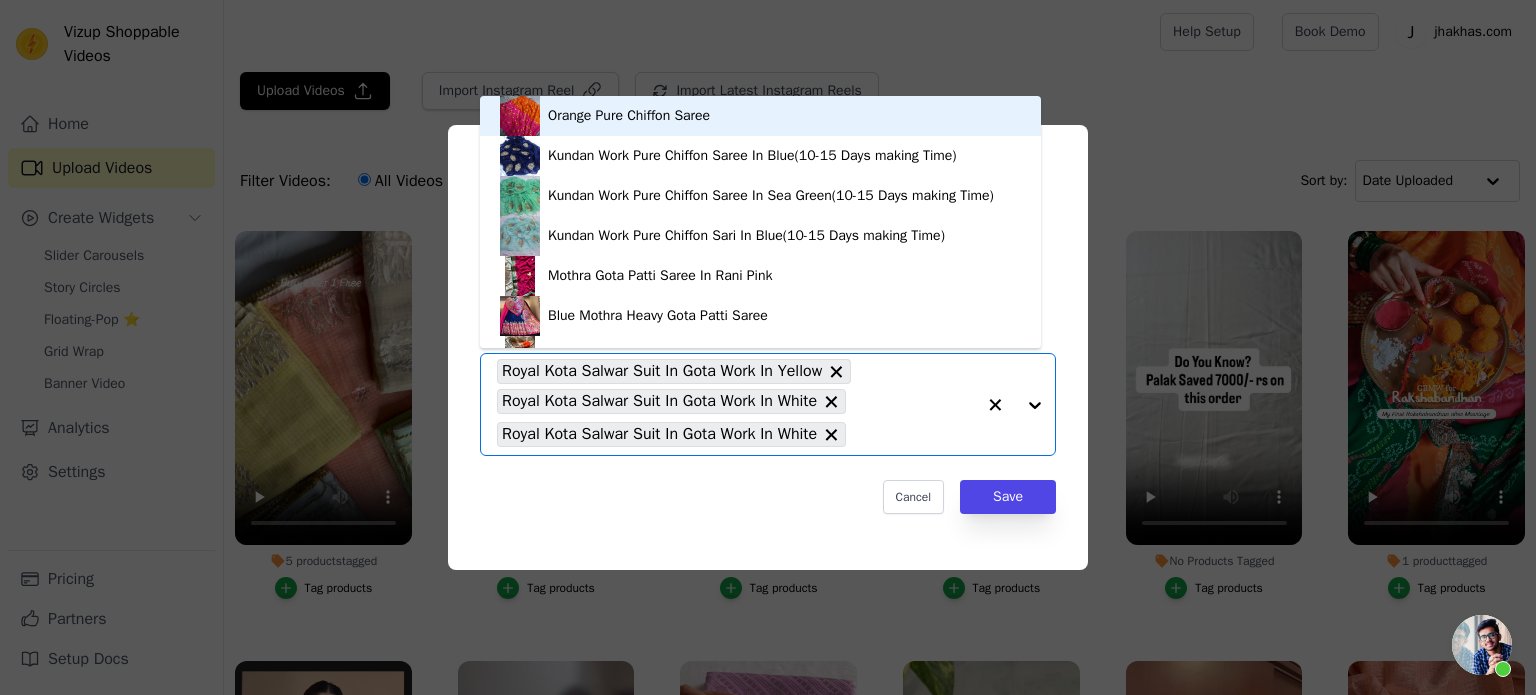 paste on "Kota Salwar Suit In Gota Work In Sea Green" 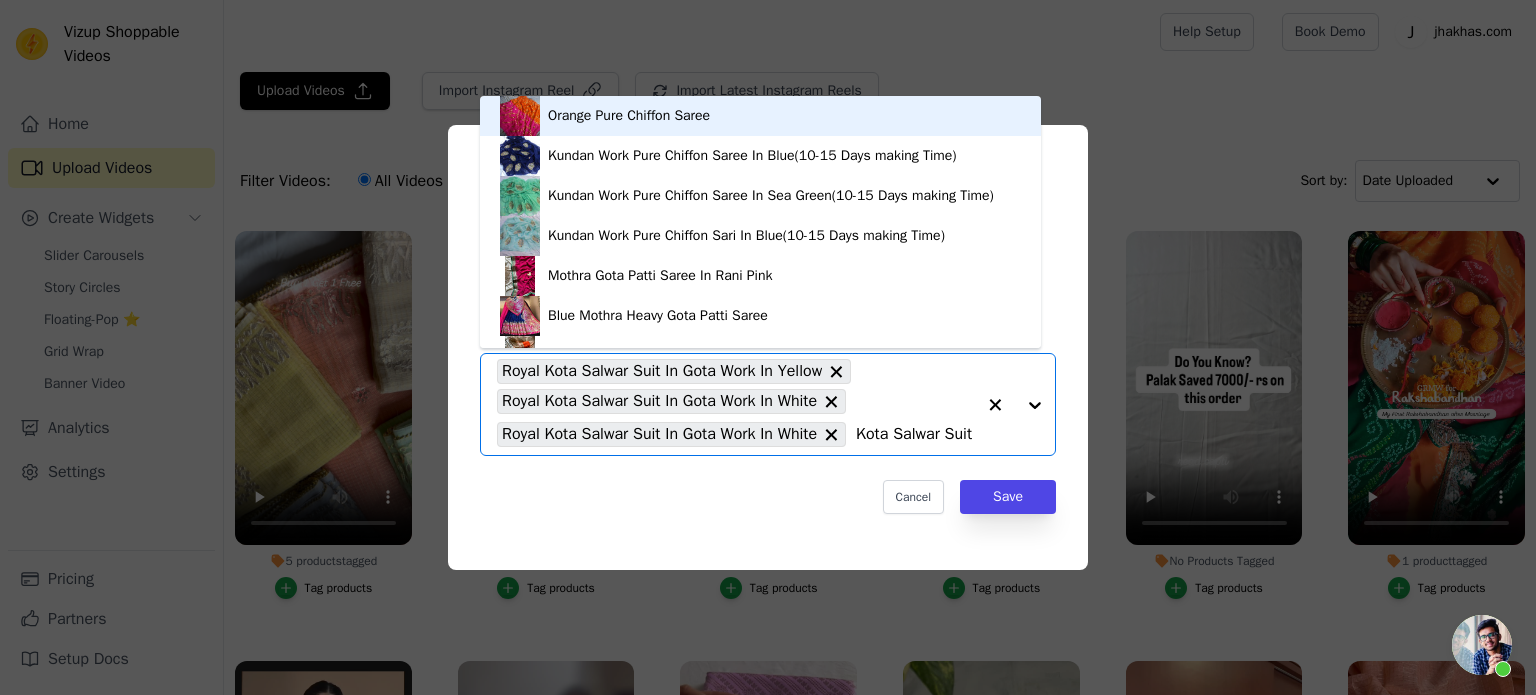 scroll, scrollTop: 0, scrollLeft: 187, axis: horizontal 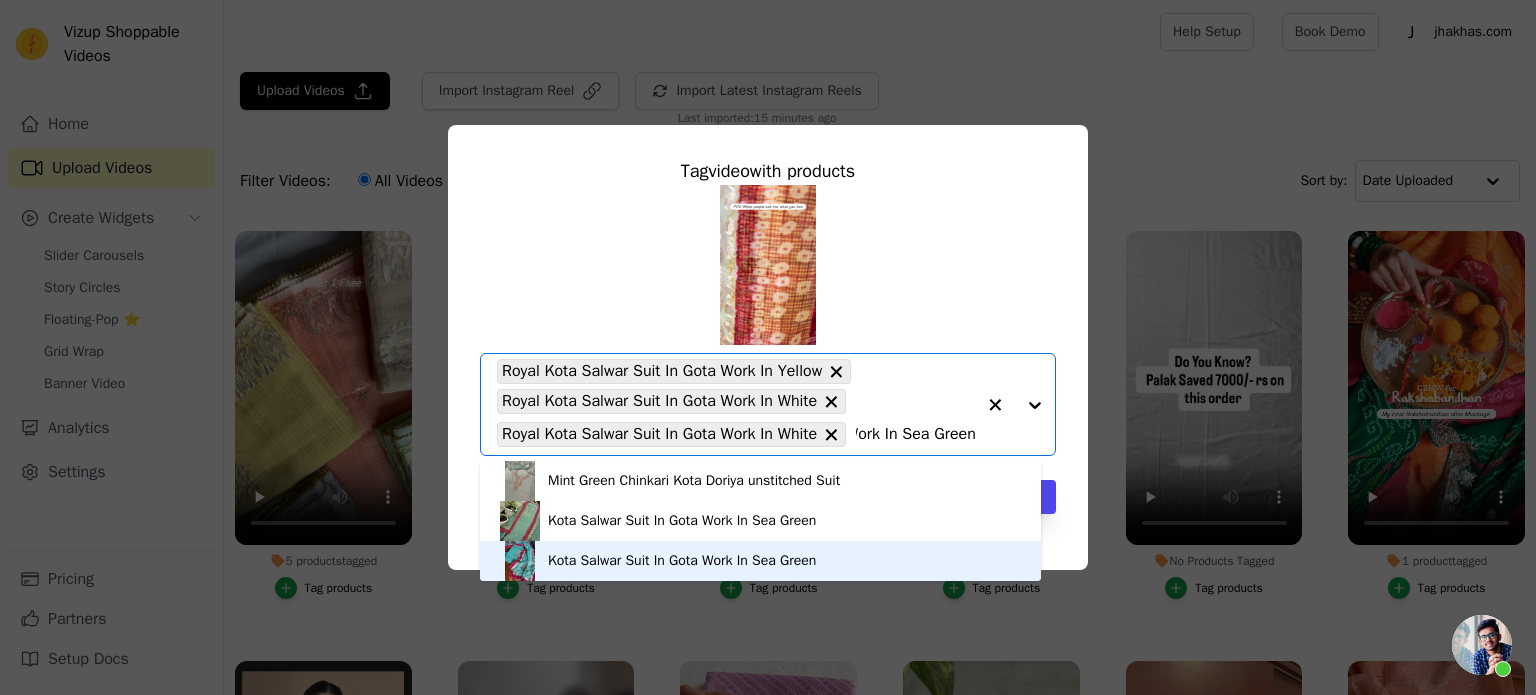 click on "Kota Salwar Suit In Gota Work In Sea Green" at bounding box center [682, 561] 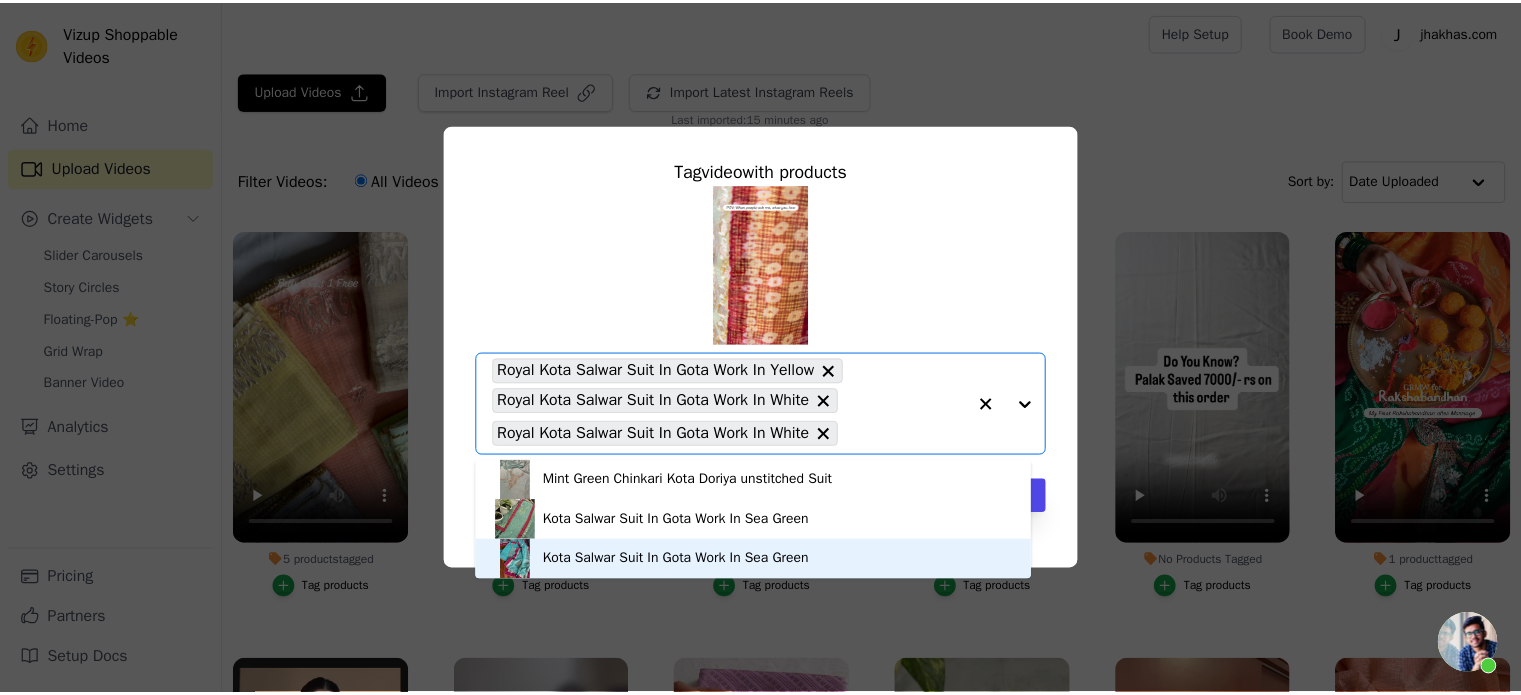 scroll, scrollTop: 0, scrollLeft: 0, axis: both 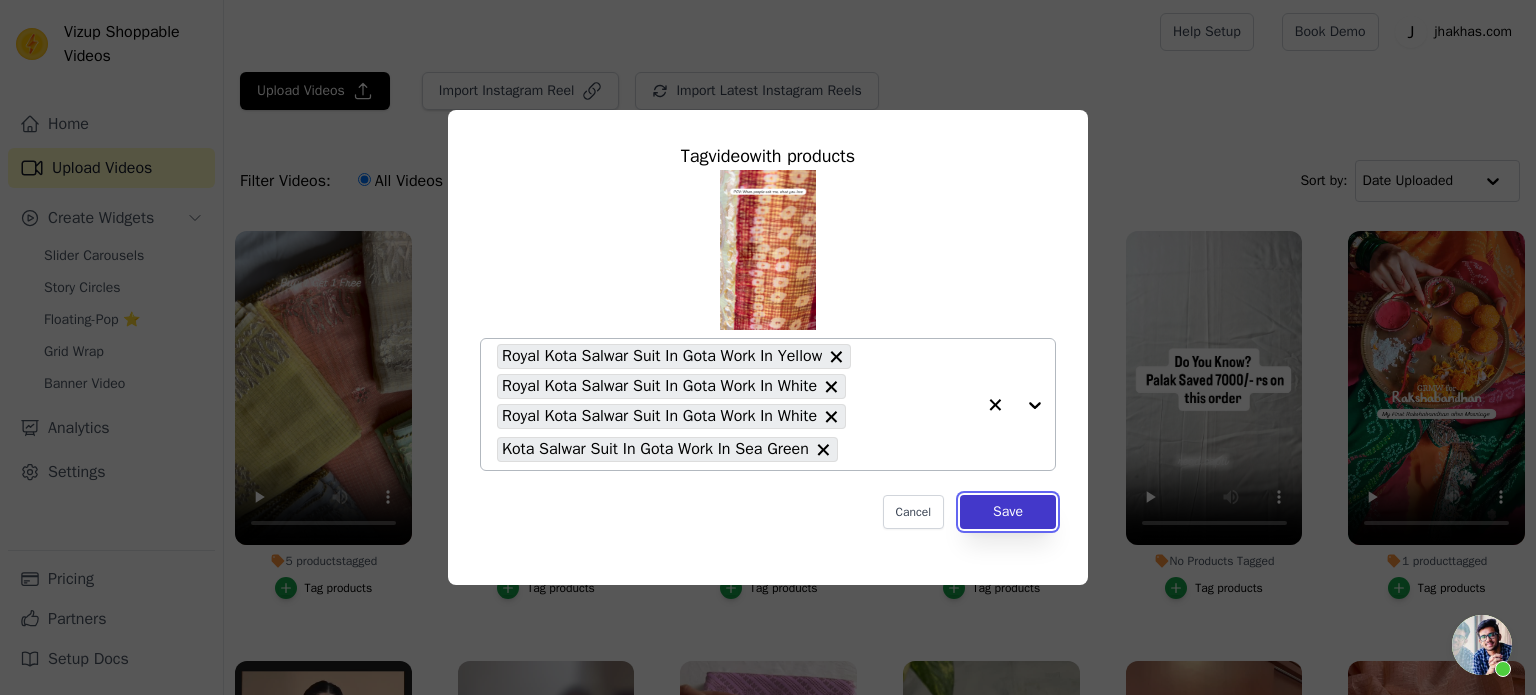 click on "Save" at bounding box center (1008, 512) 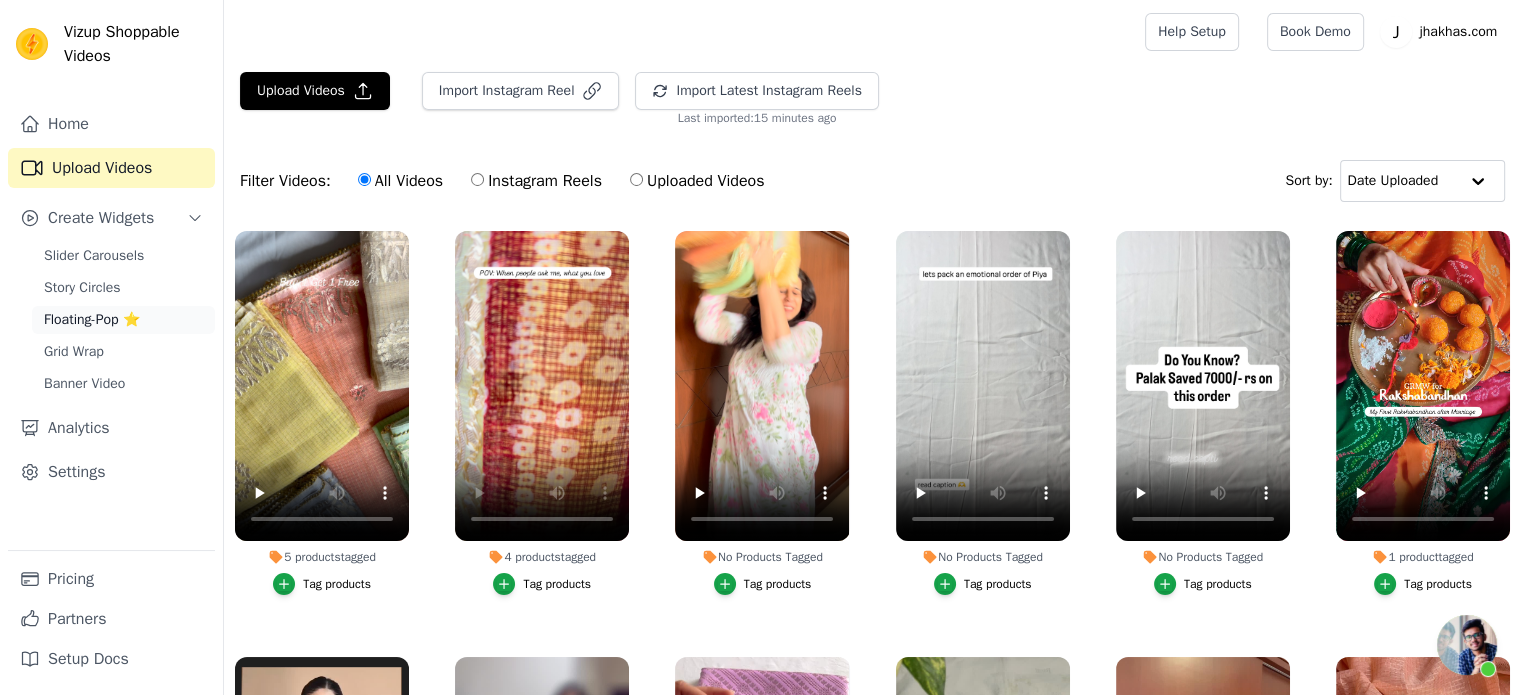 click on "Floating-Pop ⭐" at bounding box center (123, 320) 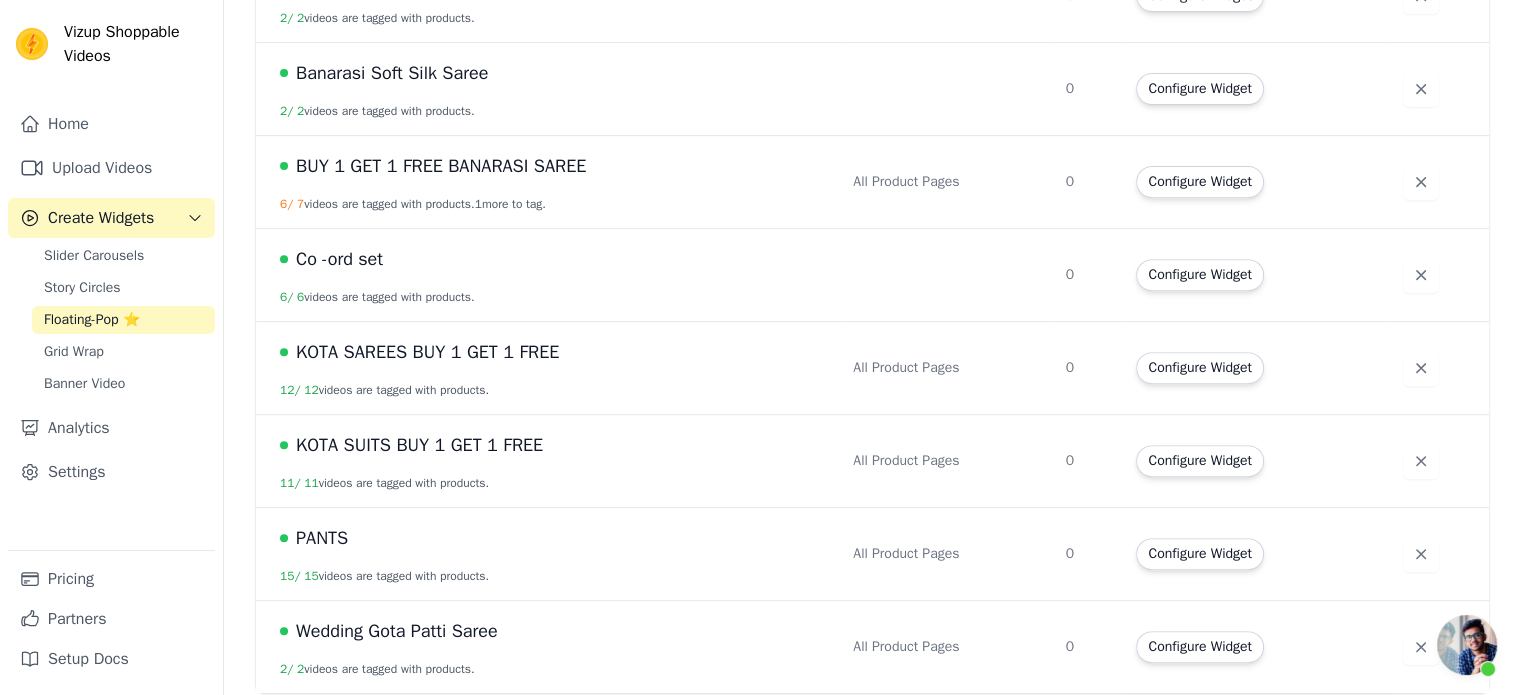 scroll, scrollTop: 759, scrollLeft: 0, axis: vertical 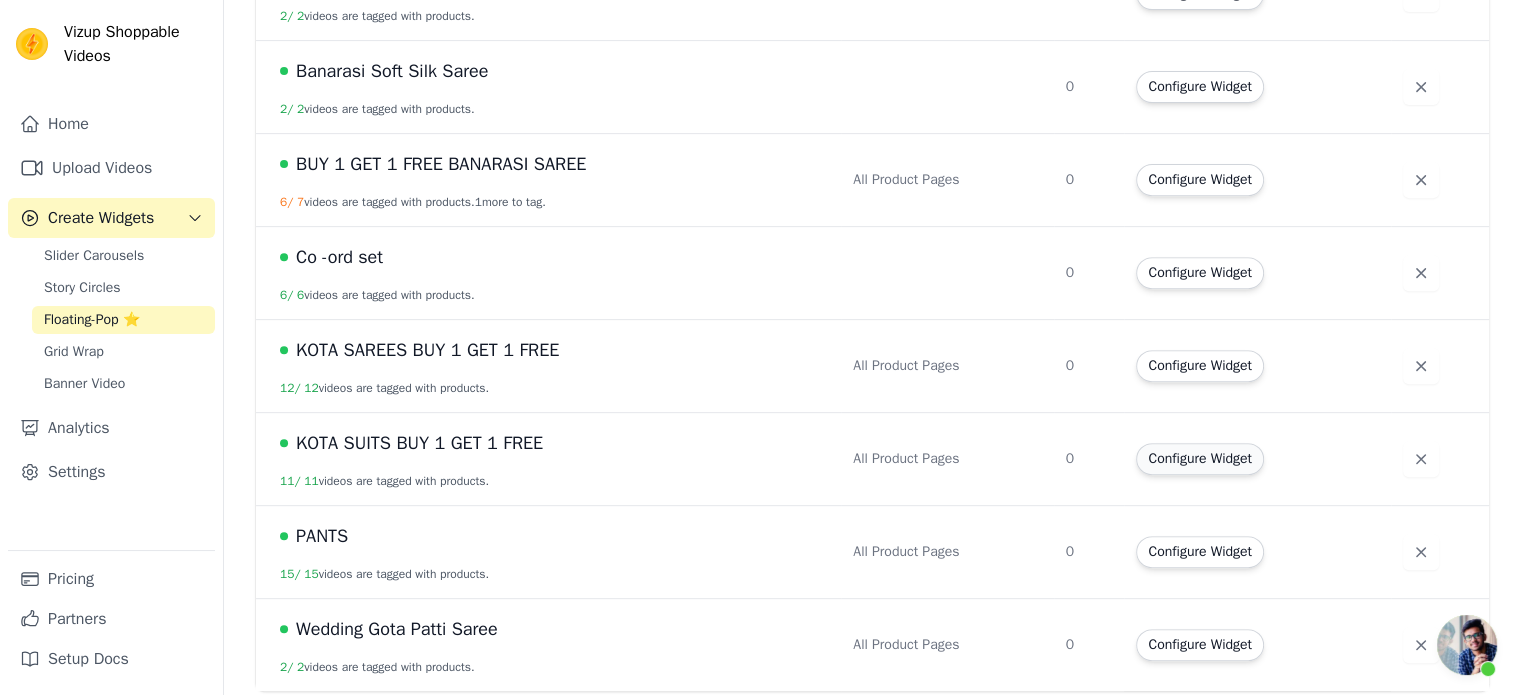 click on "Configure Widget" at bounding box center (1199, 459) 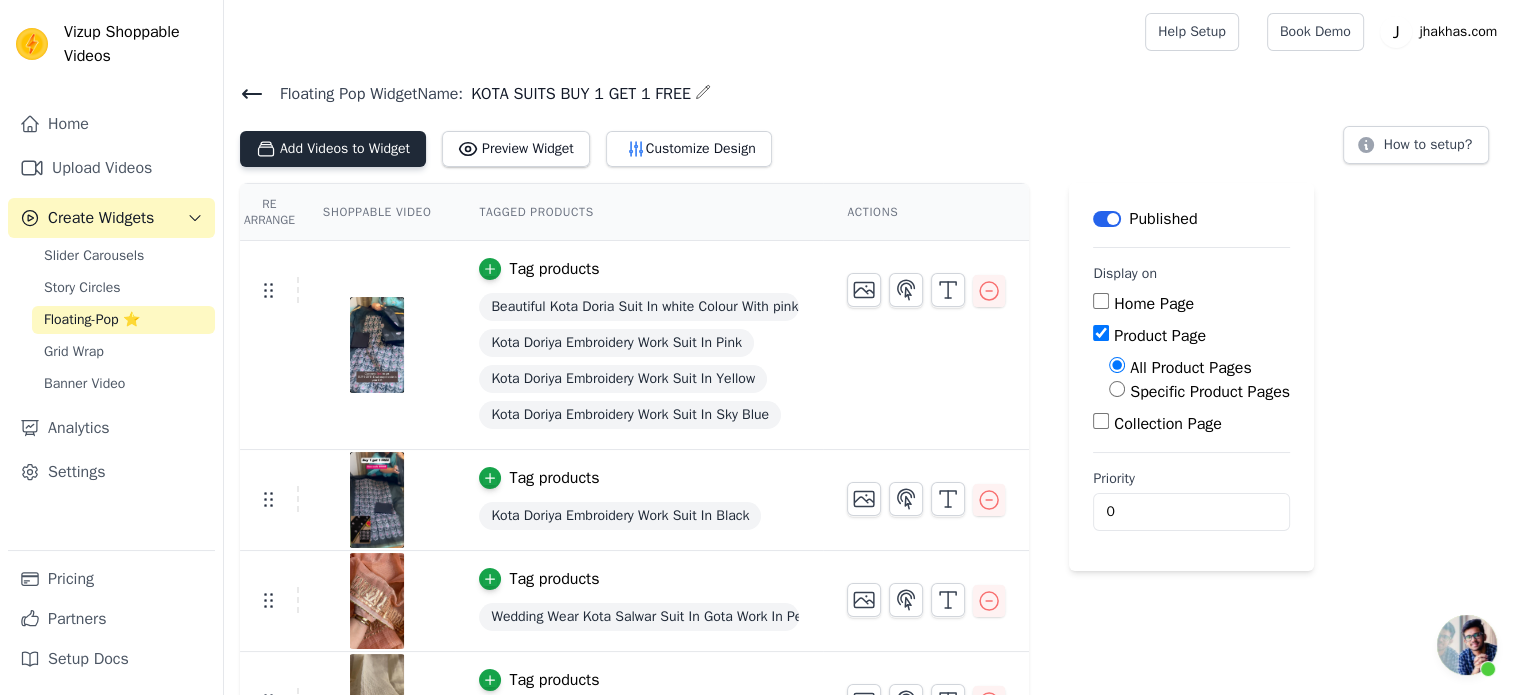 click on "Add Videos to Widget" at bounding box center (333, 149) 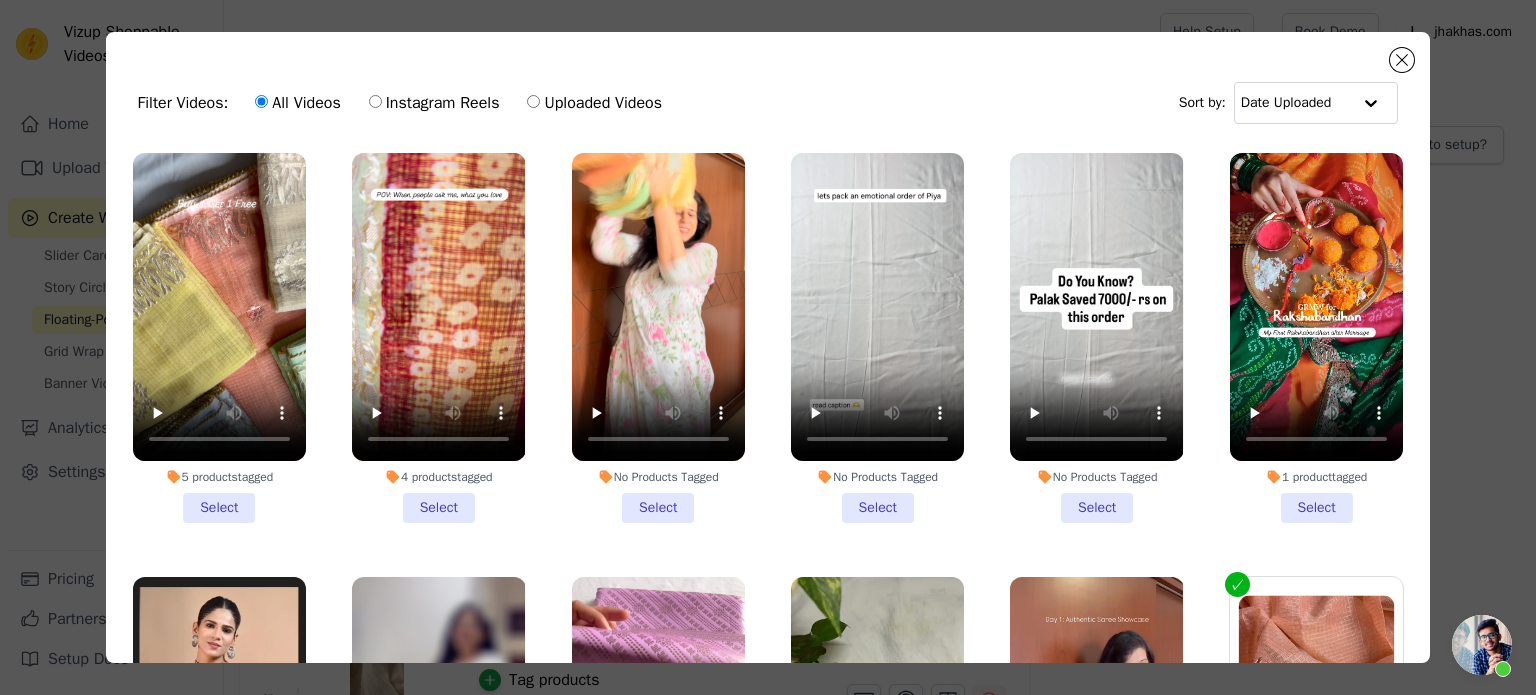 click on "4   products  tagged     Select" at bounding box center [438, 338] 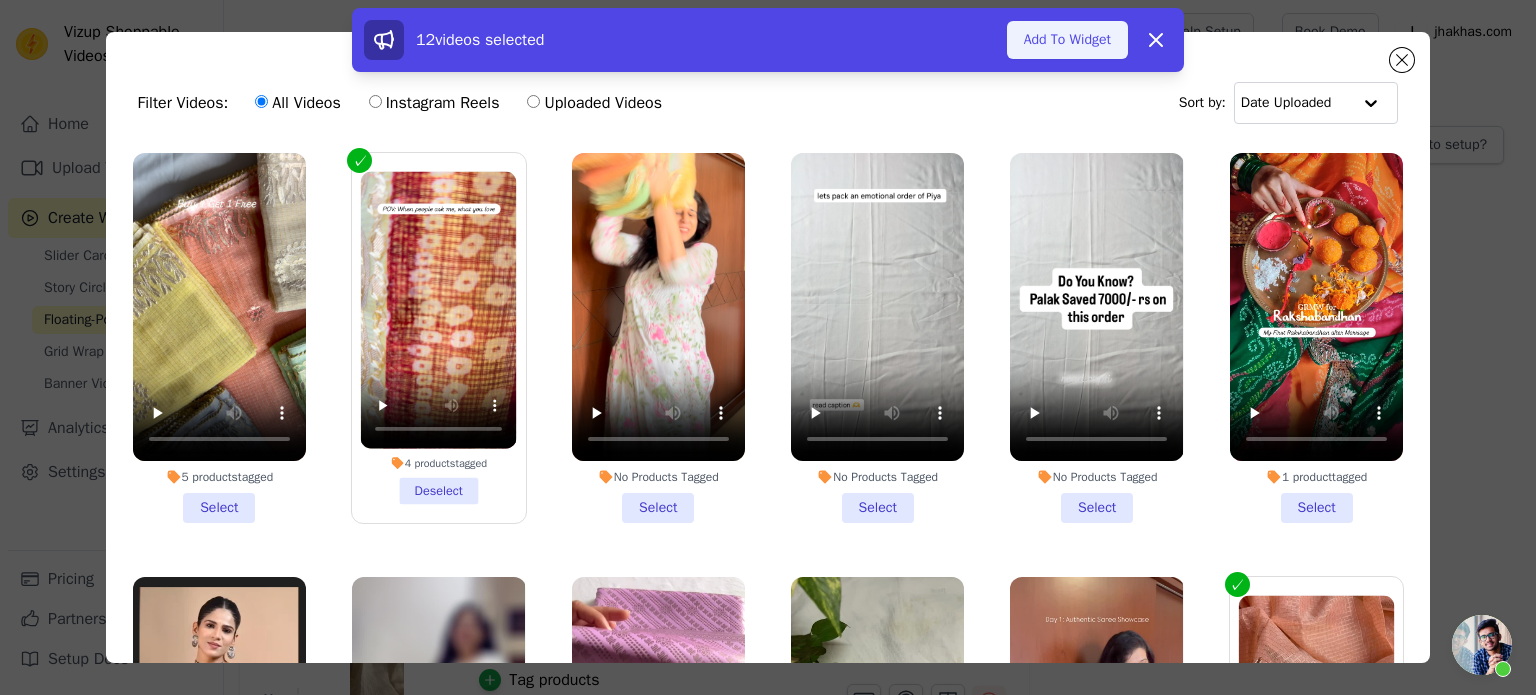click on "Add To Widget" at bounding box center (1067, 40) 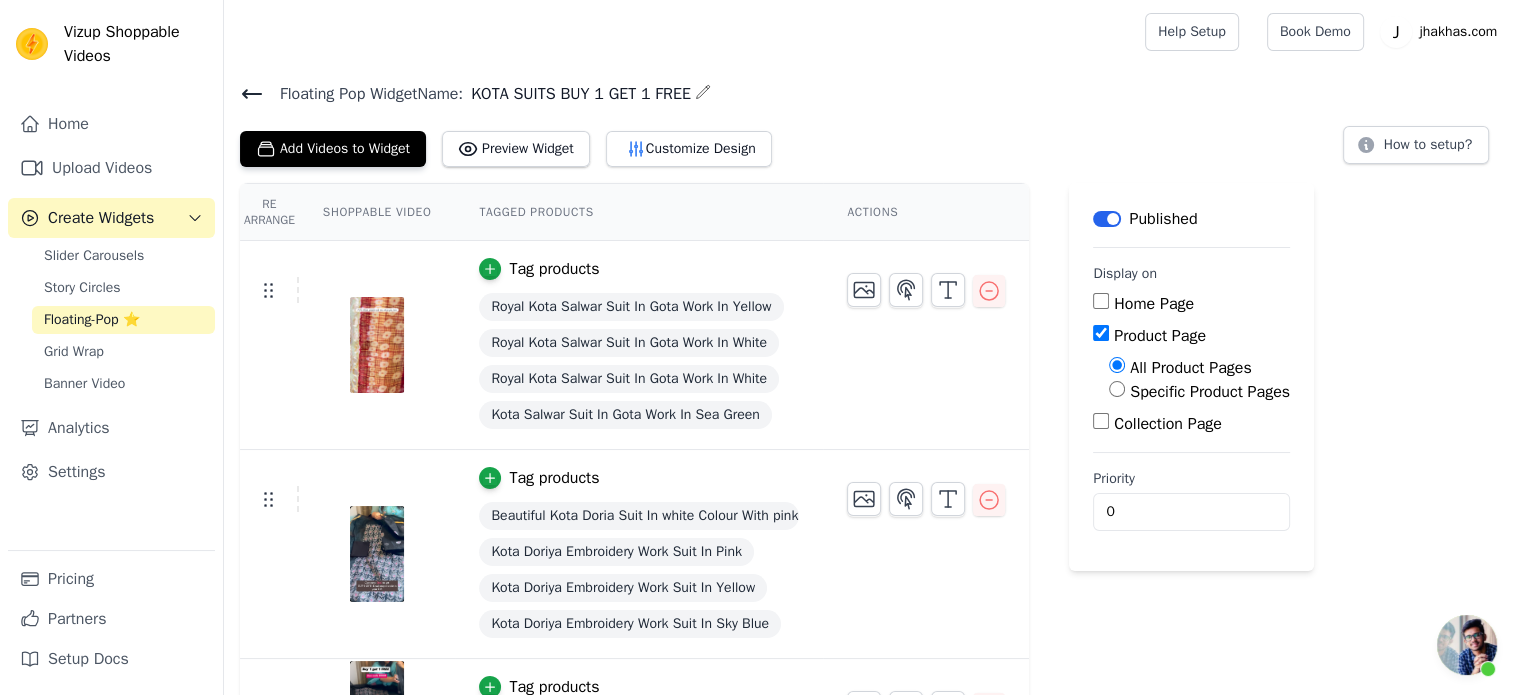 click on "Create Widgets" at bounding box center (101, 218) 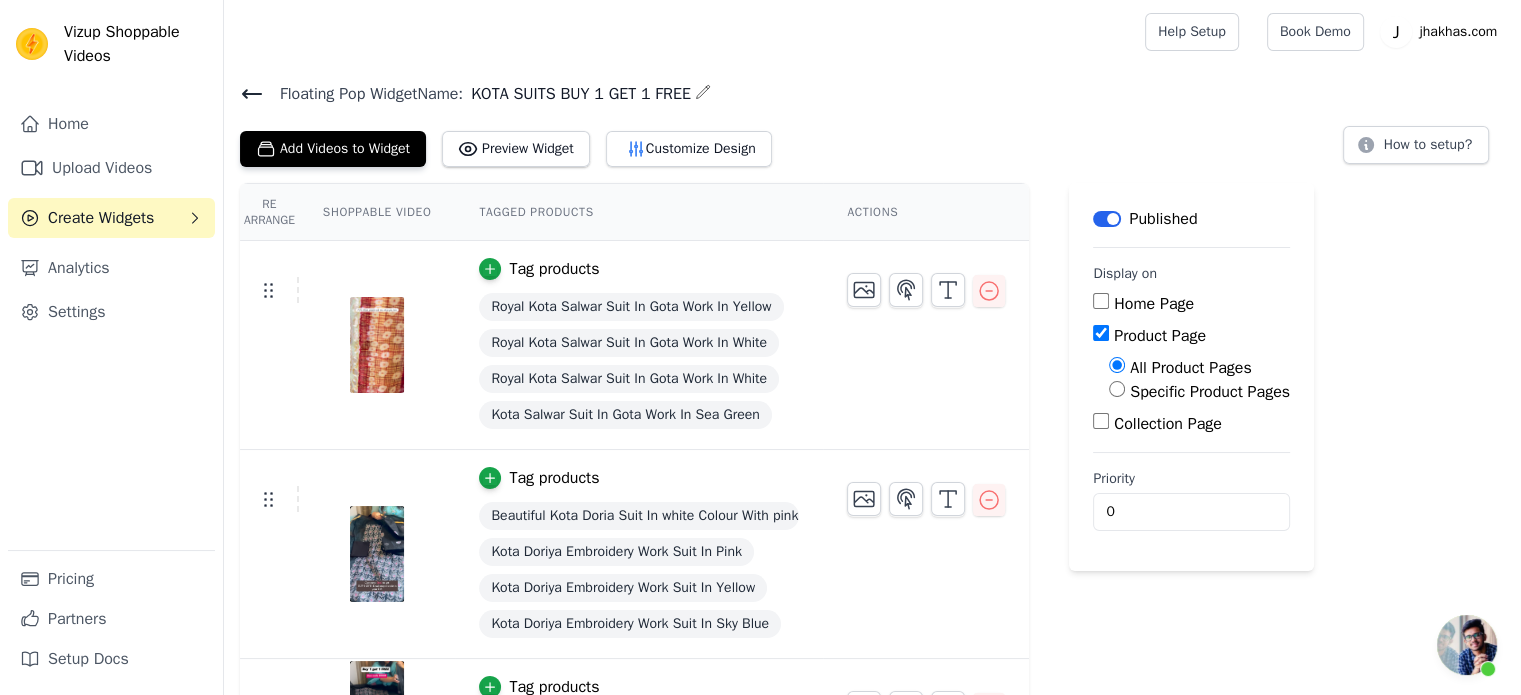 click on "Create Widgets" at bounding box center [101, 218] 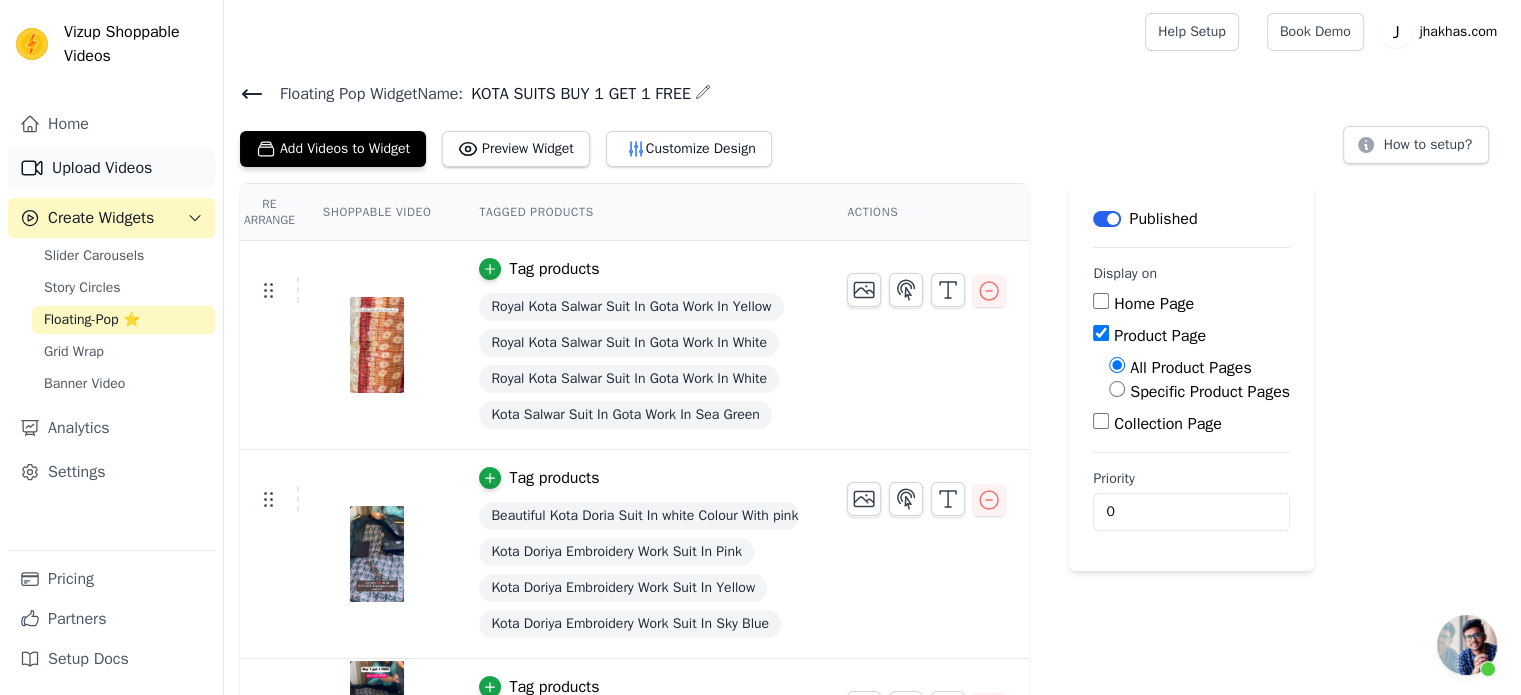 click on "Upload Videos" at bounding box center (111, 168) 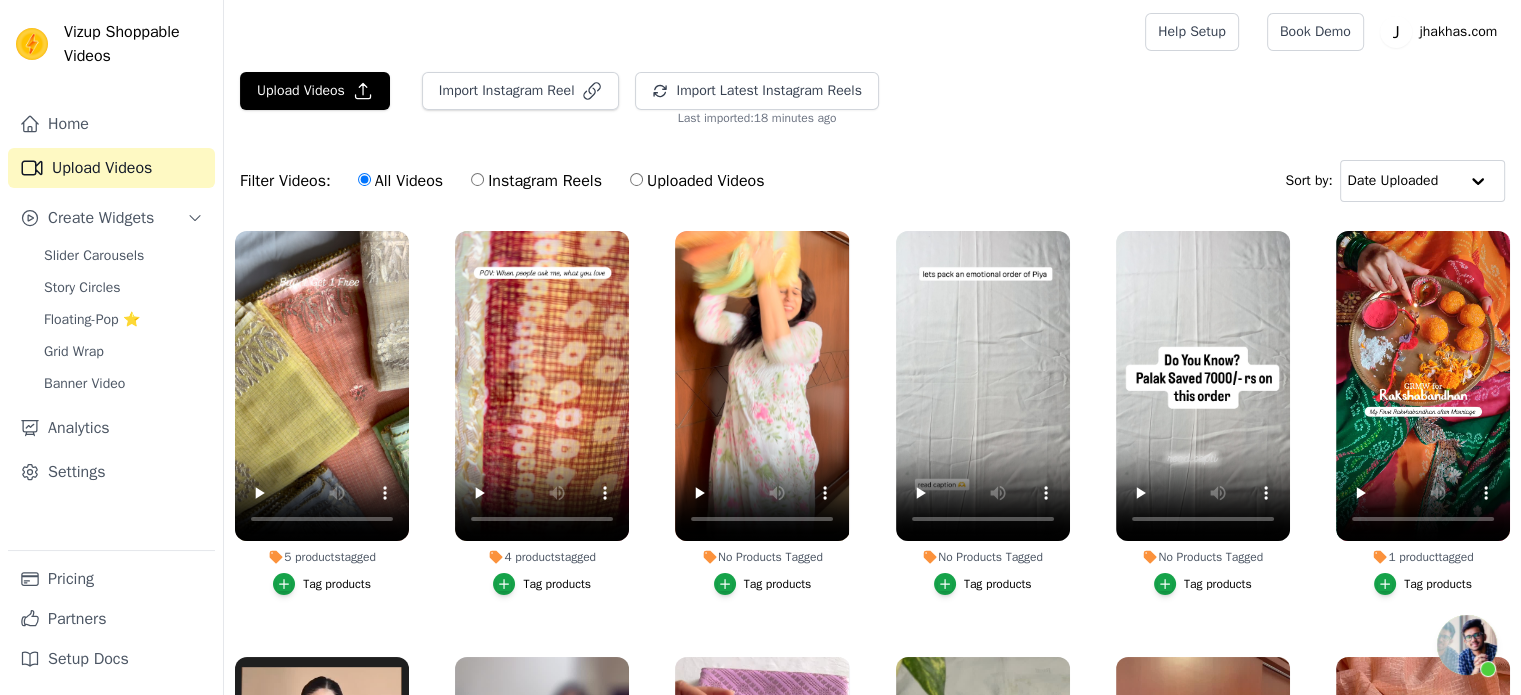 click on "Tag products" at bounding box center (998, 584) 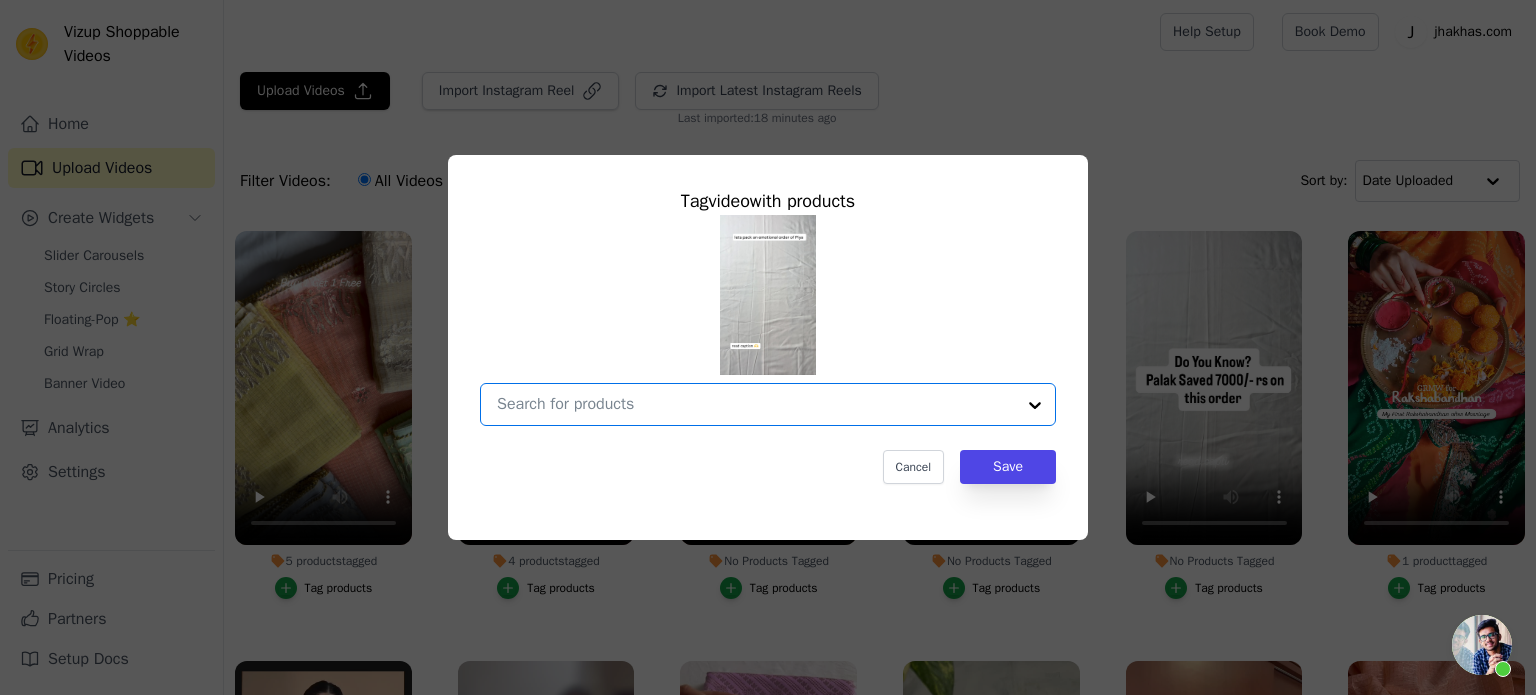 click on "No Products Tagged     Tag  video  with products       Option undefined, selected.   Select is focused, type to refine list, press down to open the menu.                   Cancel   Save     Tag products" at bounding box center (756, 404) 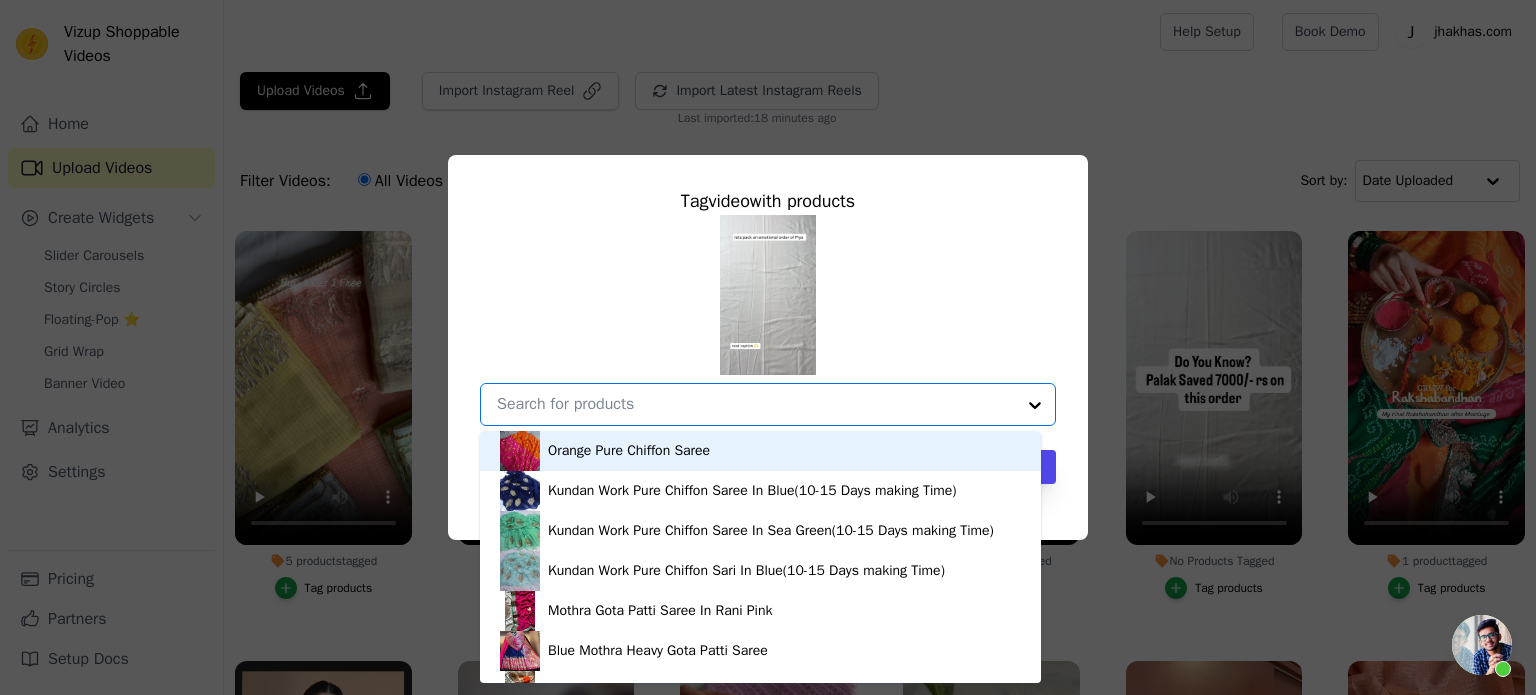 paste on "Wedding Wear Kota Salwar Suit In Gota Work In Golden Yellow" 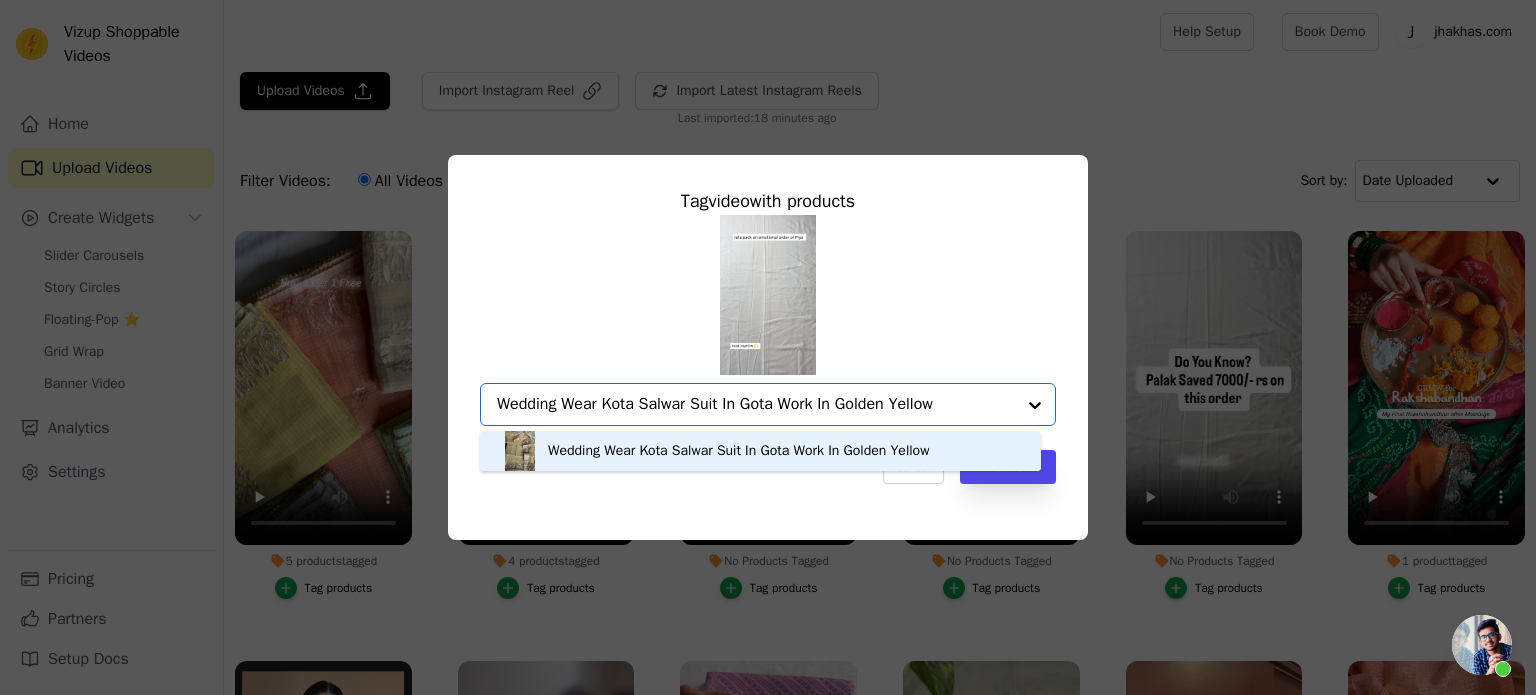 click on "Wedding Wear Kota Salwar Suit In Gota Work In Golden Yellow" at bounding box center (738, 451) 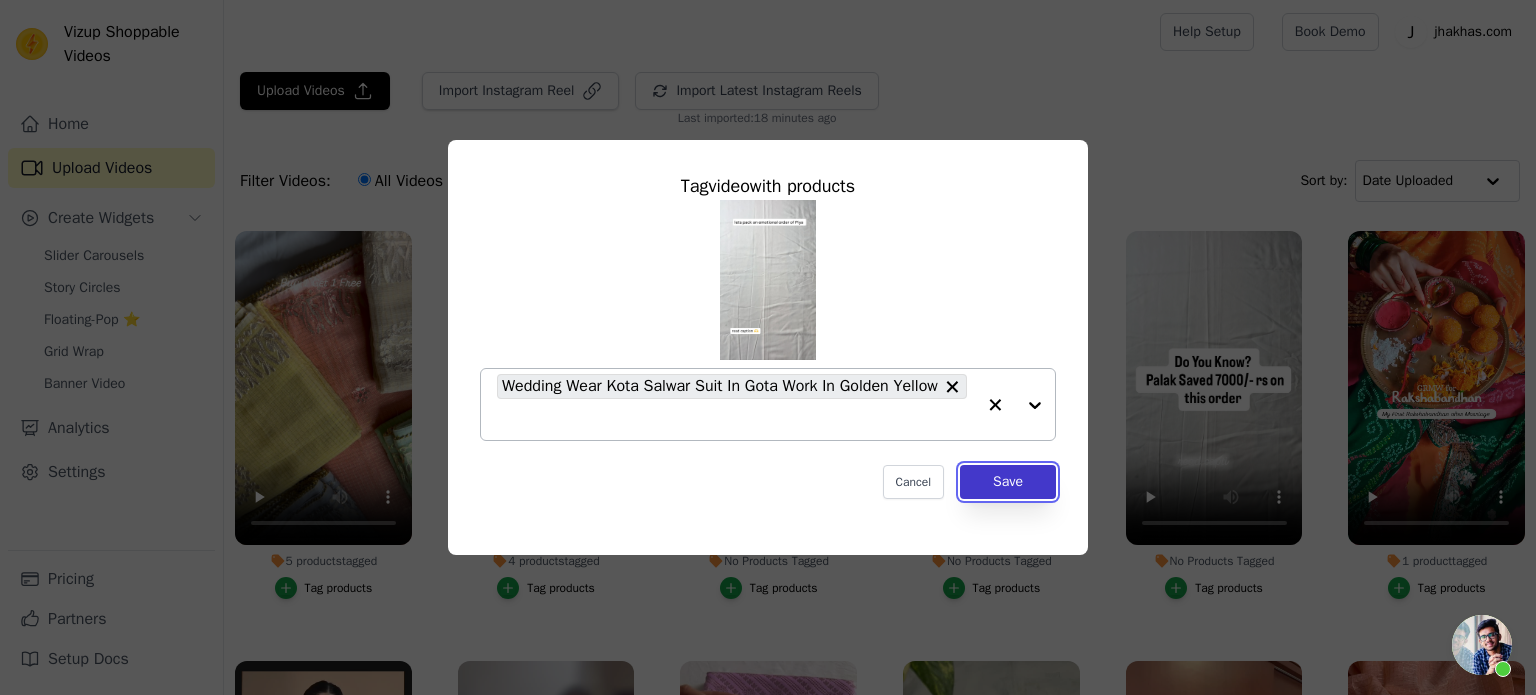 click on "Save" at bounding box center (1008, 482) 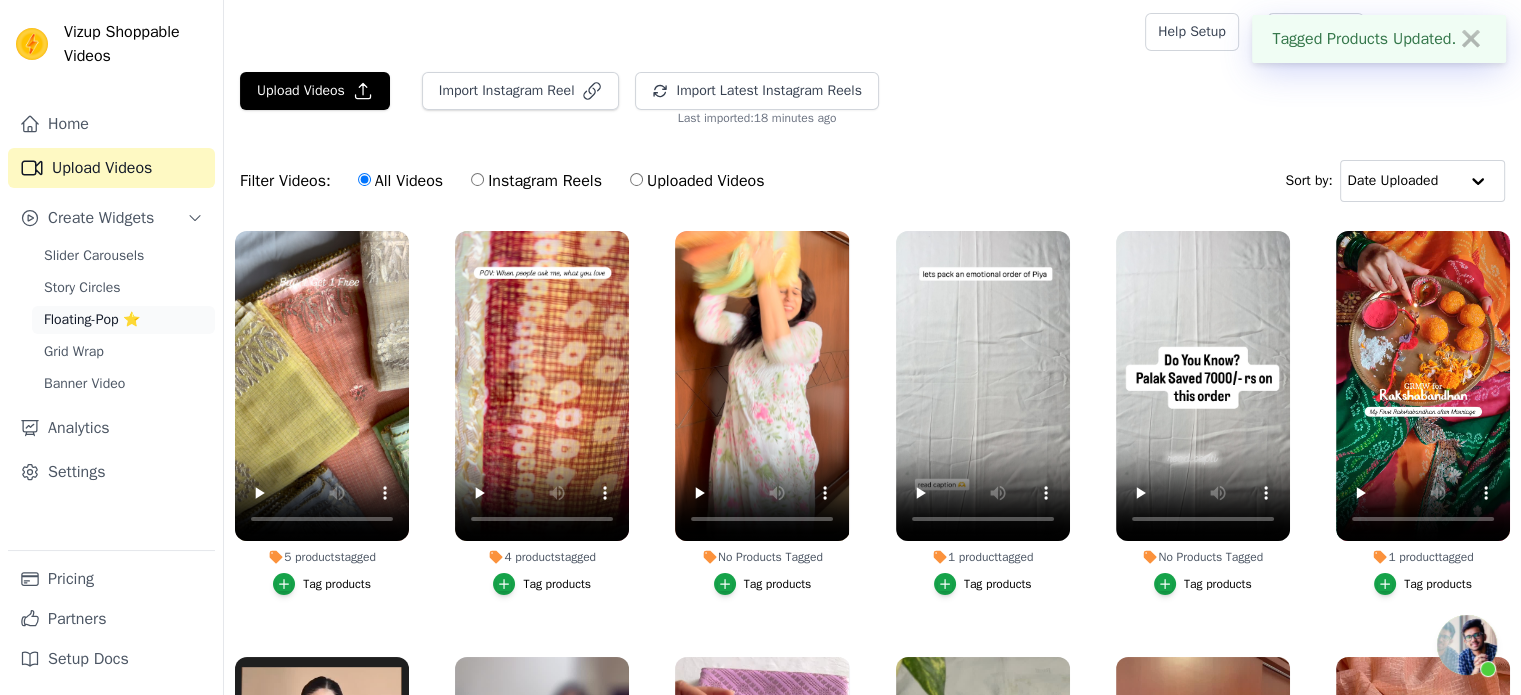 click on "Floating-Pop ⭐" at bounding box center (123, 320) 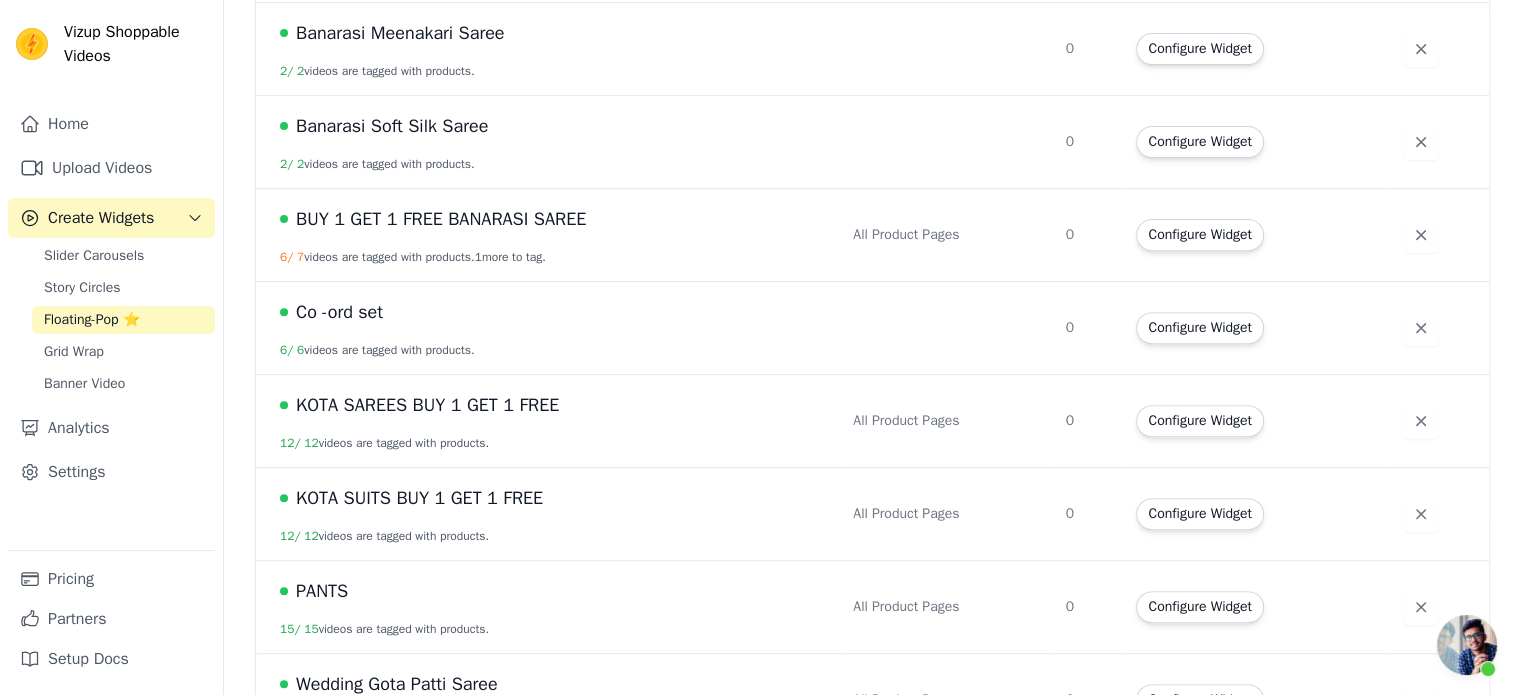 scroll, scrollTop: 759, scrollLeft: 0, axis: vertical 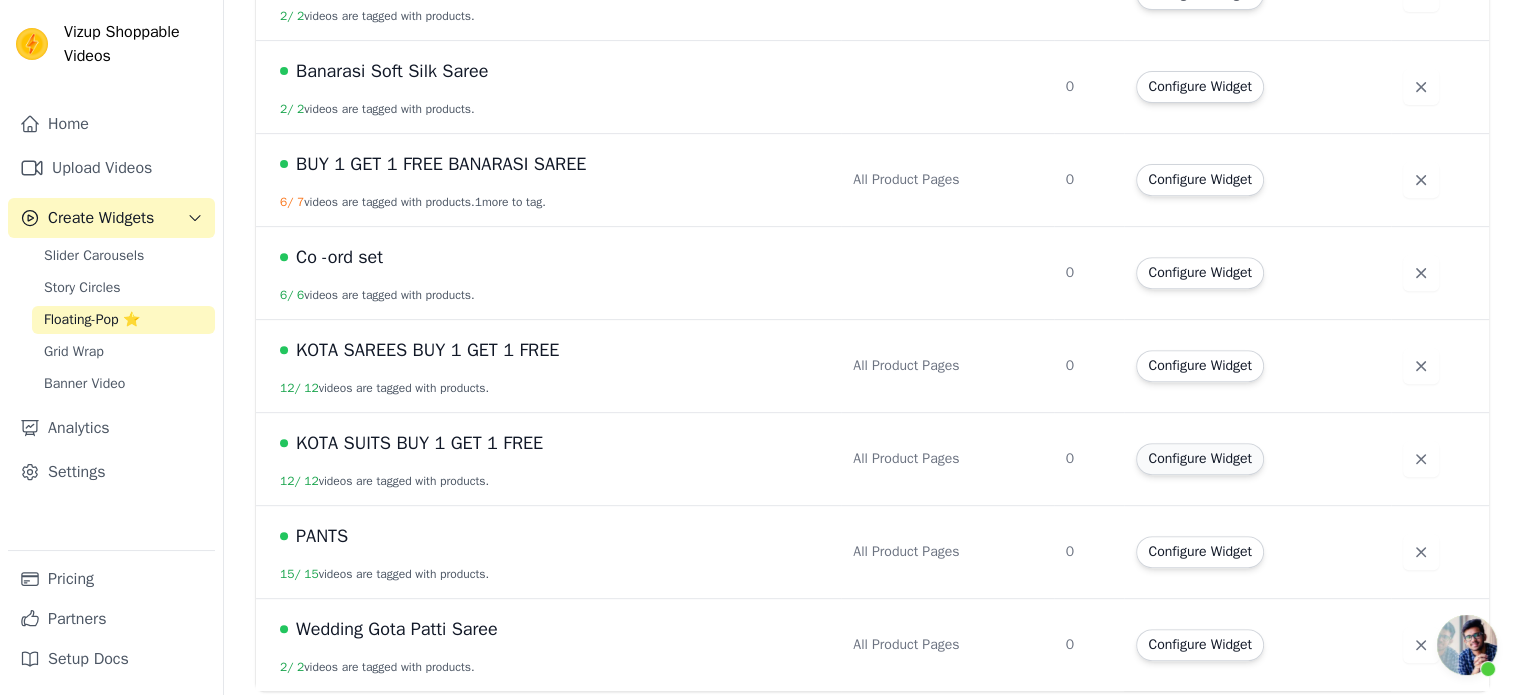 click on "Configure Widget" at bounding box center [1199, 459] 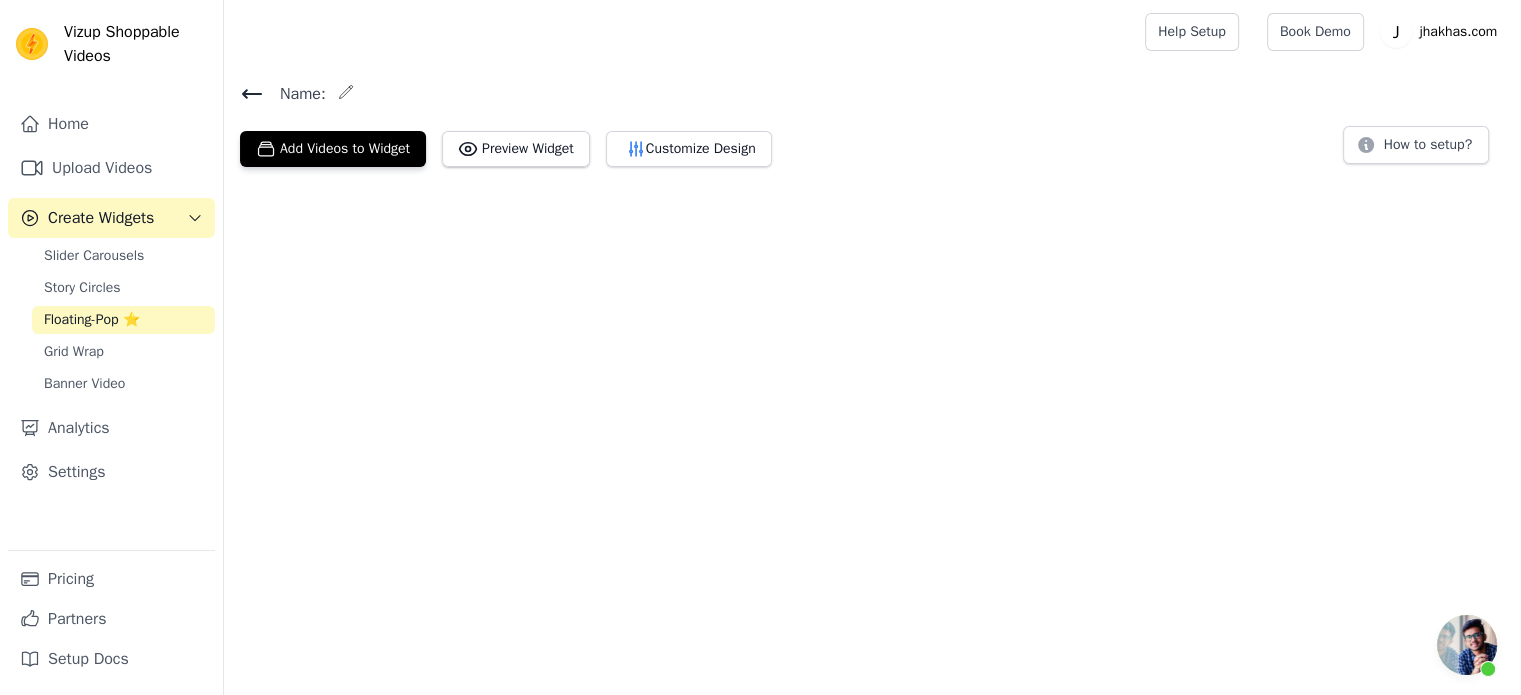 scroll, scrollTop: 0, scrollLeft: 0, axis: both 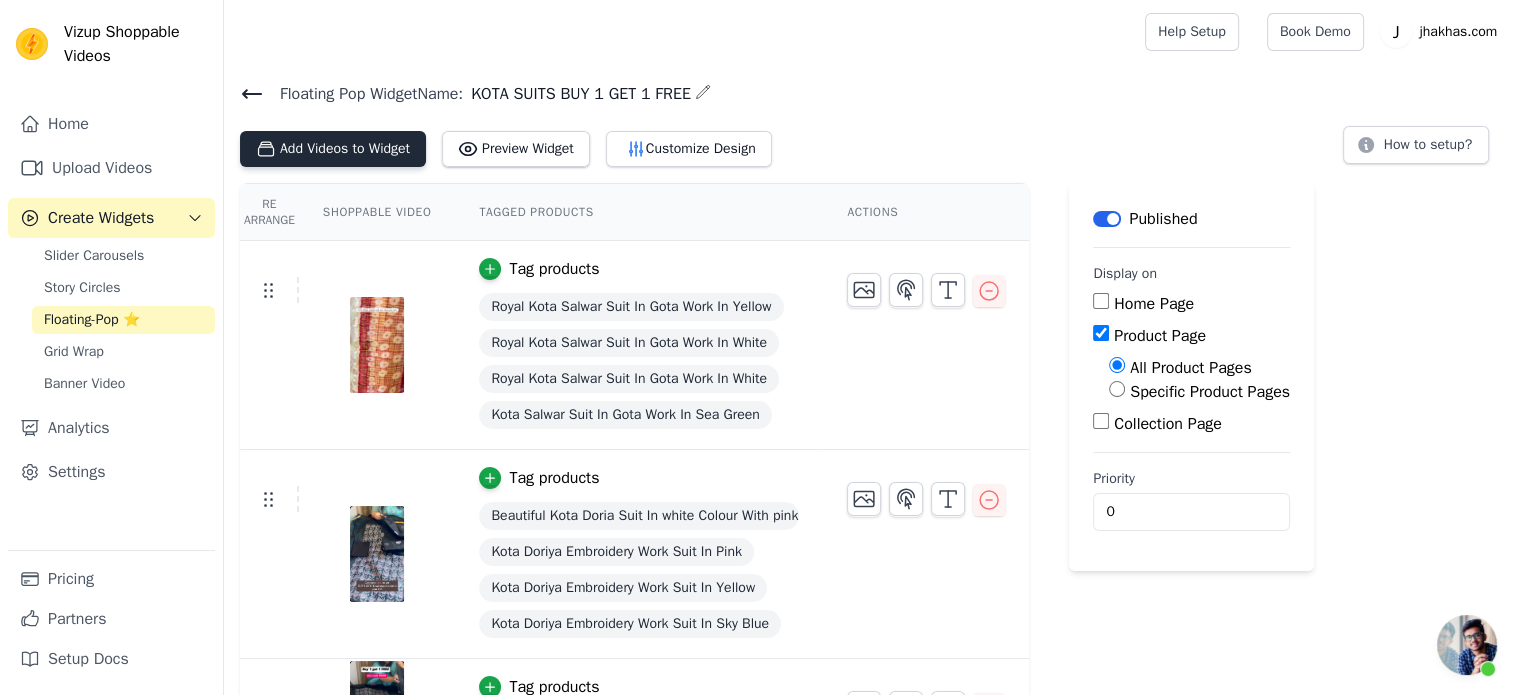 click on "Add Videos to Widget" at bounding box center (333, 149) 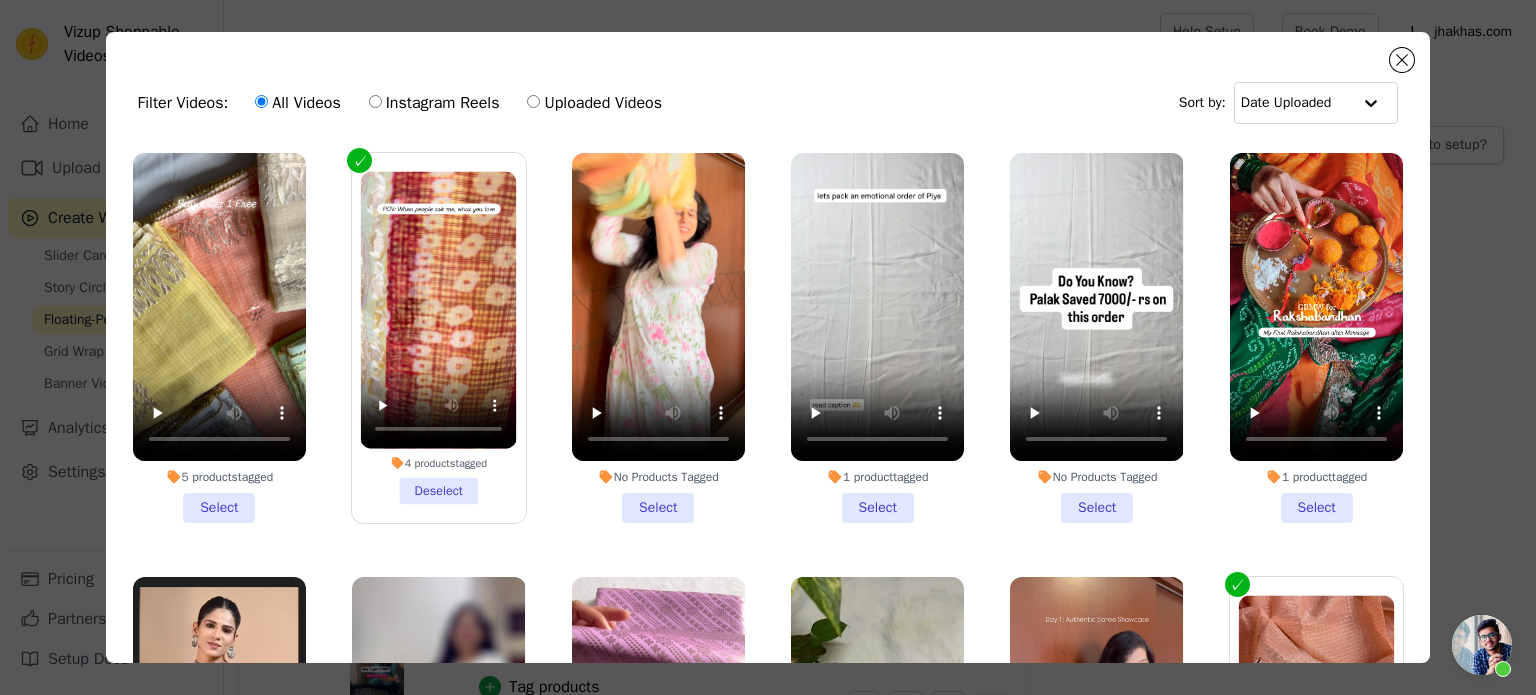 click on "1   product  tagged     Select" at bounding box center (877, 338) 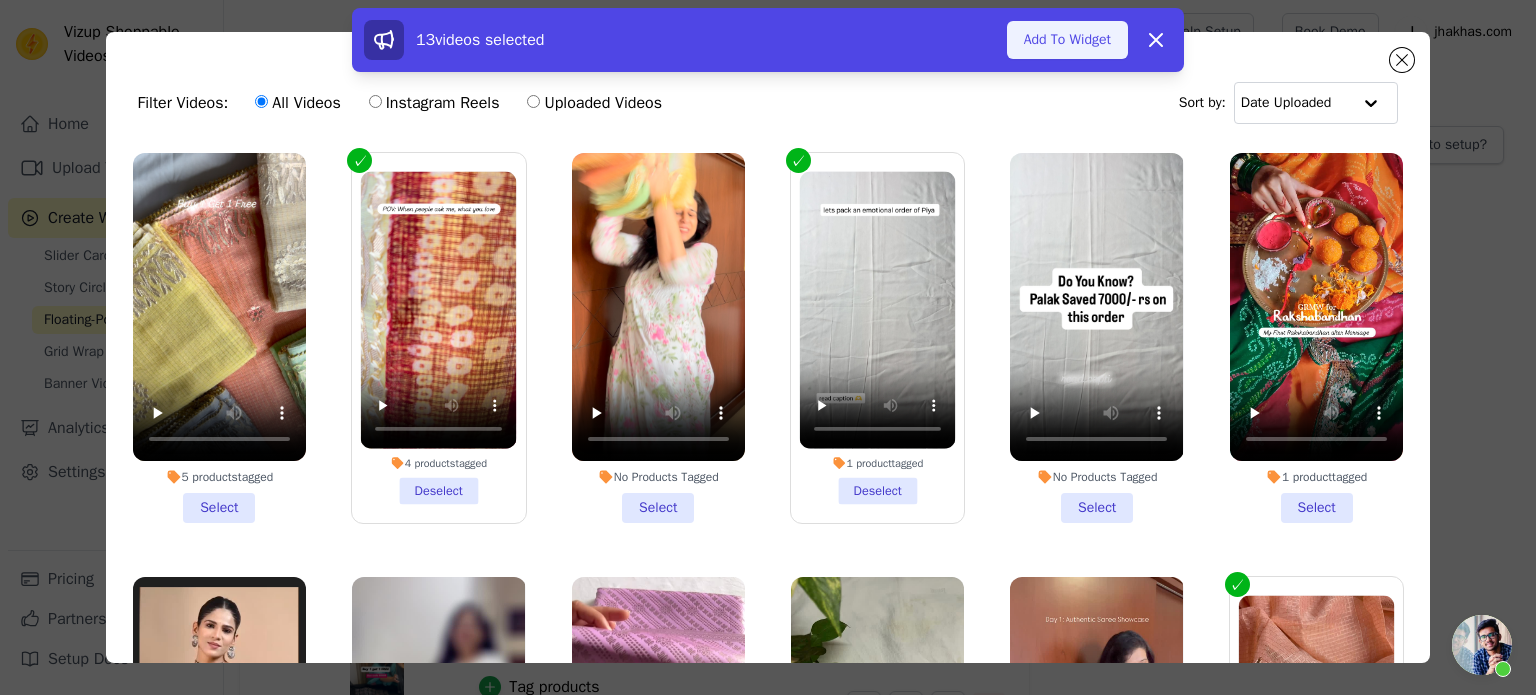 click on "Add To Widget" at bounding box center [1067, 40] 